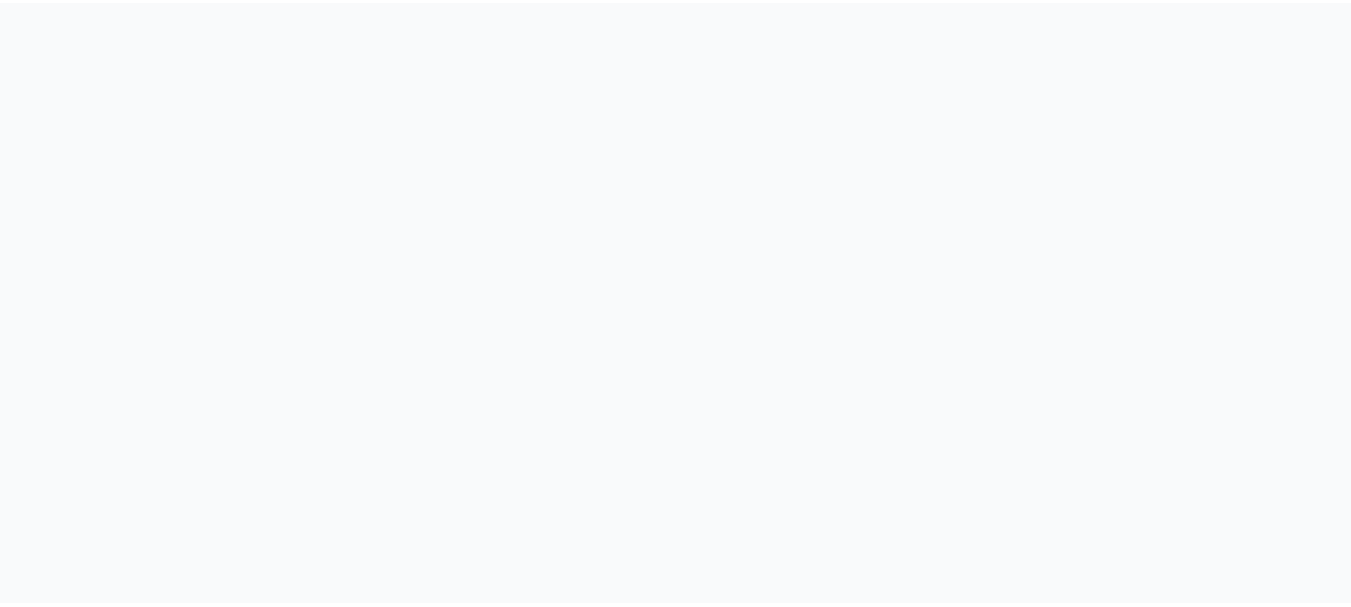 scroll, scrollTop: 0, scrollLeft: 0, axis: both 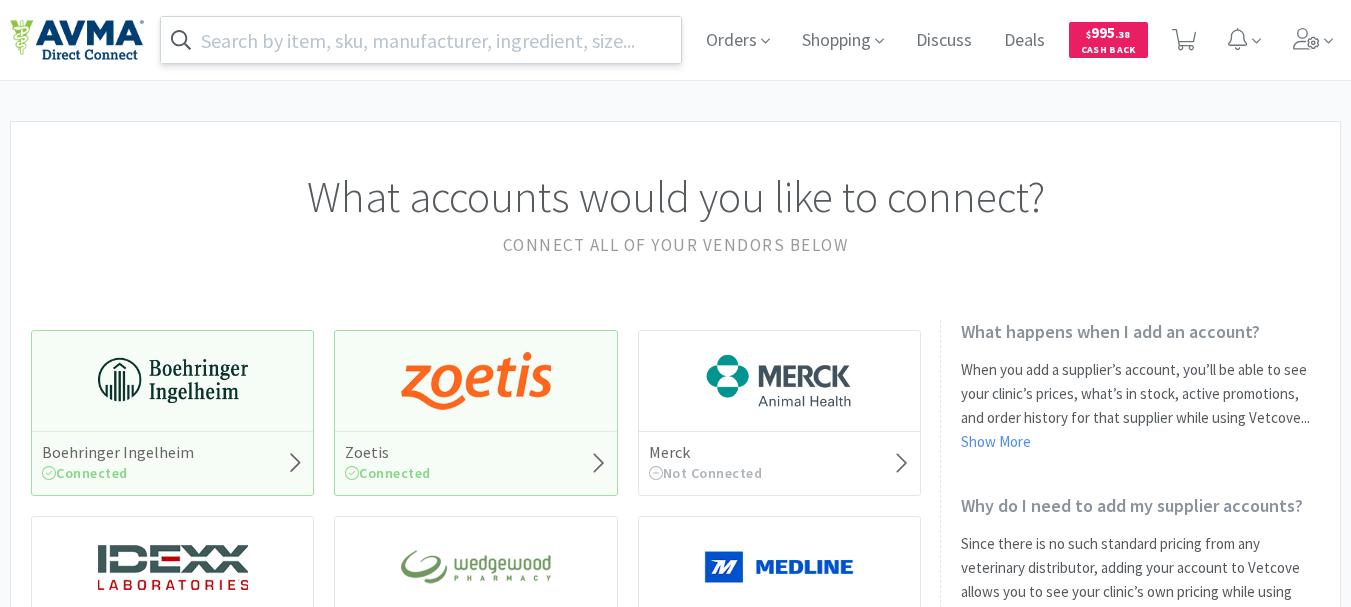 click at bounding box center (421, 40) 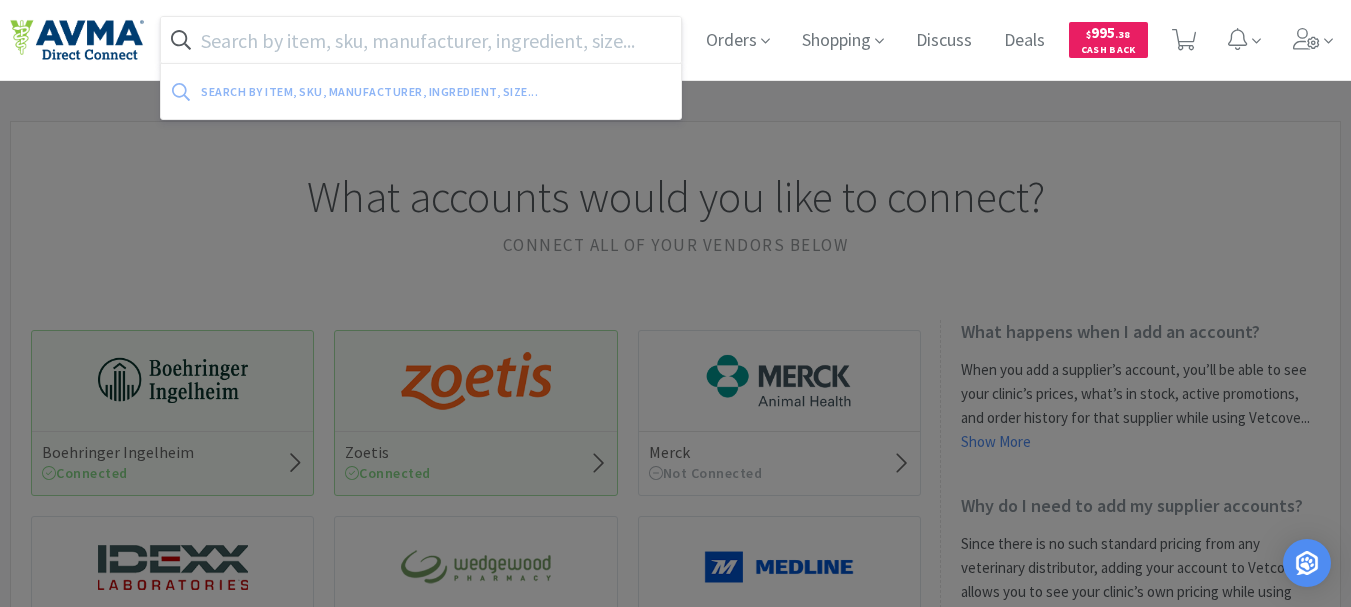paste on "078690343" 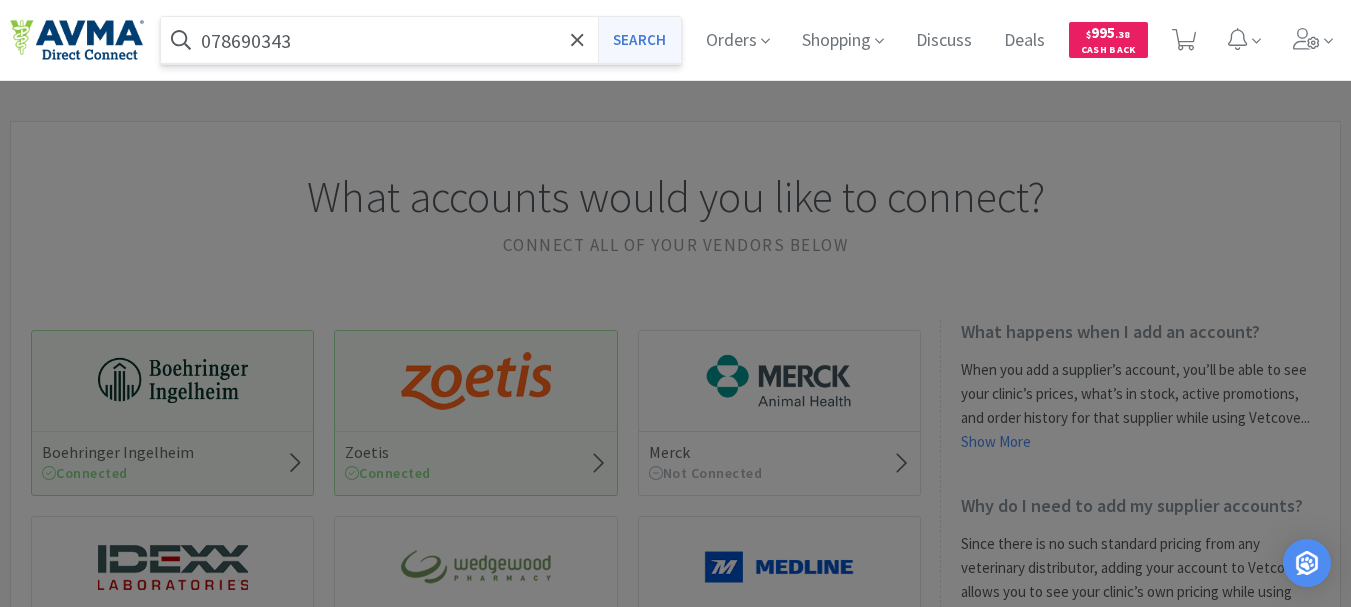 type on "078690343" 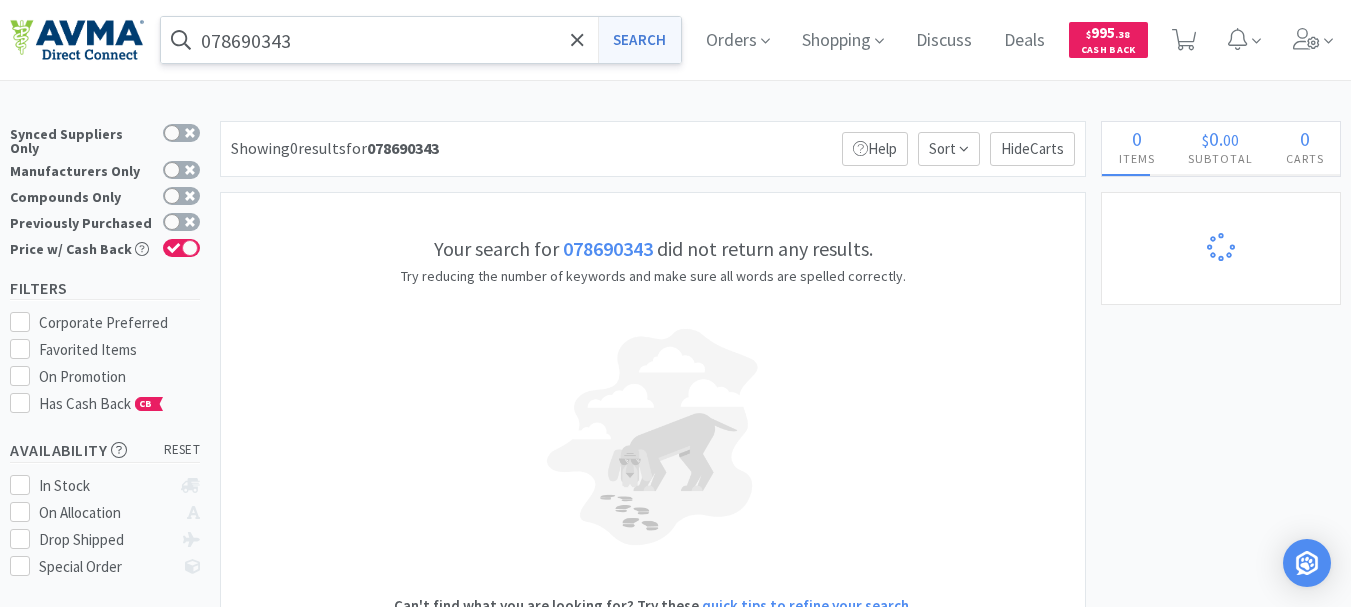 select on "2" 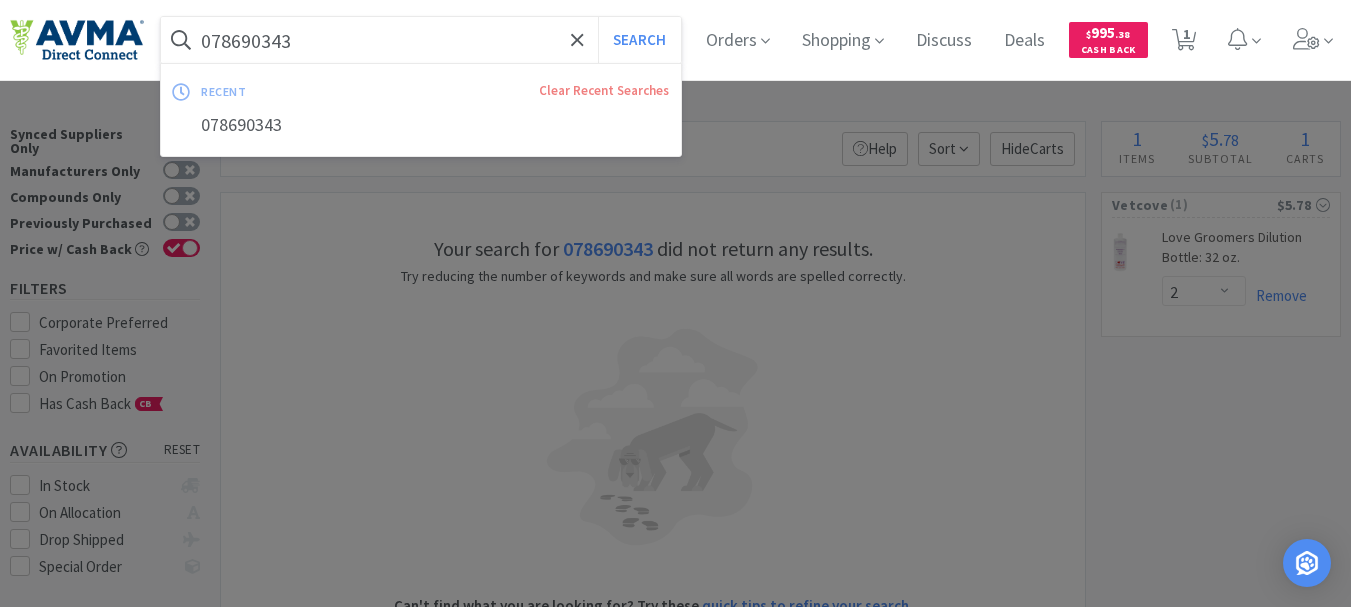 click on "078690343" at bounding box center (421, 40) 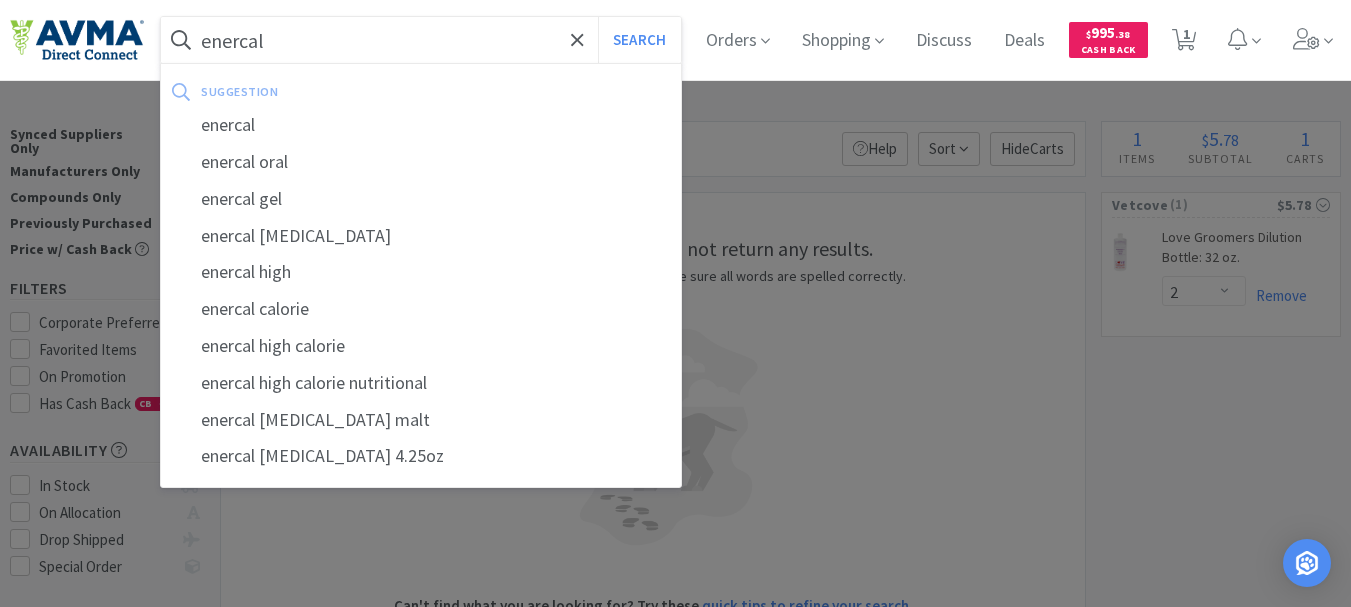 type on "enercal" 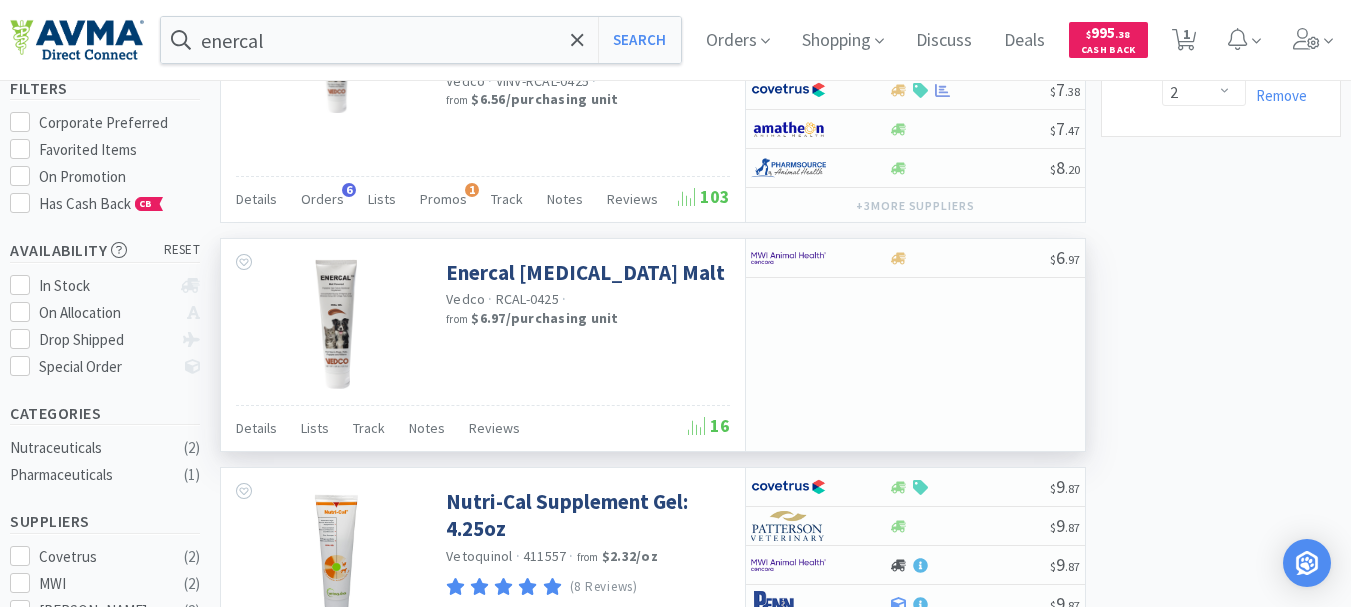 scroll, scrollTop: 0, scrollLeft: 0, axis: both 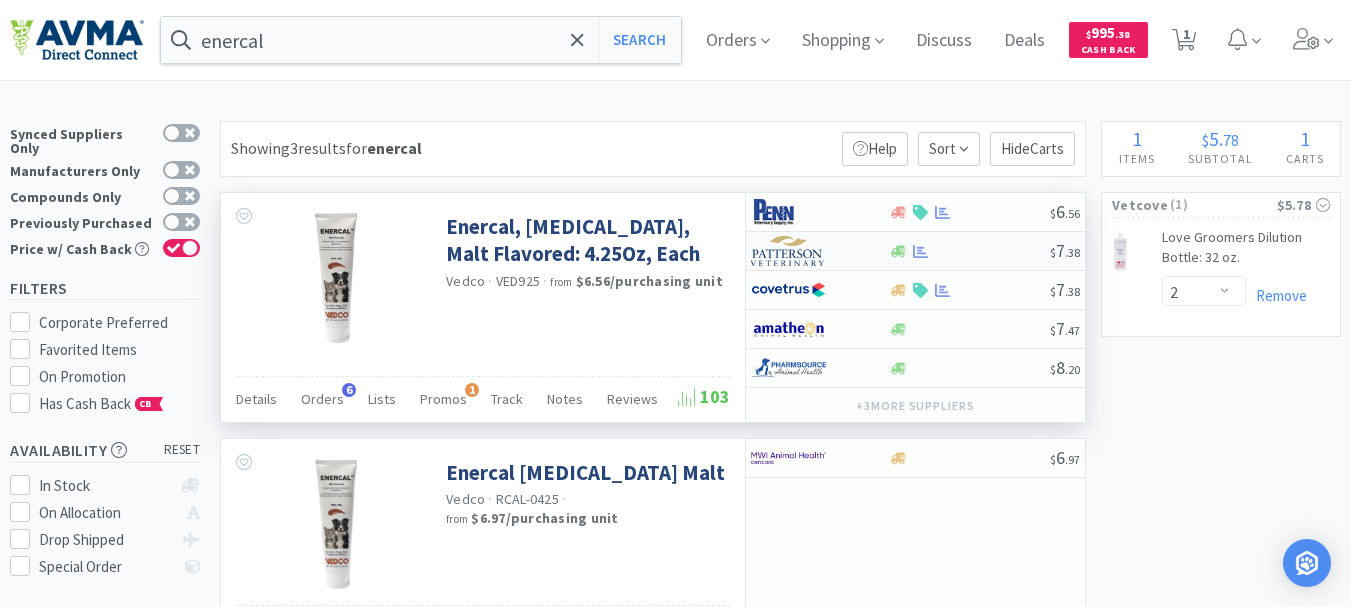 click at bounding box center [788, 251] 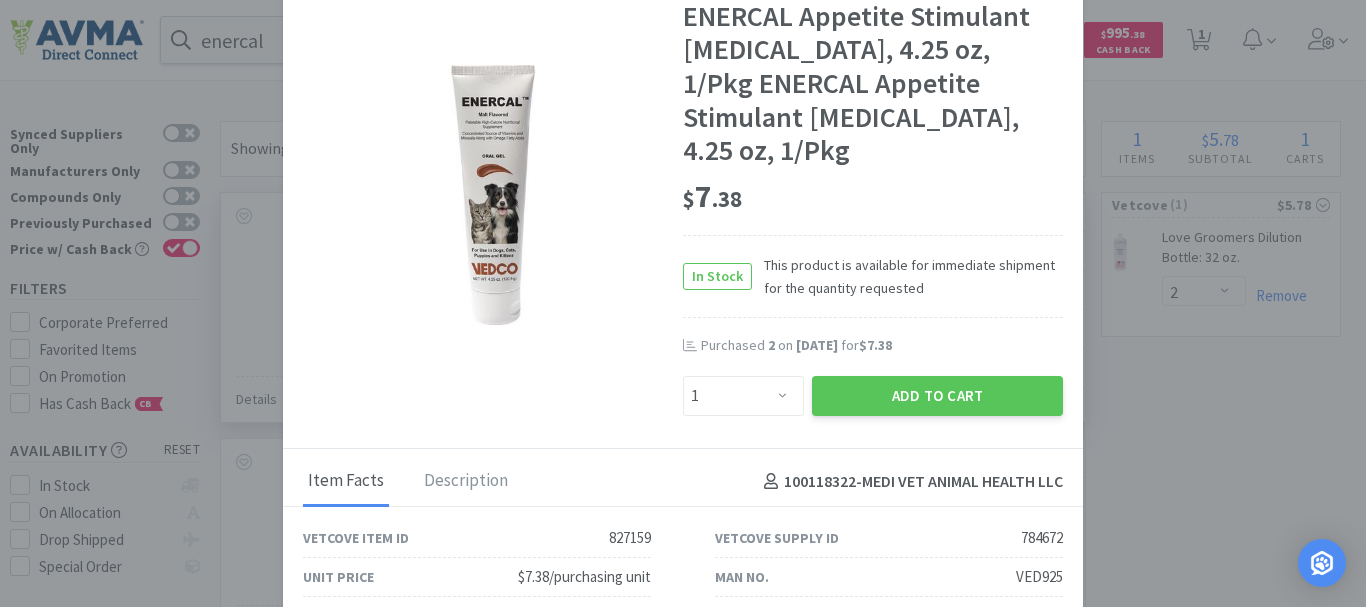 click on "078953396" at bounding box center (619, 616) 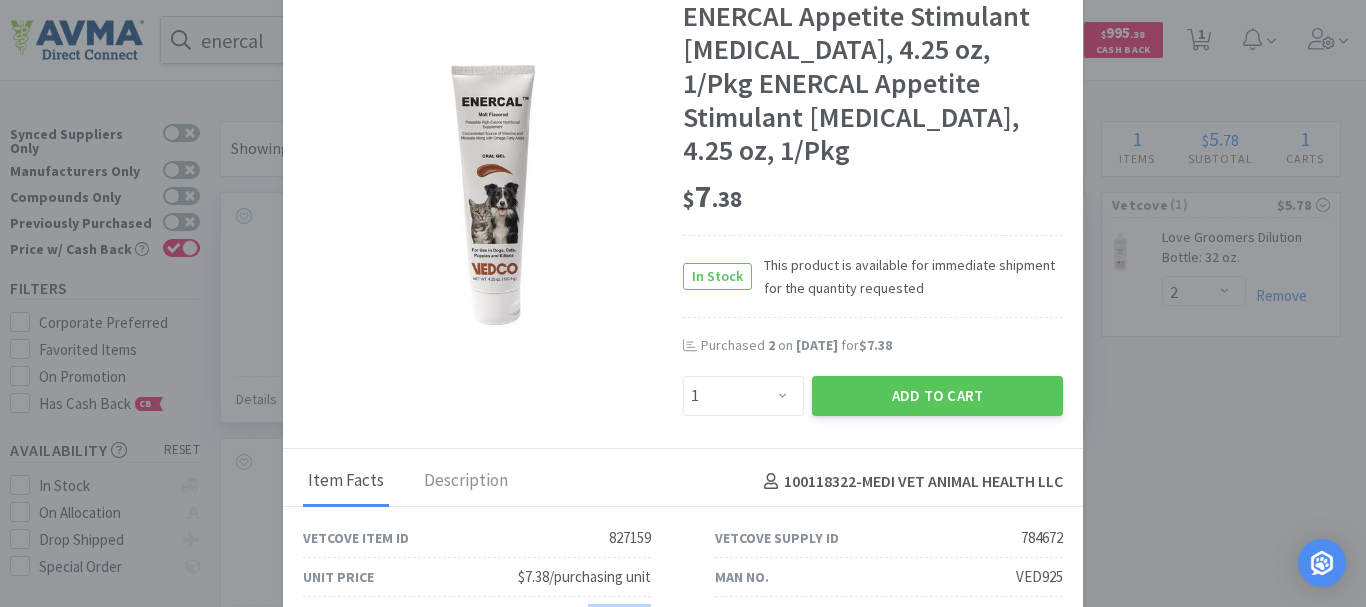 click on "078953396" at bounding box center (619, 616) 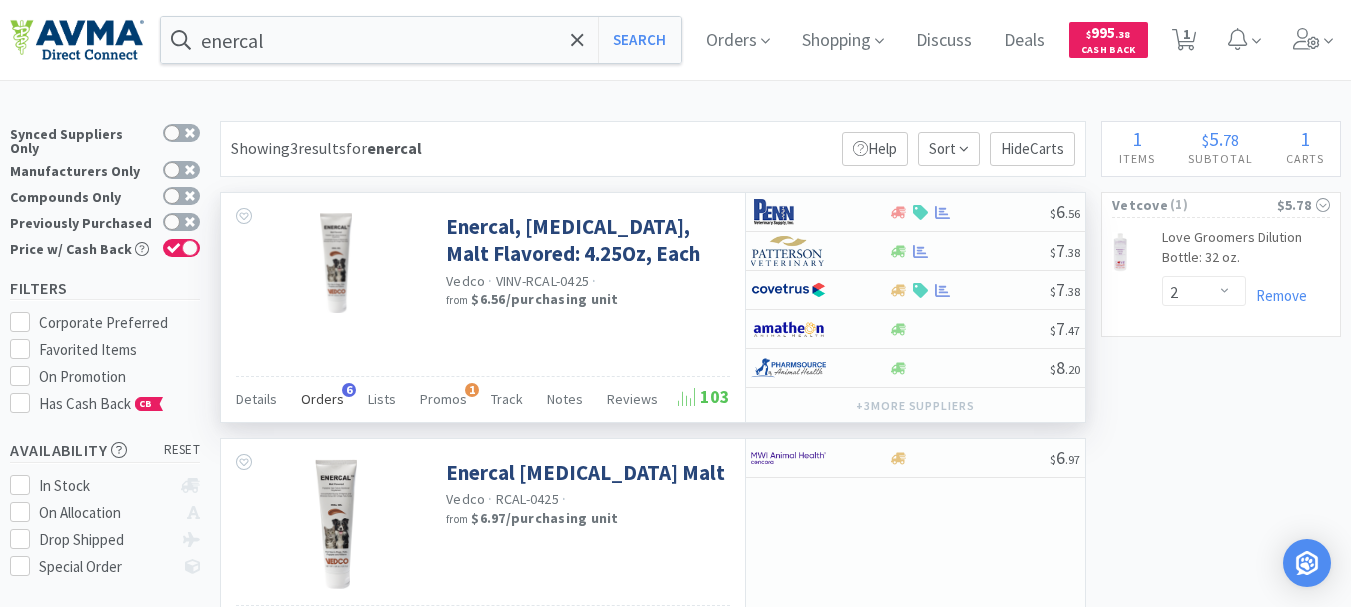click on "Orders" at bounding box center [322, 399] 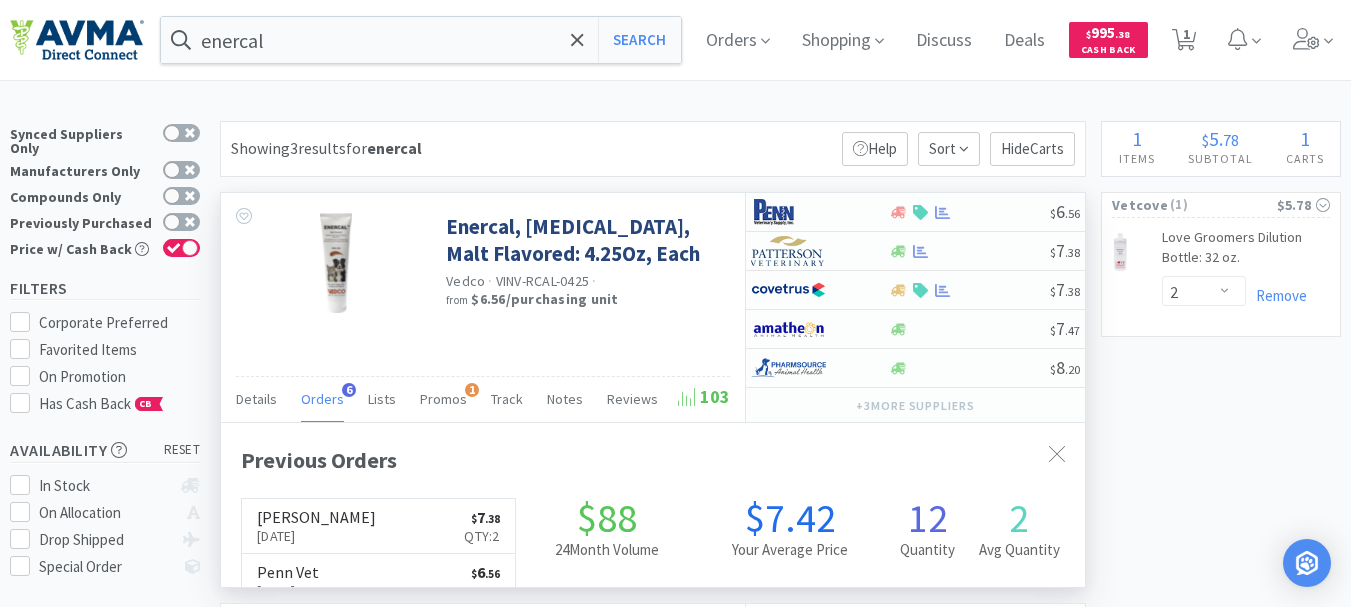 scroll, scrollTop: 999532, scrollLeft: 999136, axis: both 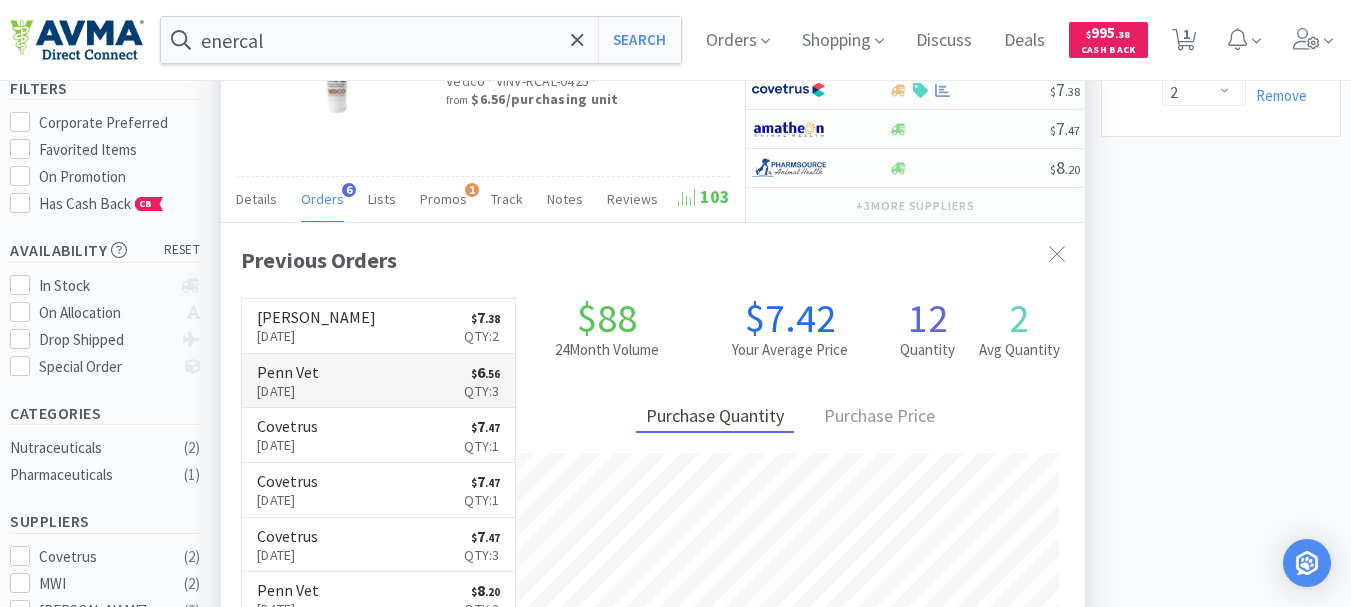 click on "Penn Vet" at bounding box center (288, 372) 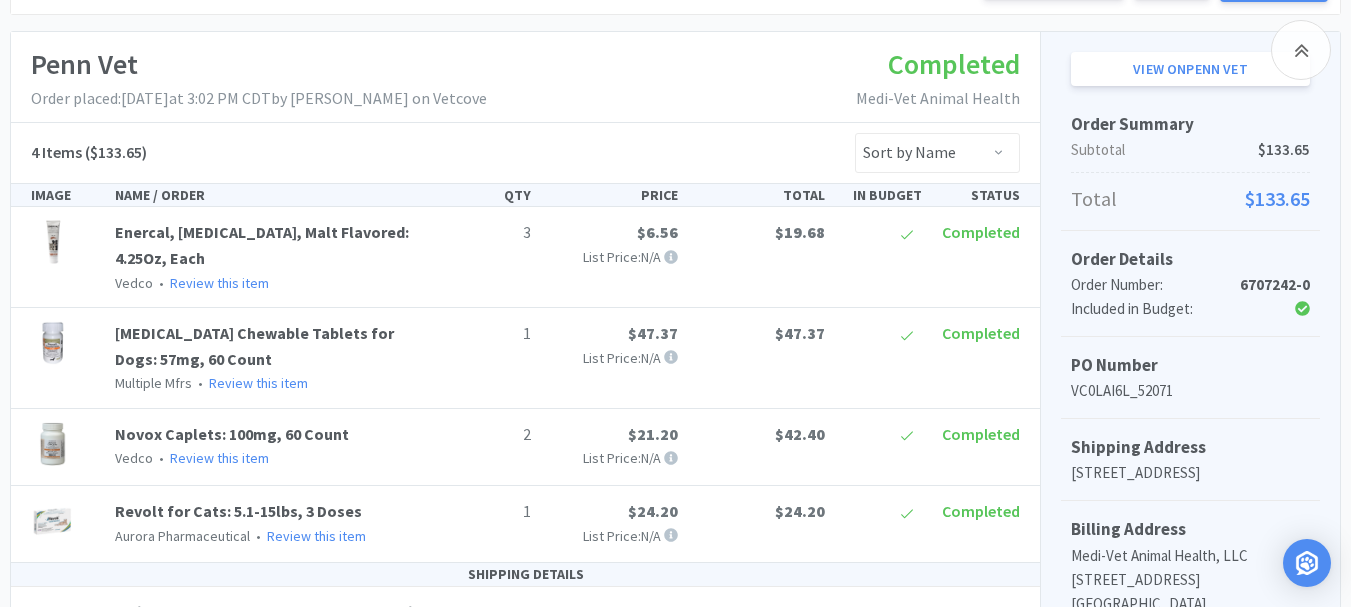 scroll, scrollTop: 0, scrollLeft: 0, axis: both 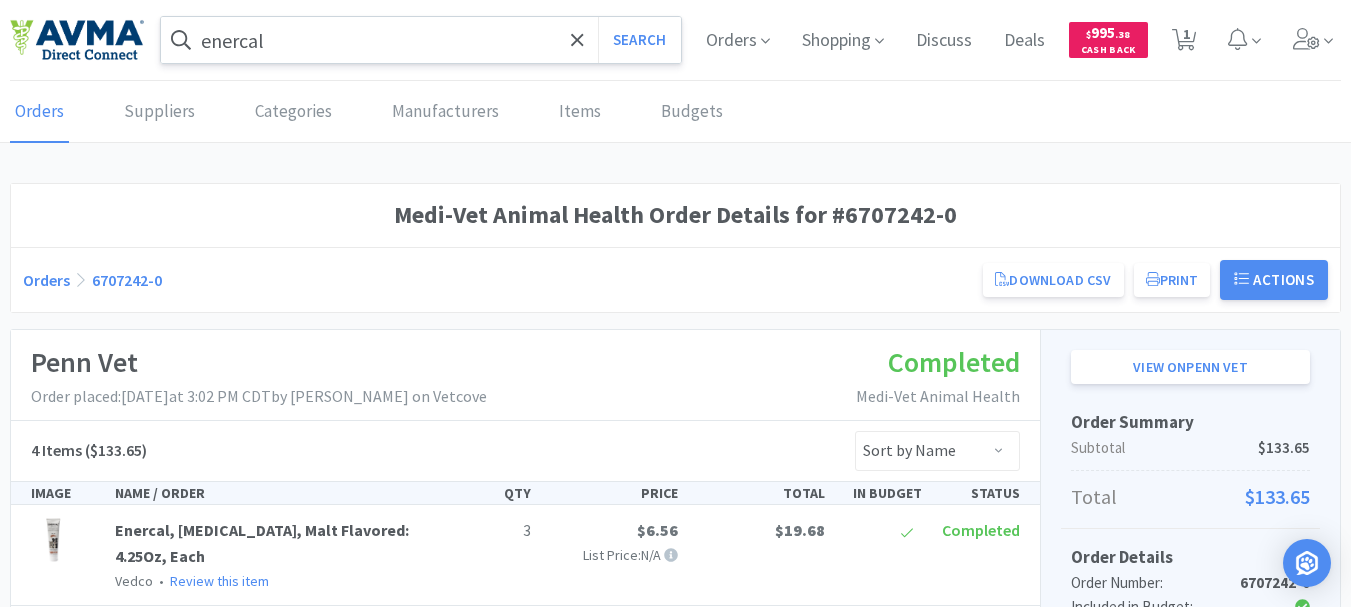 click on "enercal" at bounding box center (421, 40) 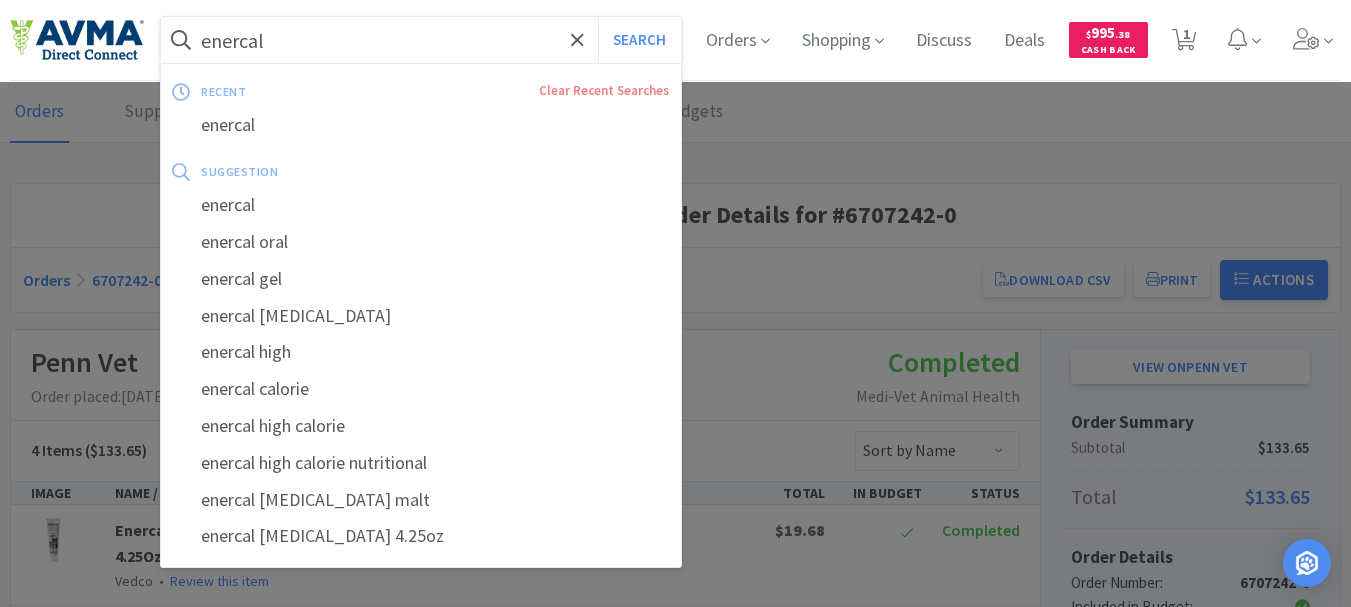 paste on "075714" 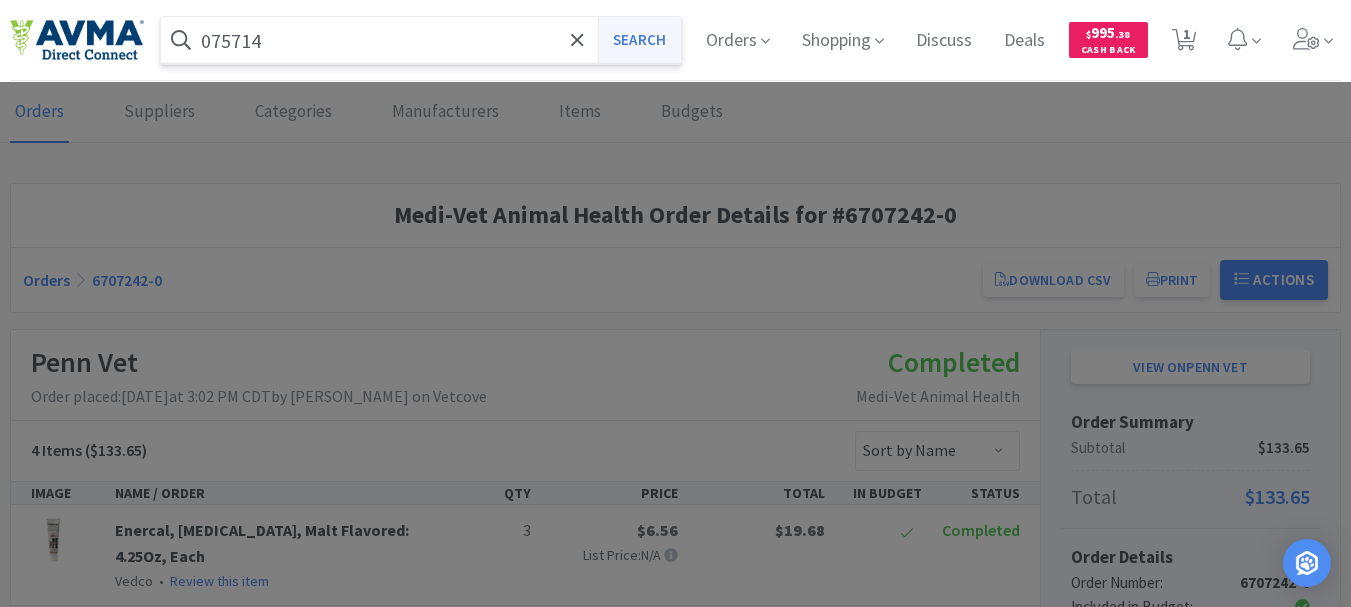 type on "075714" 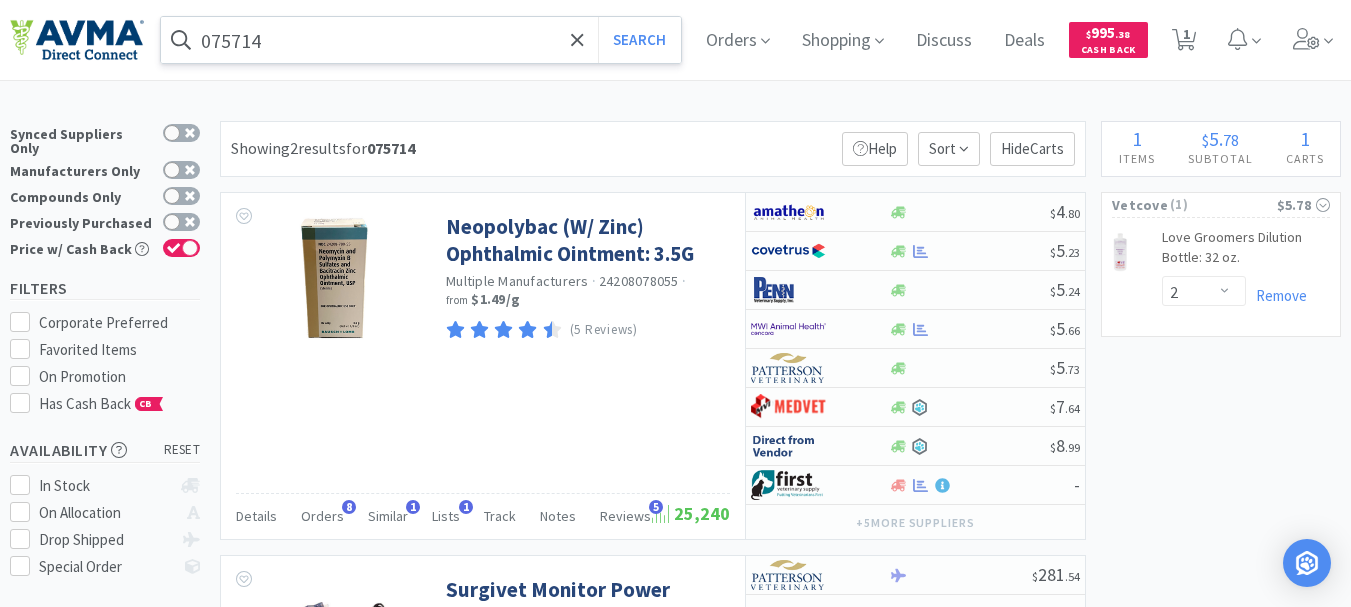 click on "075714" at bounding box center (421, 40) 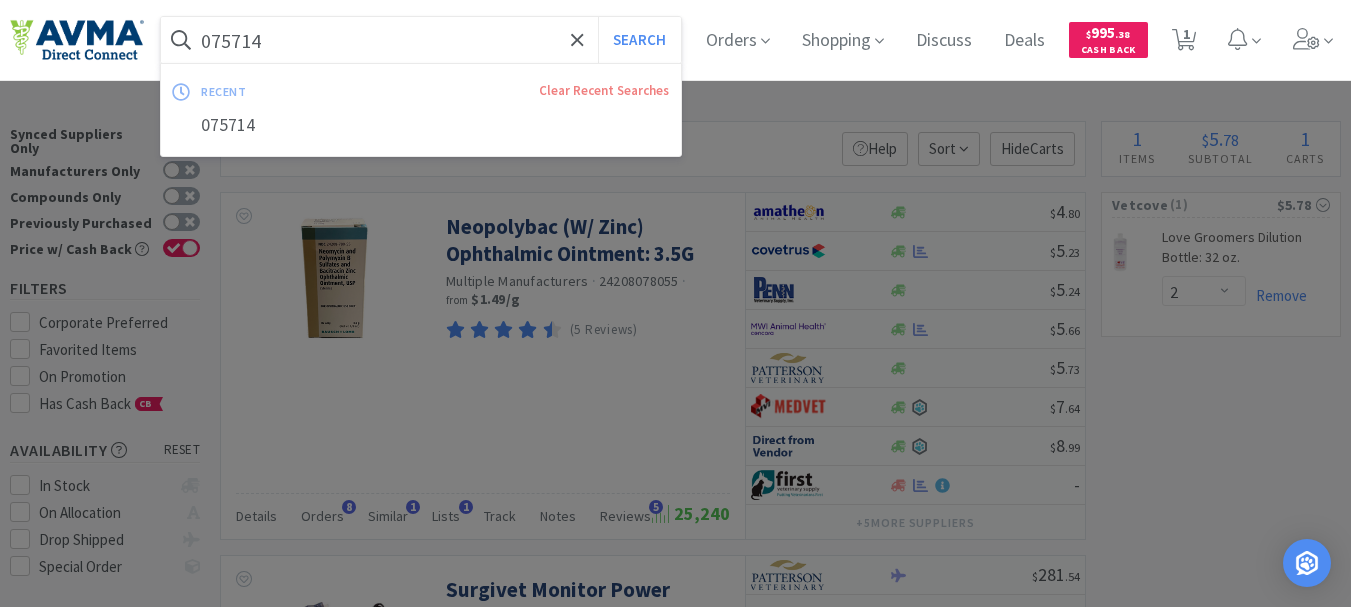 paste on "09960" 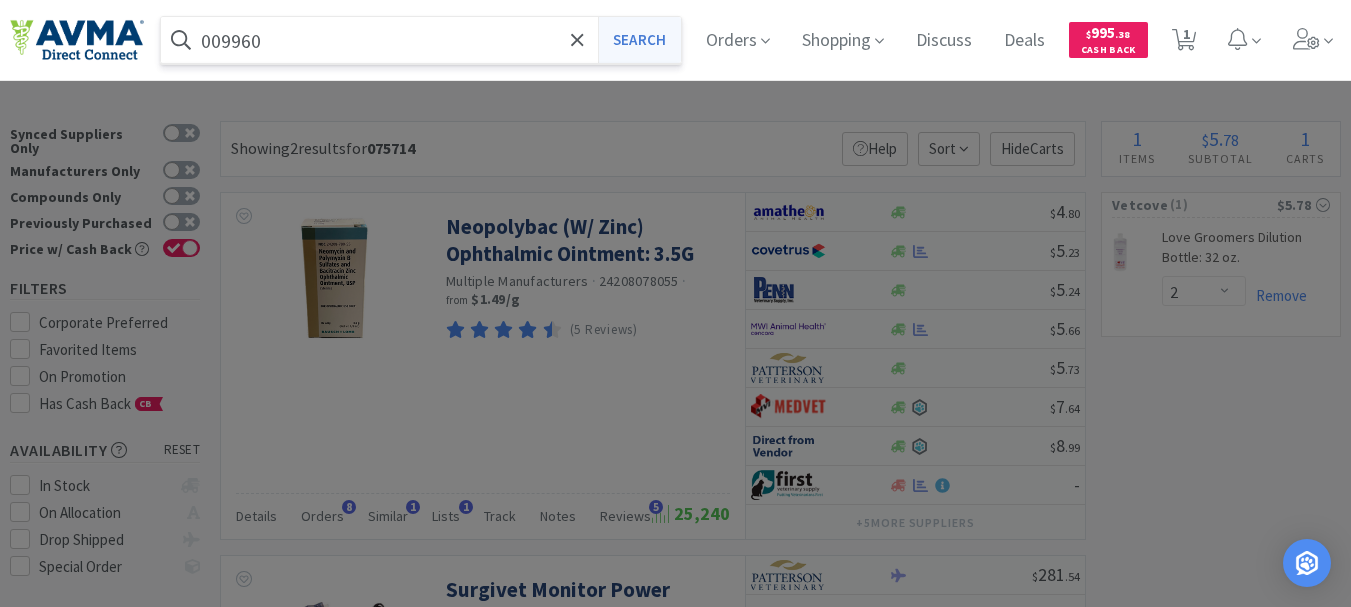 type on "009960" 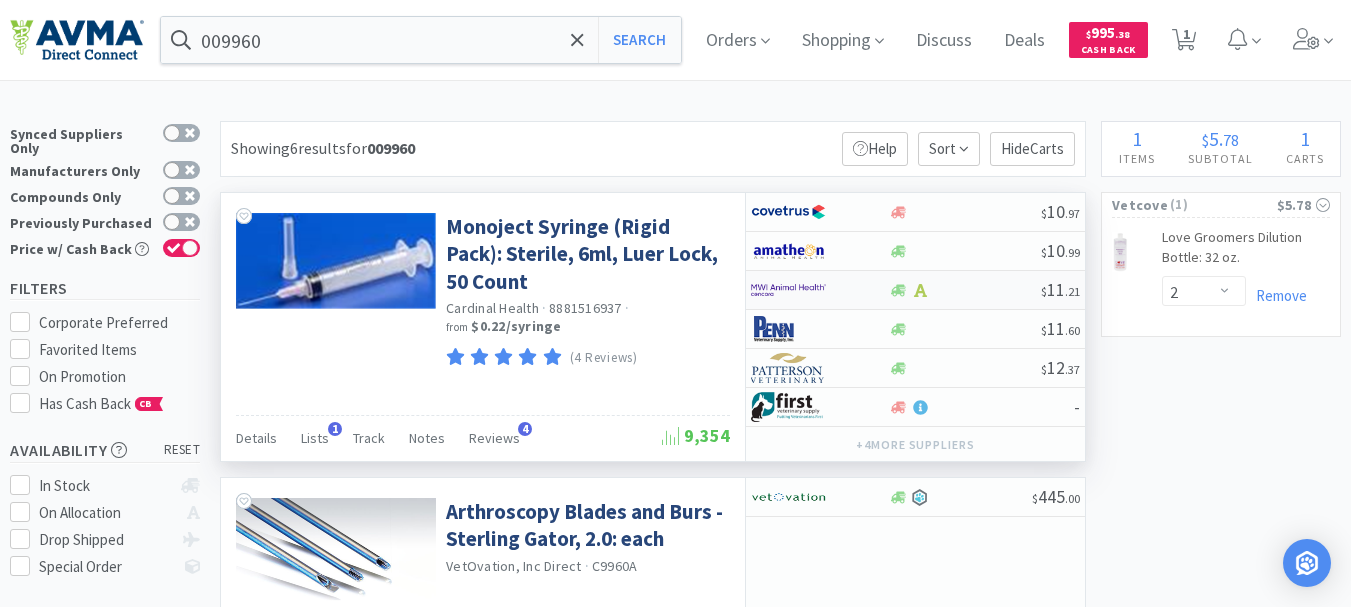 click at bounding box center [788, 290] 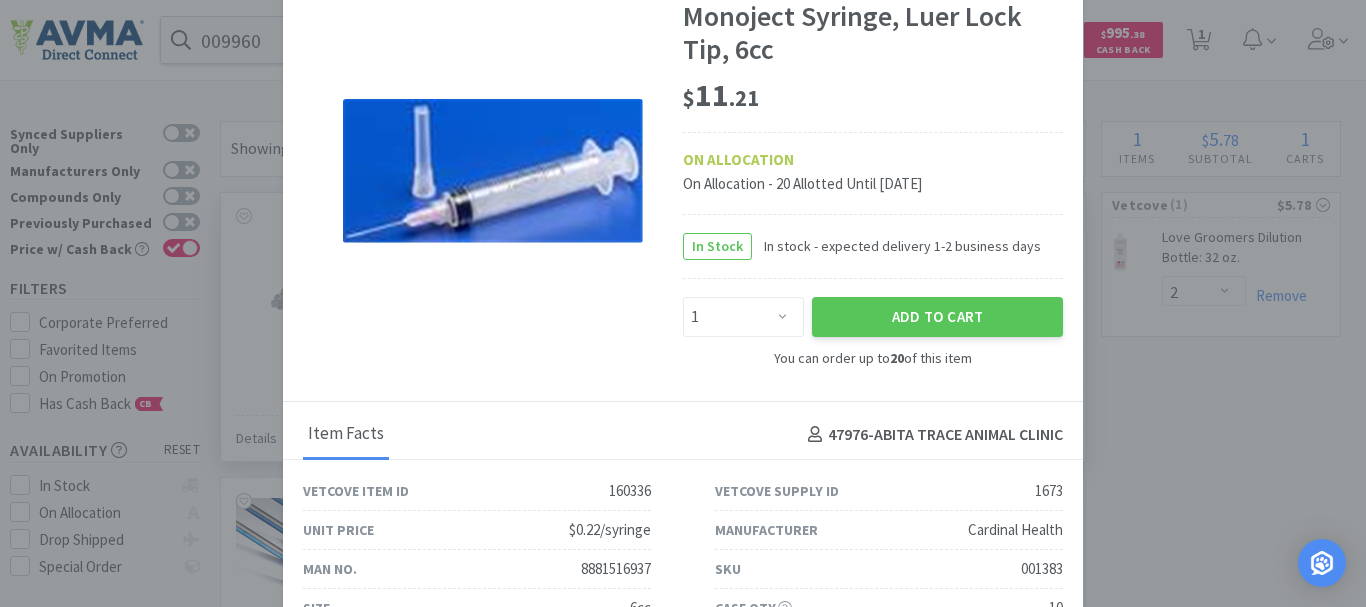 click on "001383" at bounding box center [1042, 569] 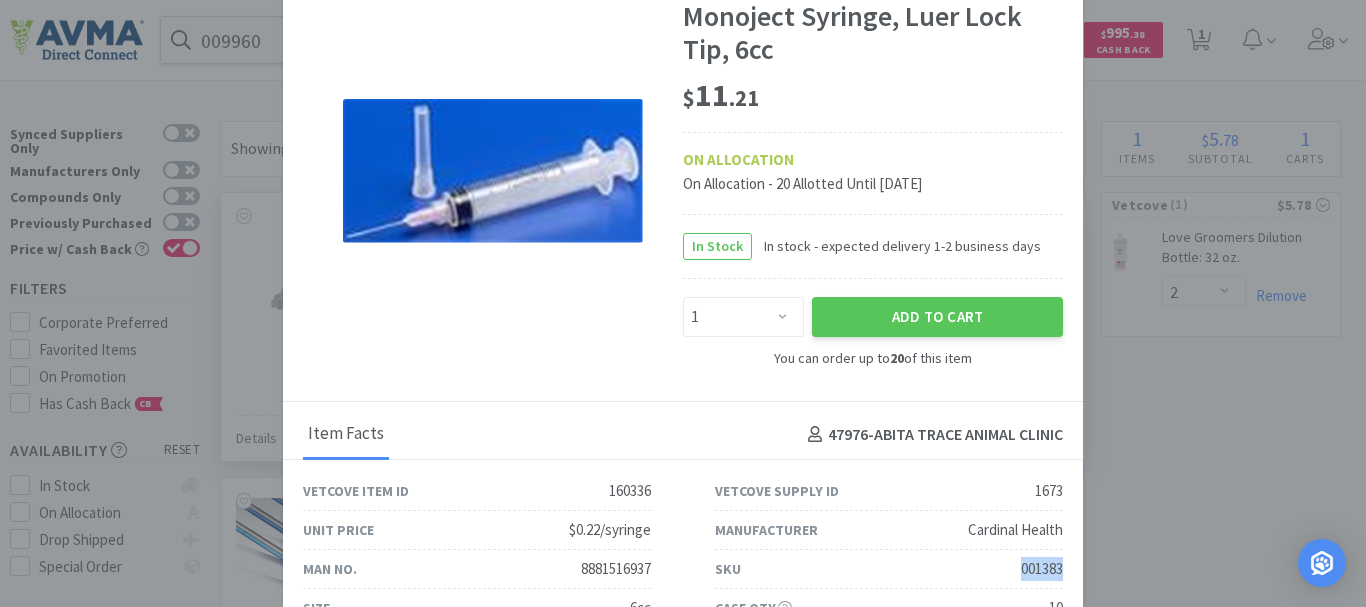 click on "001383" at bounding box center (1042, 569) 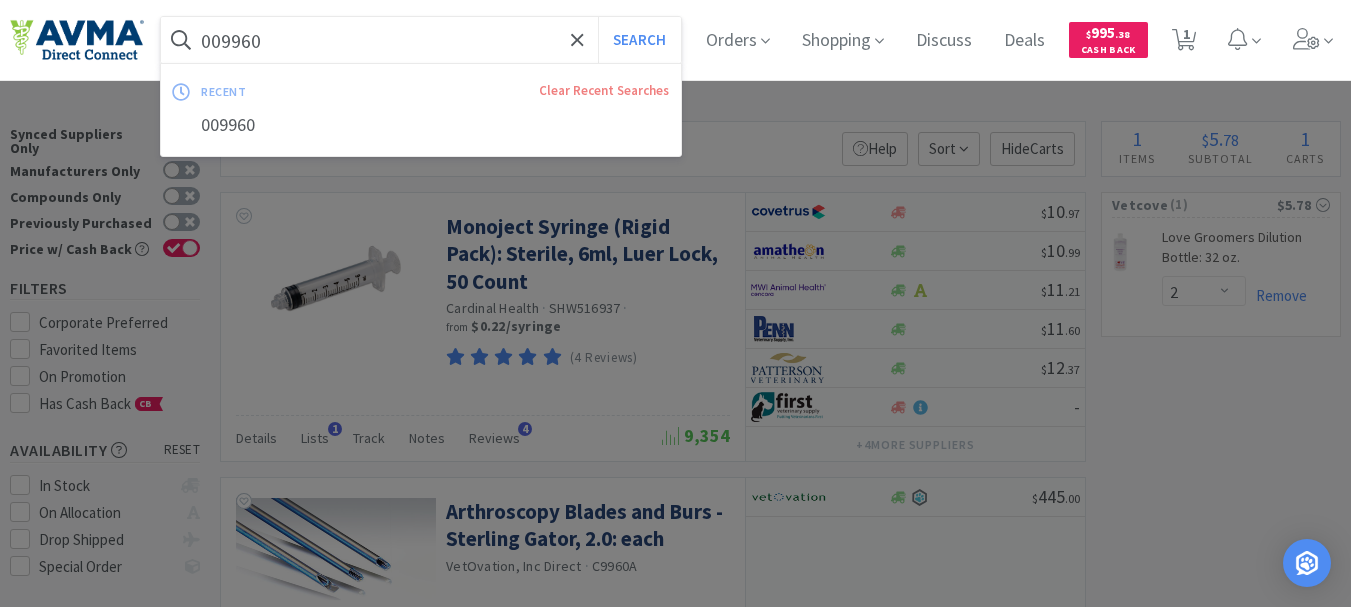 click on "009960" at bounding box center (421, 40) 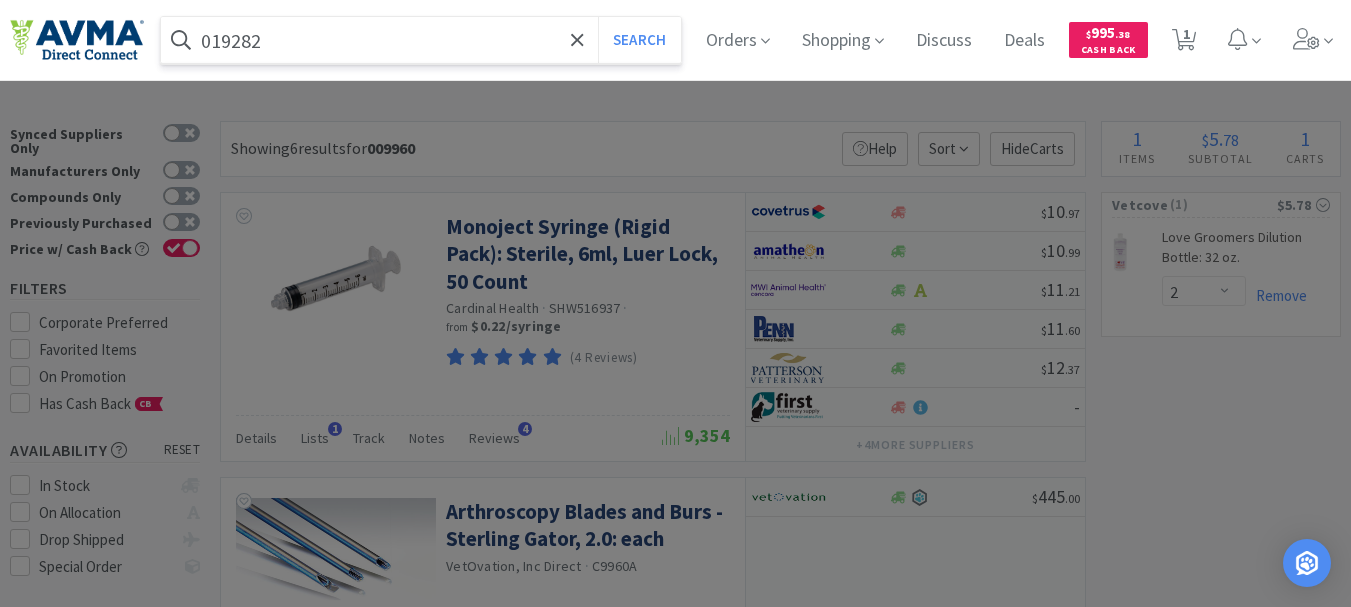 click on "Search" at bounding box center [639, 40] 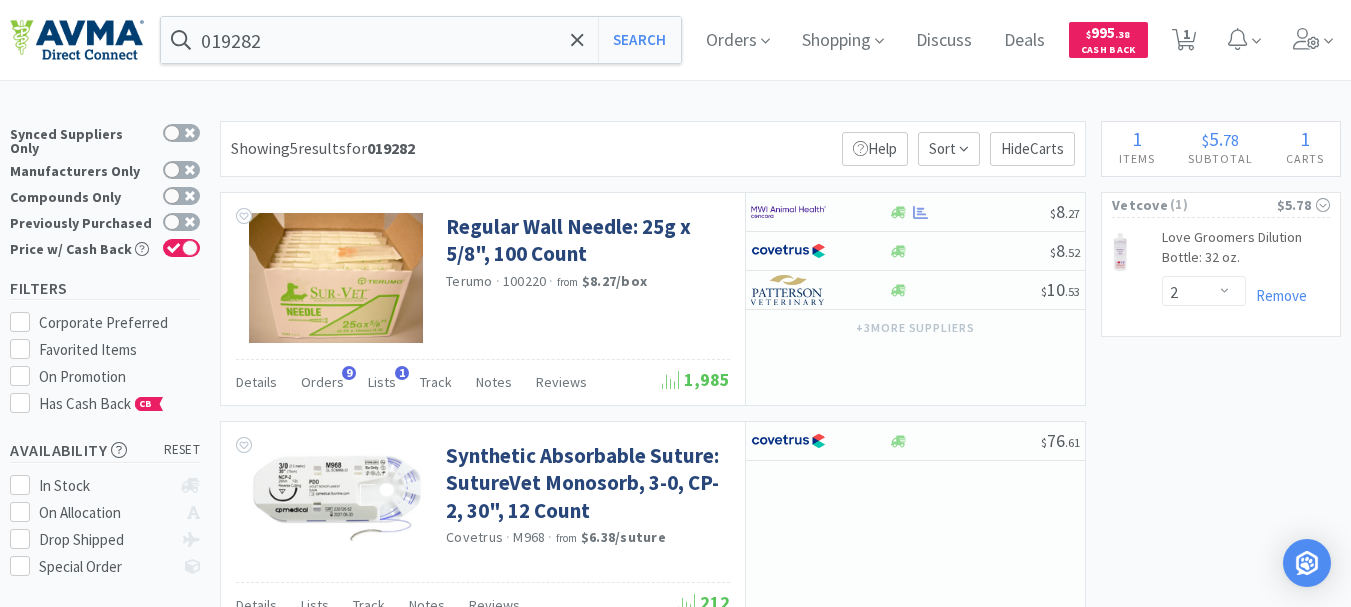 click on "019282 Search Orders Shopping Discuss Discuss Deals Deals $ 995 . 38 Cash Back 1 1" at bounding box center (675, 40) 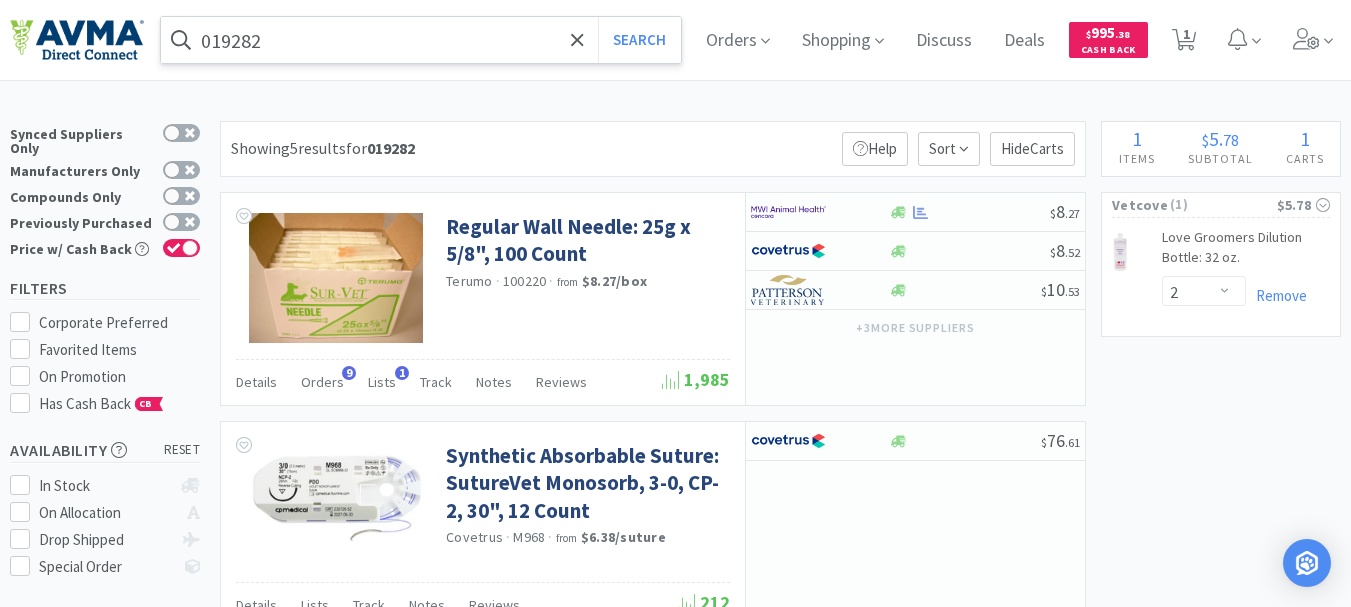 click on "019282" at bounding box center [421, 40] 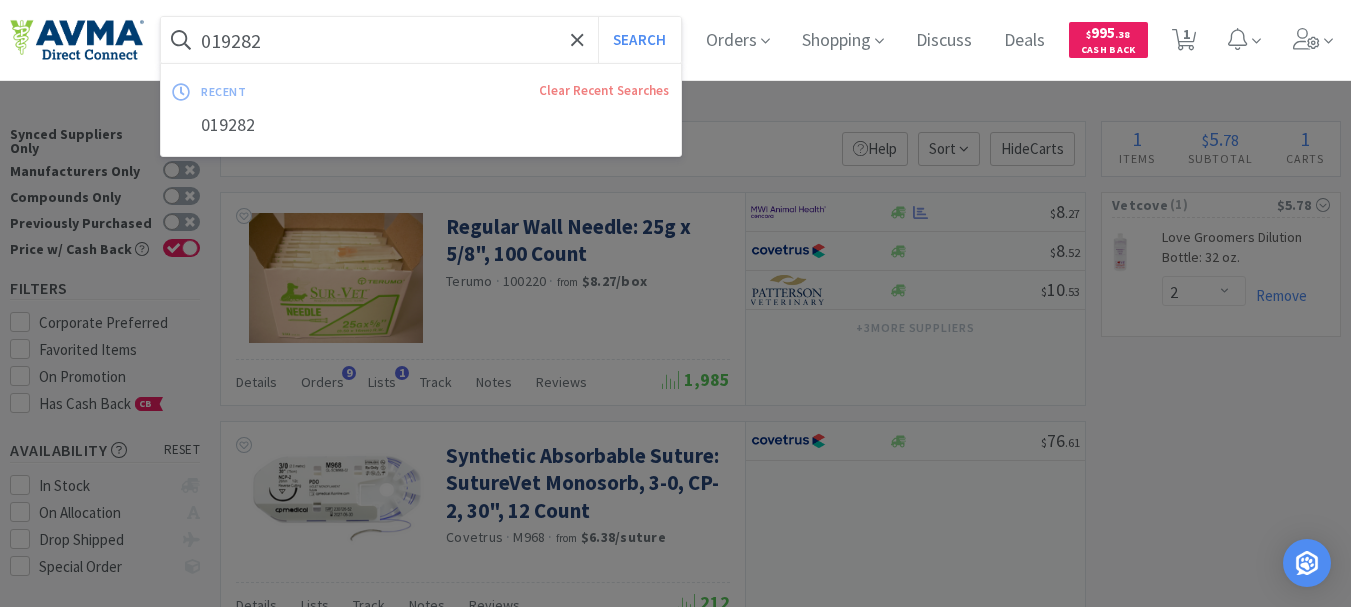 paste on "7865784" 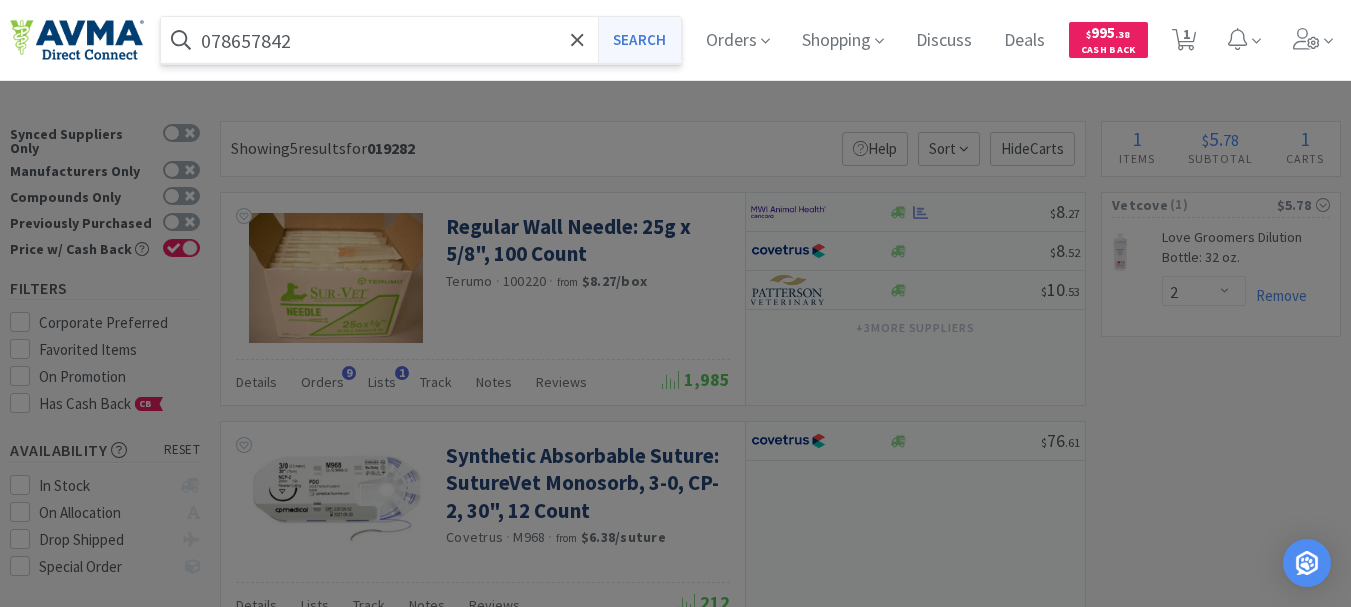 click on "Search" at bounding box center (639, 40) 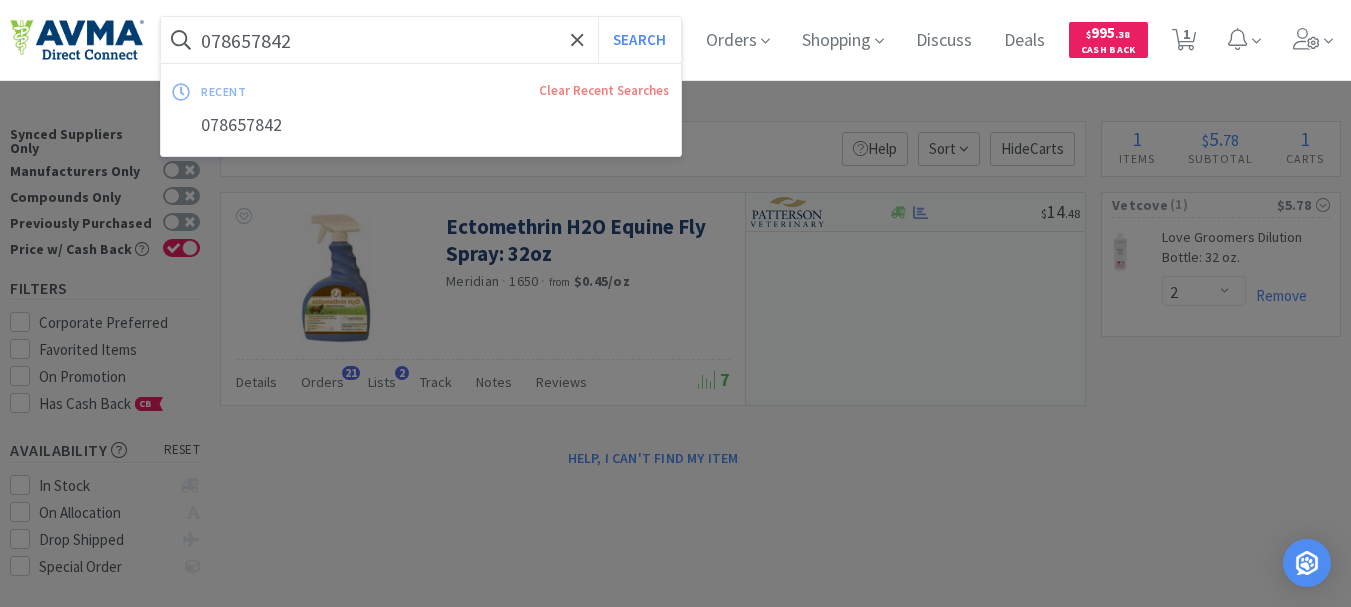 click on "078657842" at bounding box center [421, 40] 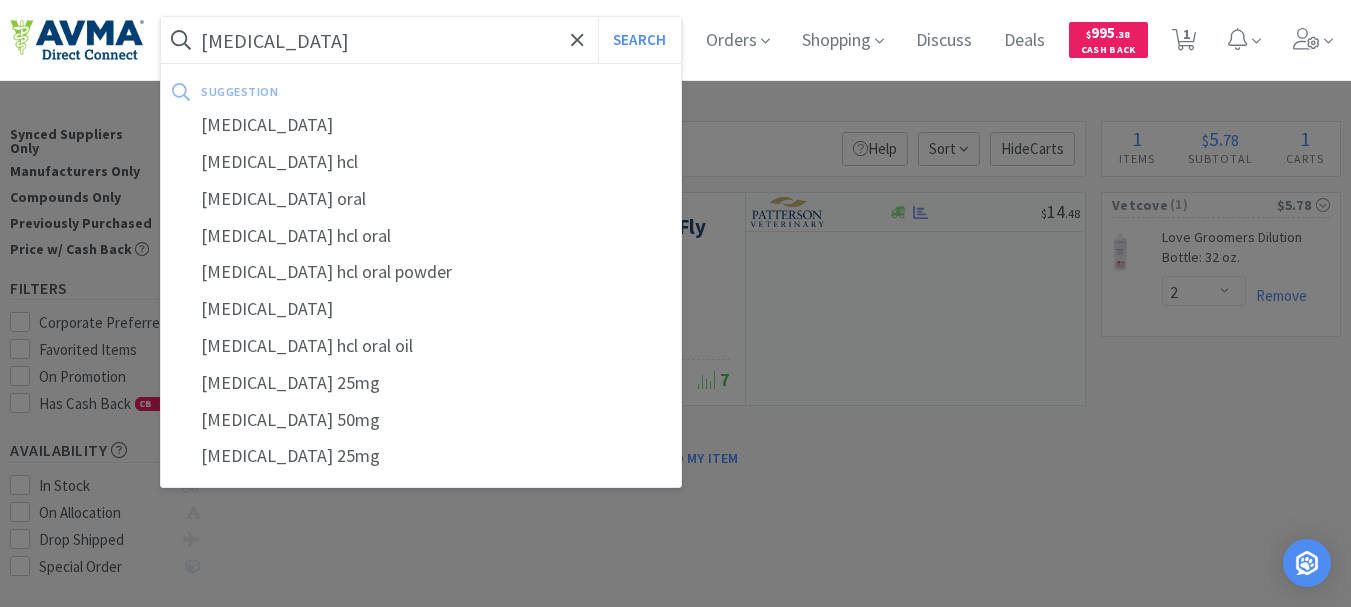 click on "Search" at bounding box center (639, 40) 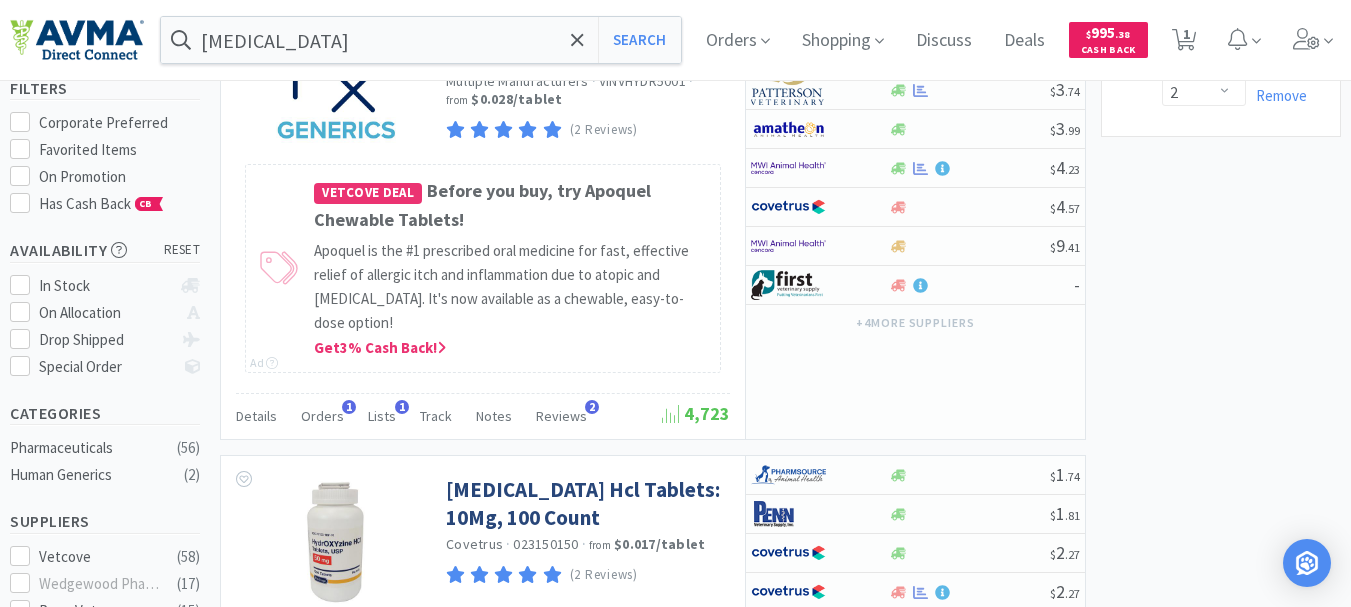 scroll, scrollTop: 0, scrollLeft: 0, axis: both 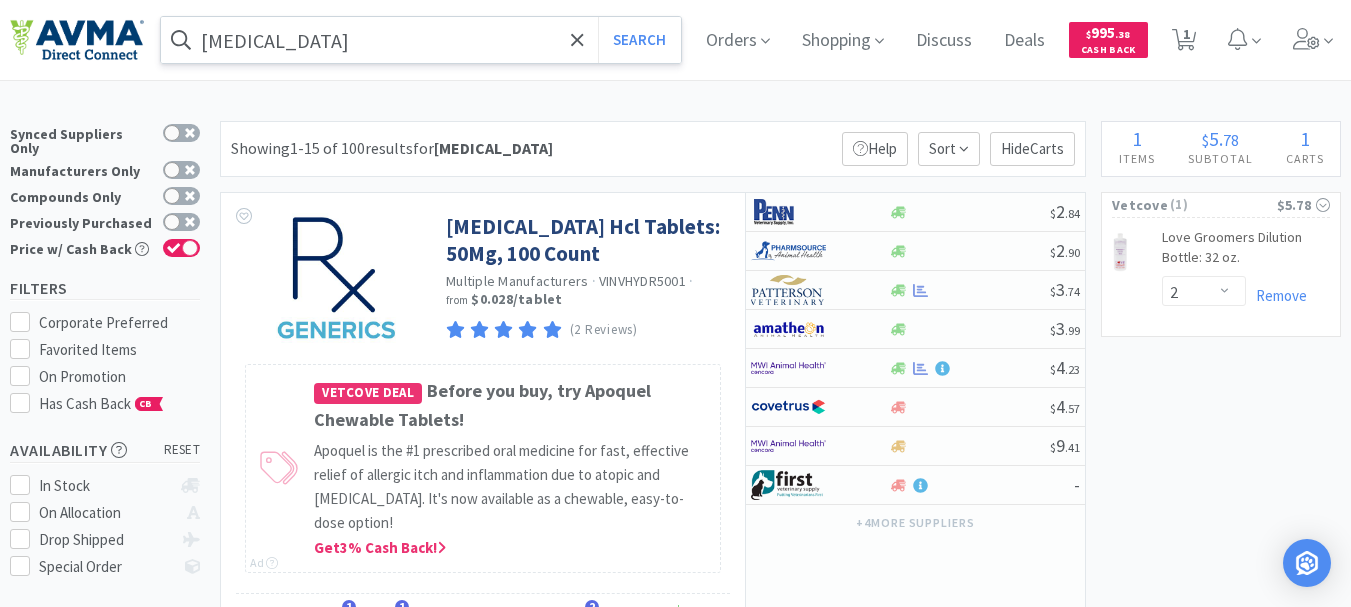 click on "[MEDICAL_DATA]" at bounding box center (421, 40) 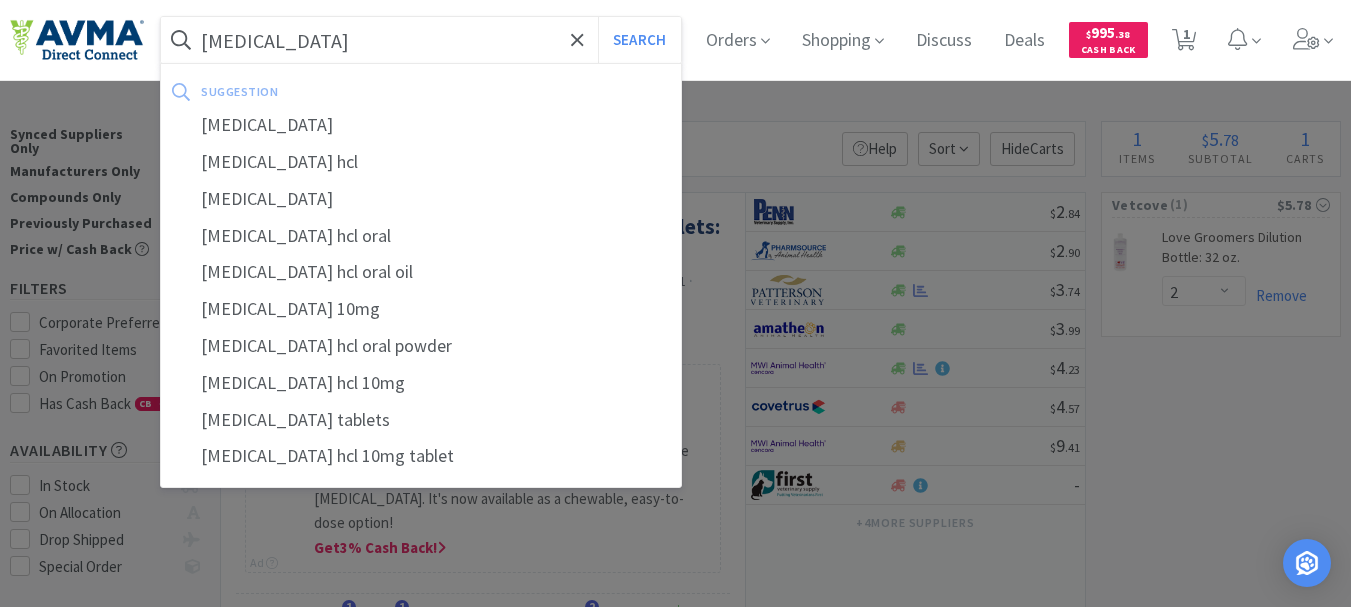 click on "Search" at bounding box center [639, 40] 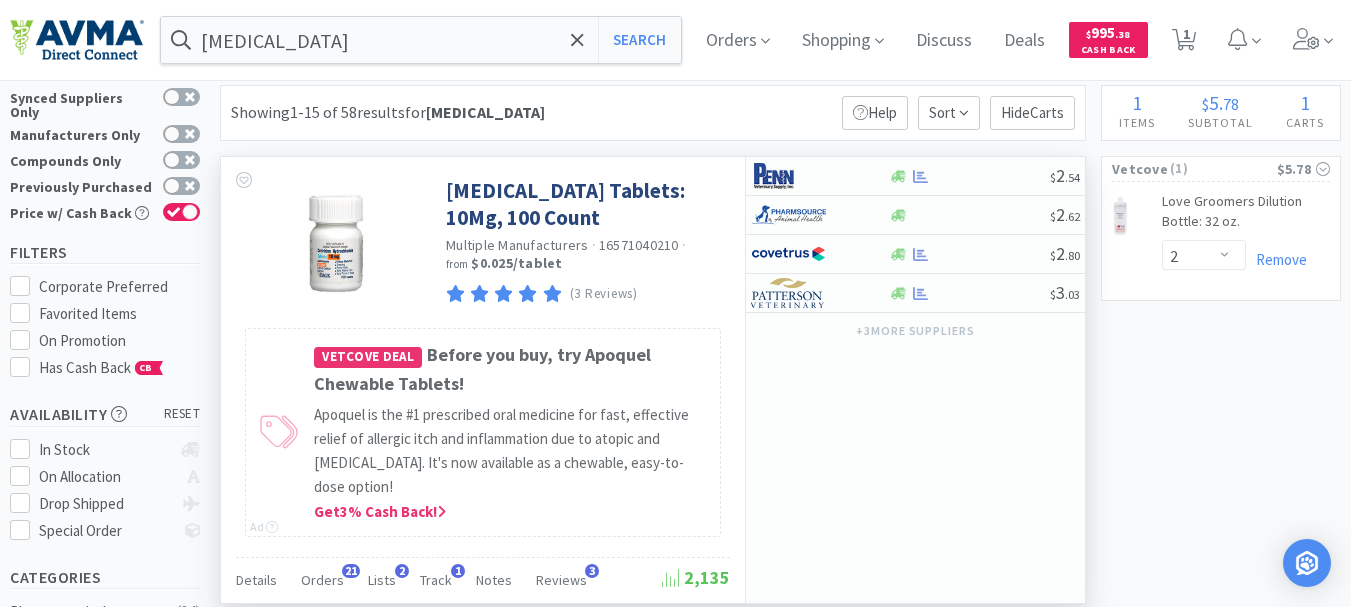 scroll, scrollTop: 0, scrollLeft: 0, axis: both 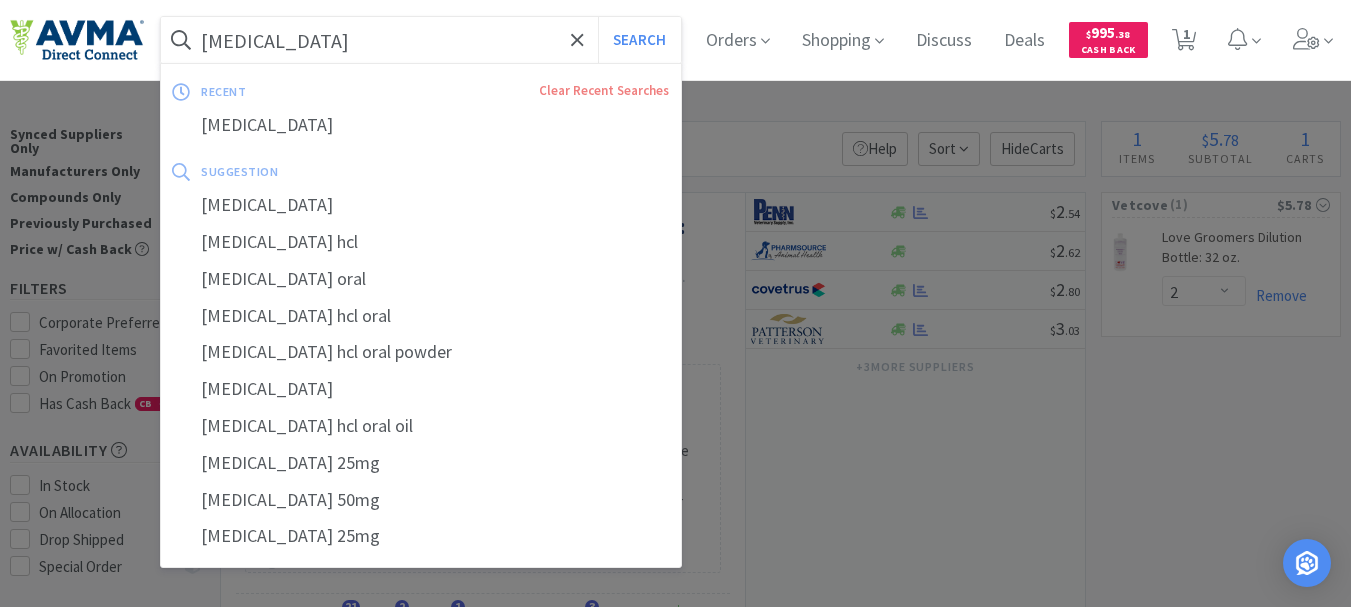click on "Search" at bounding box center [639, 40] 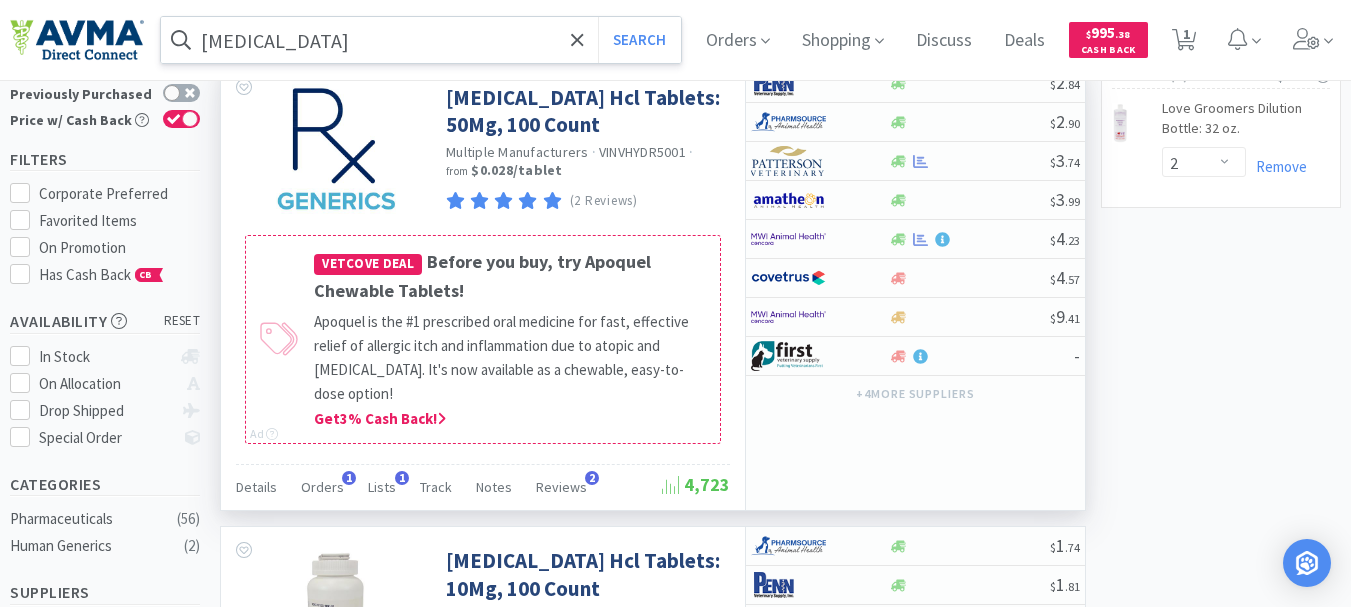 scroll, scrollTop: 100, scrollLeft: 0, axis: vertical 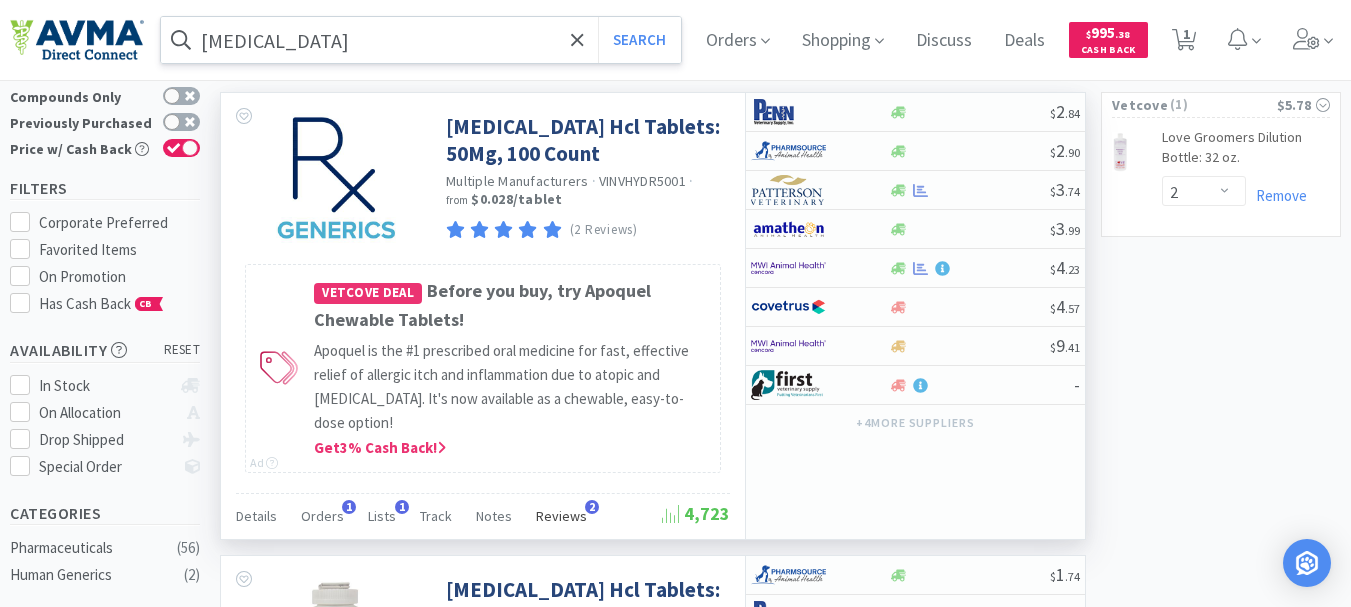 click on "Reviews" at bounding box center (561, 516) 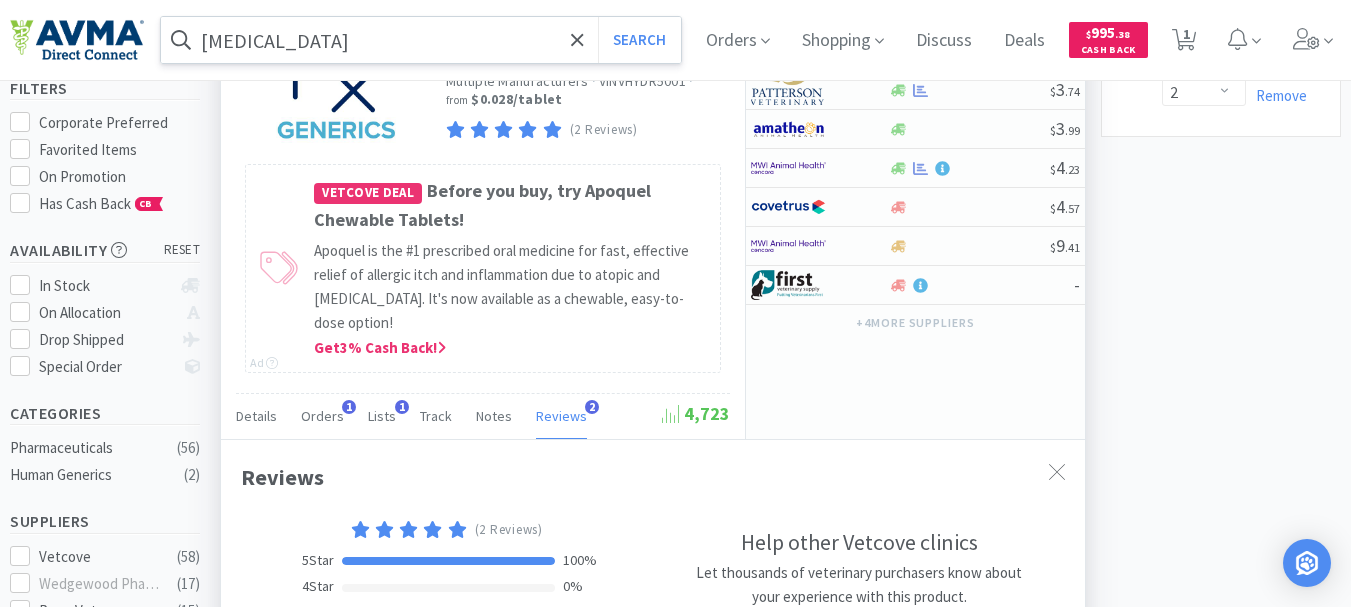 scroll, scrollTop: 0, scrollLeft: 0, axis: both 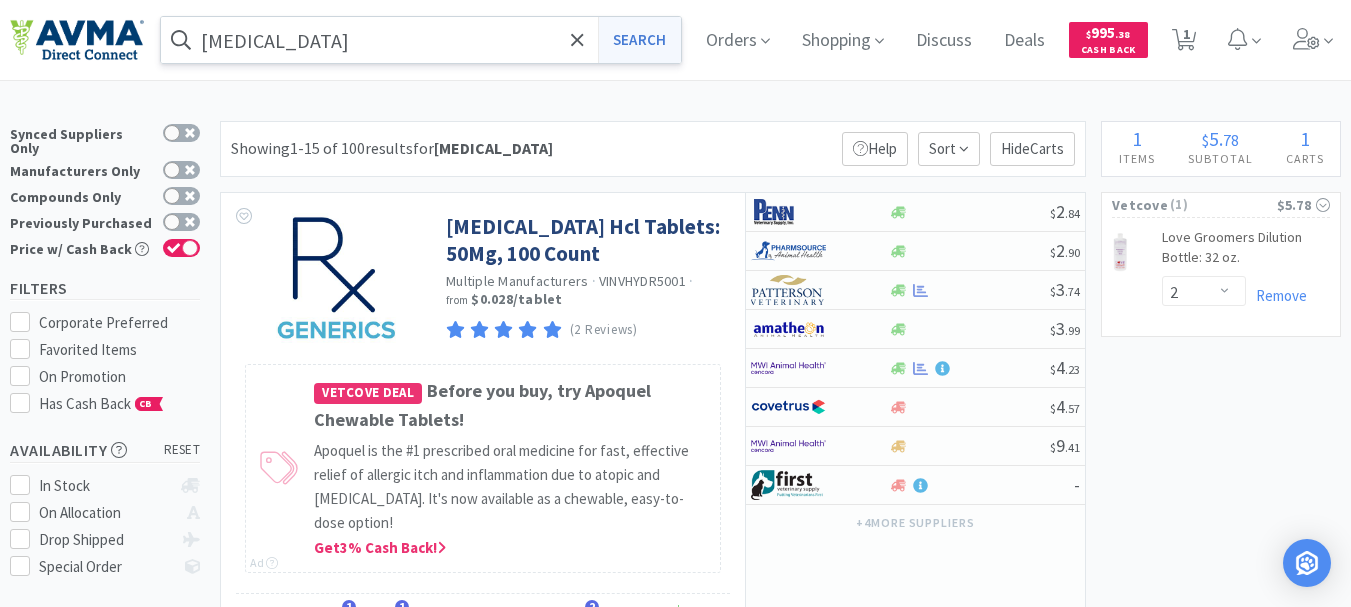 click on "Search" at bounding box center [639, 40] 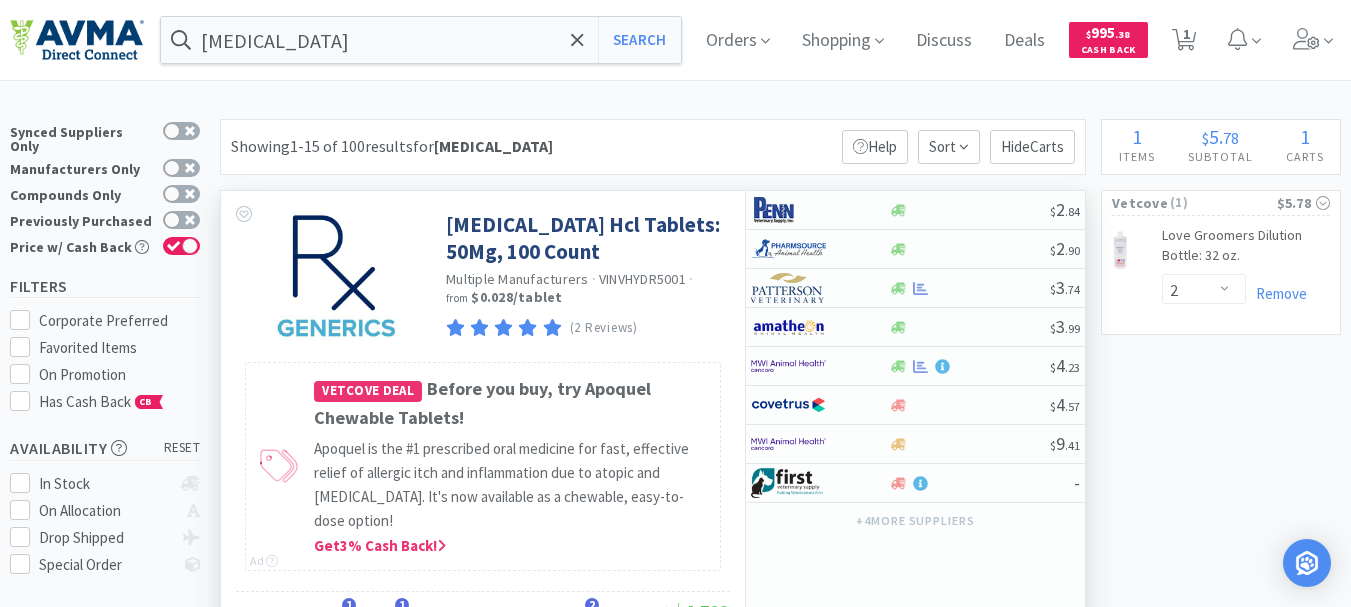 scroll, scrollTop: 0, scrollLeft: 0, axis: both 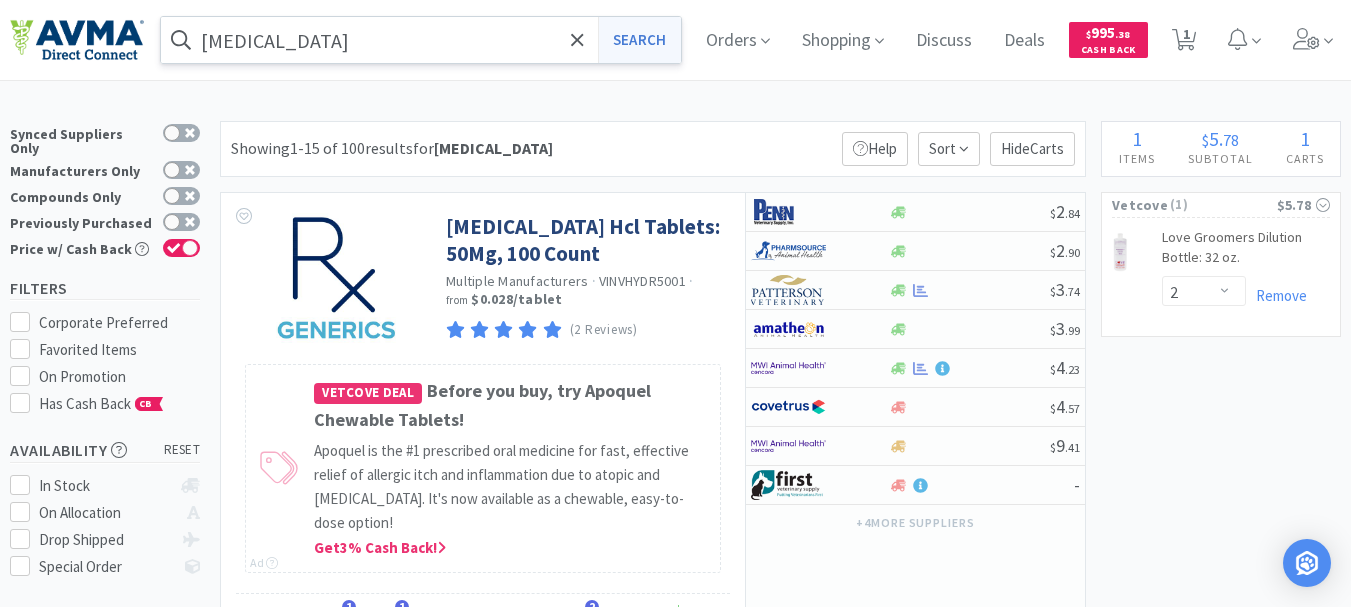 click on "Search" at bounding box center [639, 40] 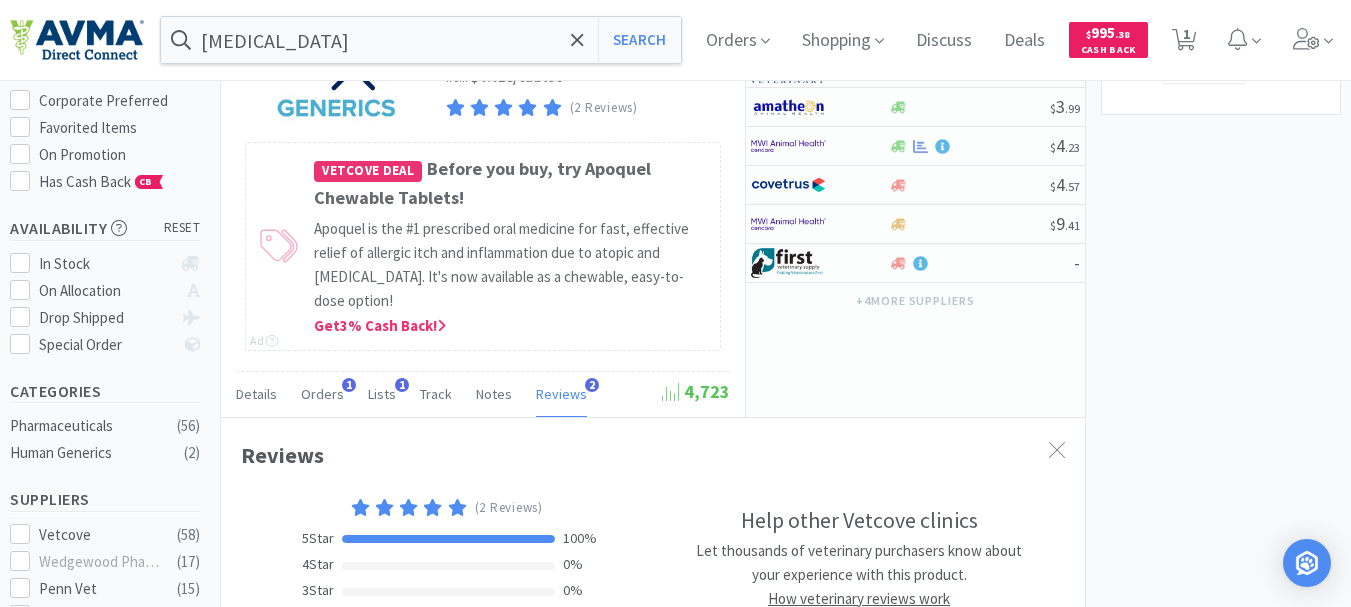 scroll, scrollTop: 200, scrollLeft: 0, axis: vertical 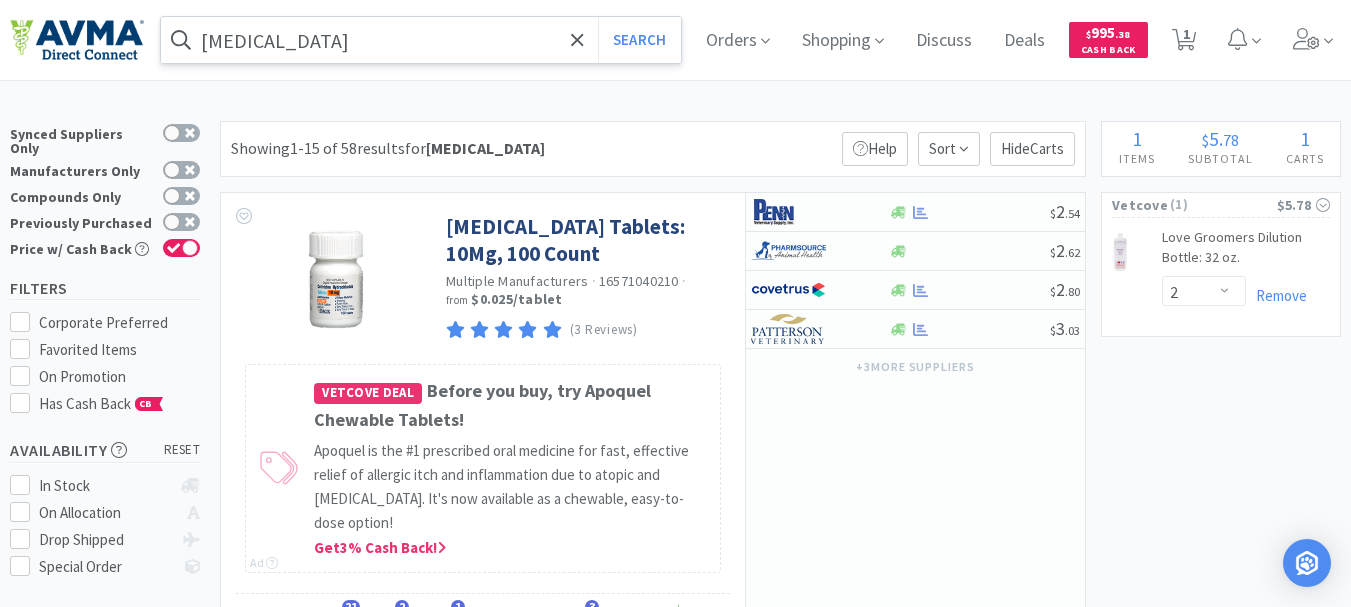 click on "[MEDICAL_DATA]" at bounding box center [421, 40] 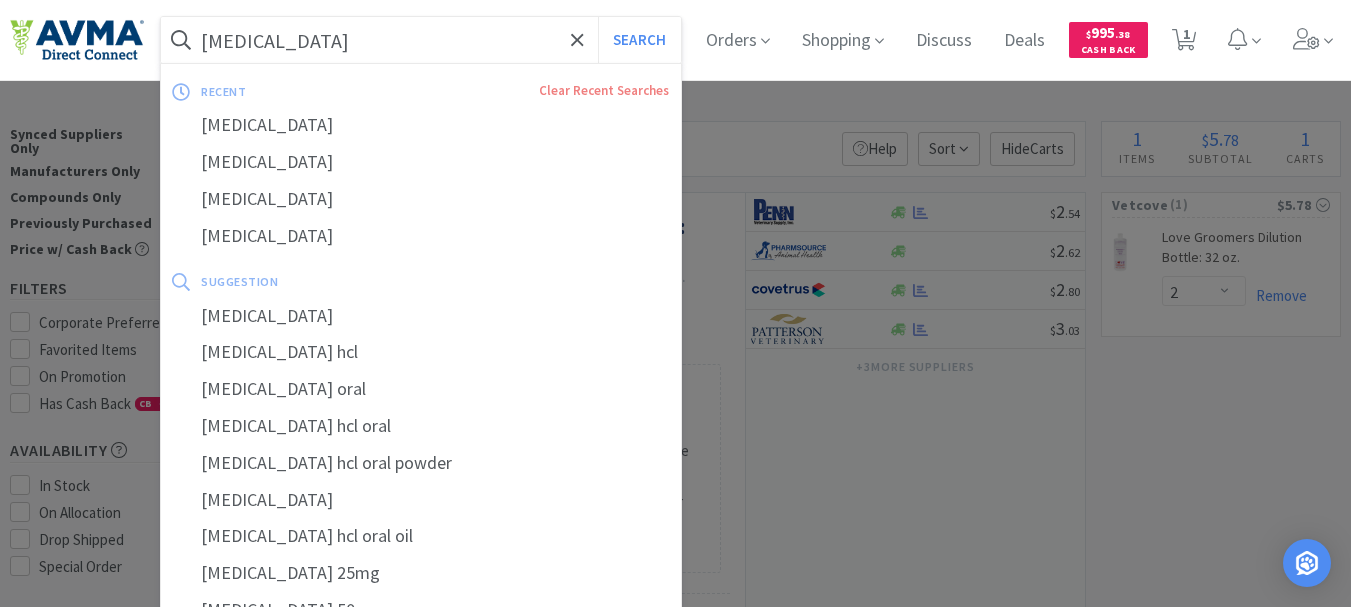 click on "Search" at bounding box center (639, 40) 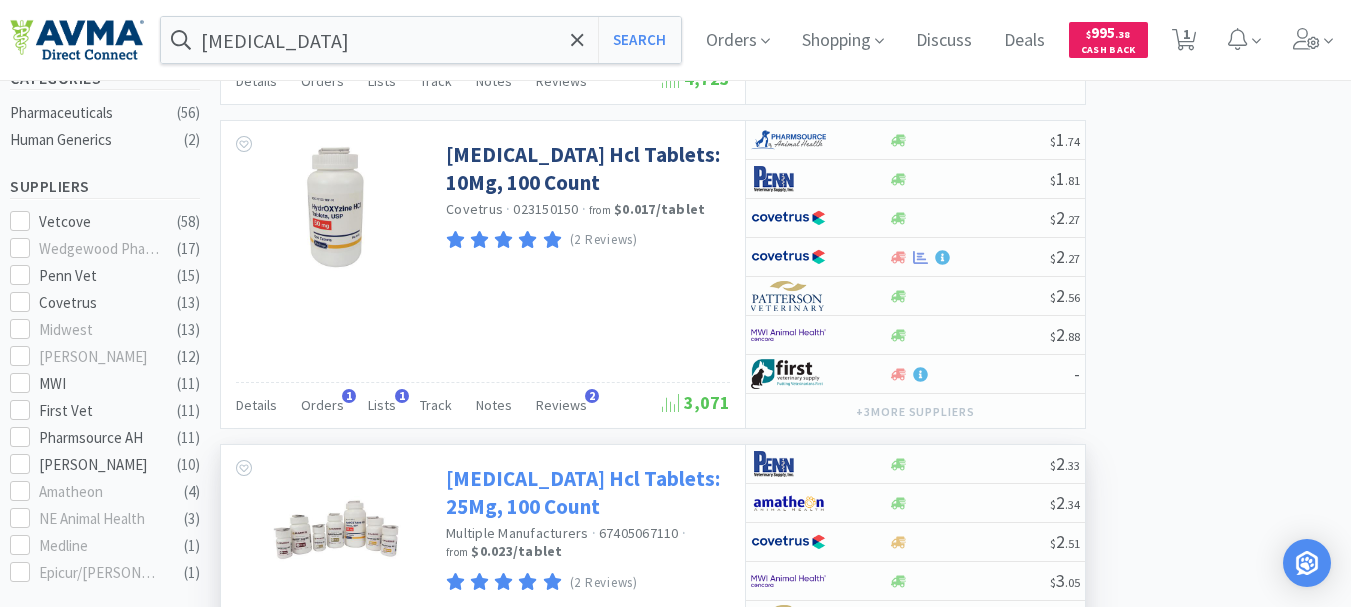 scroll, scrollTop: 500, scrollLeft: 0, axis: vertical 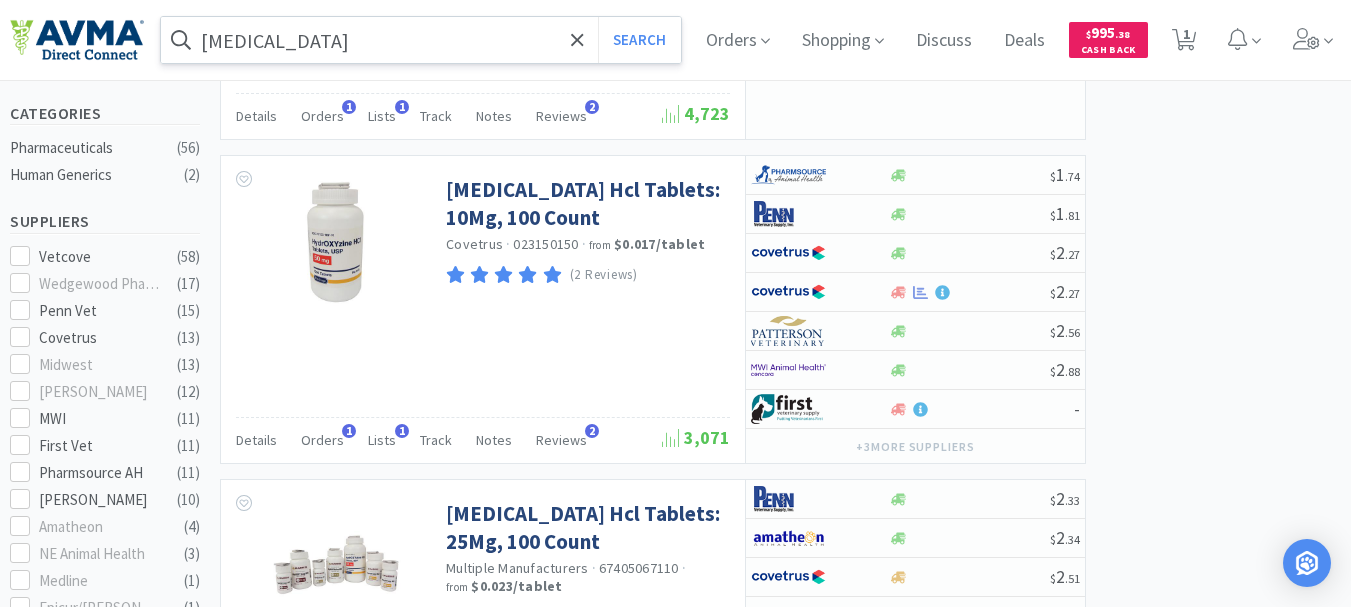 click on "[MEDICAL_DATA]" at bounding box center [421, 40] 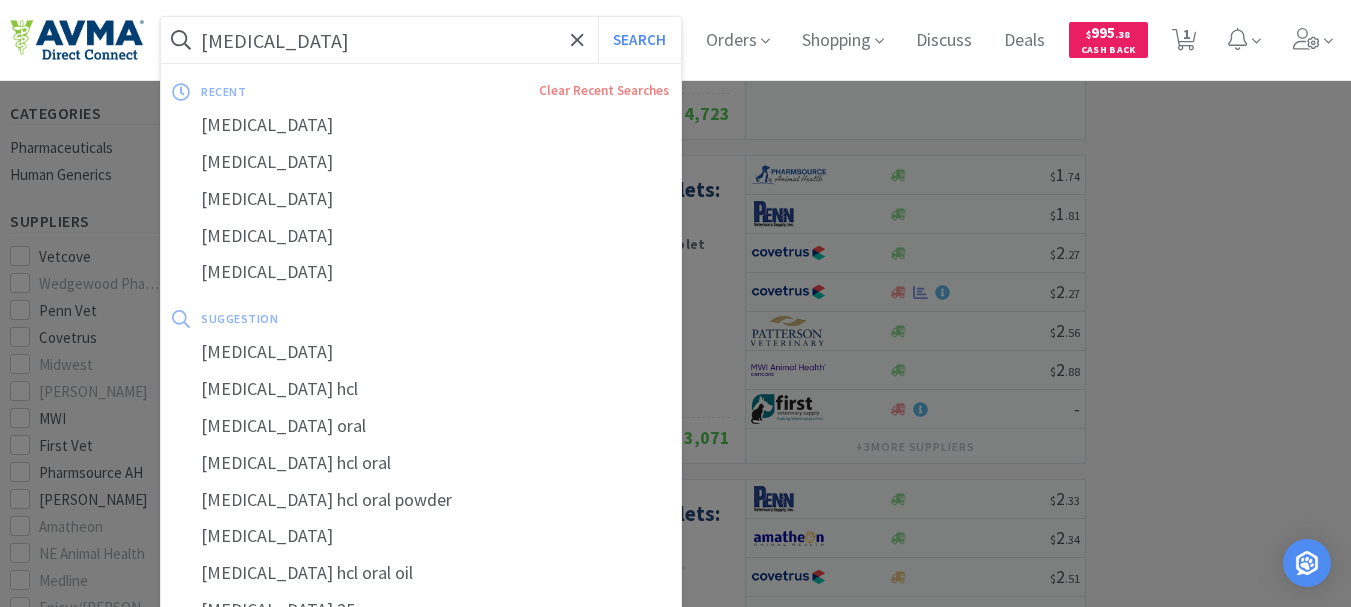 paste on "075714" 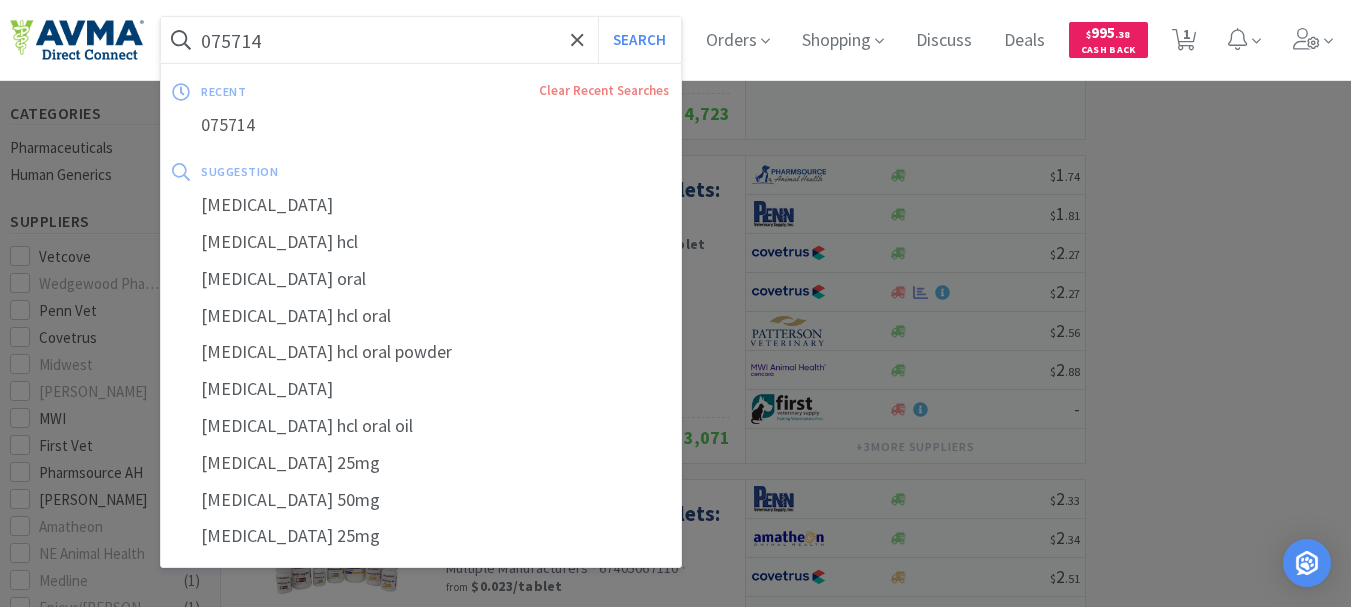 click on "Search" at bounding box center [639, 40] 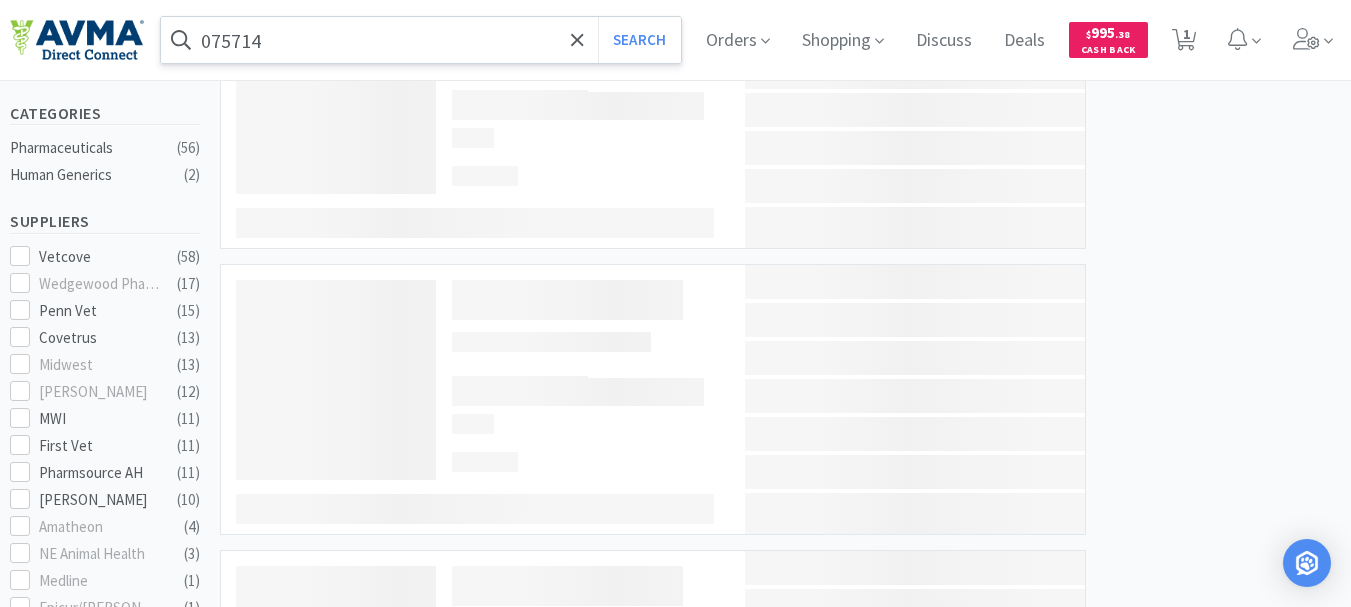 scroll, scrollTop: 0, scrollLeft: 0, axis: both 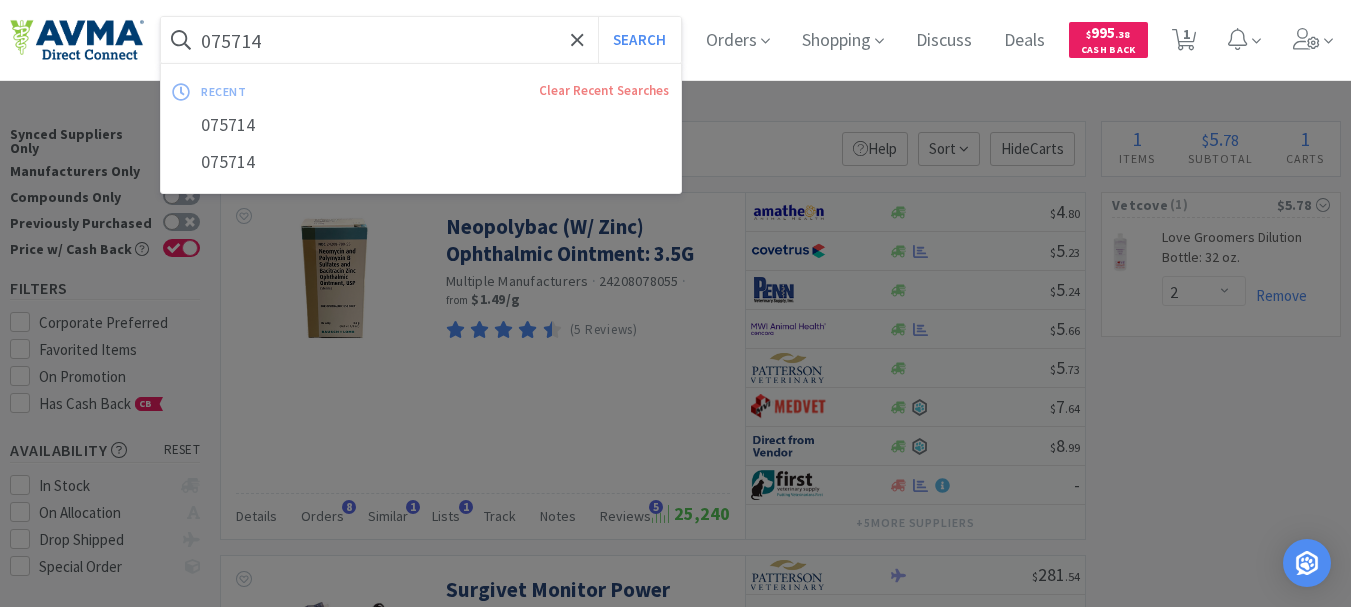 click on "075714" at bounding box center (421, 40) 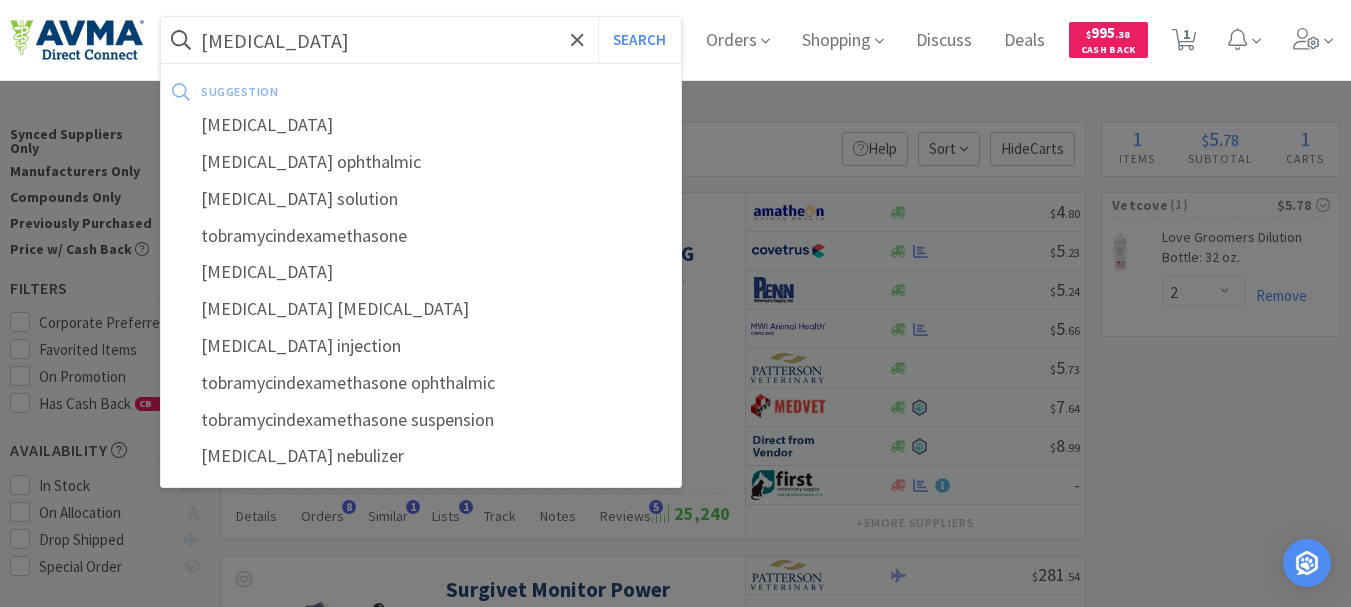 click on "Search" at bounding box center [639, 40] 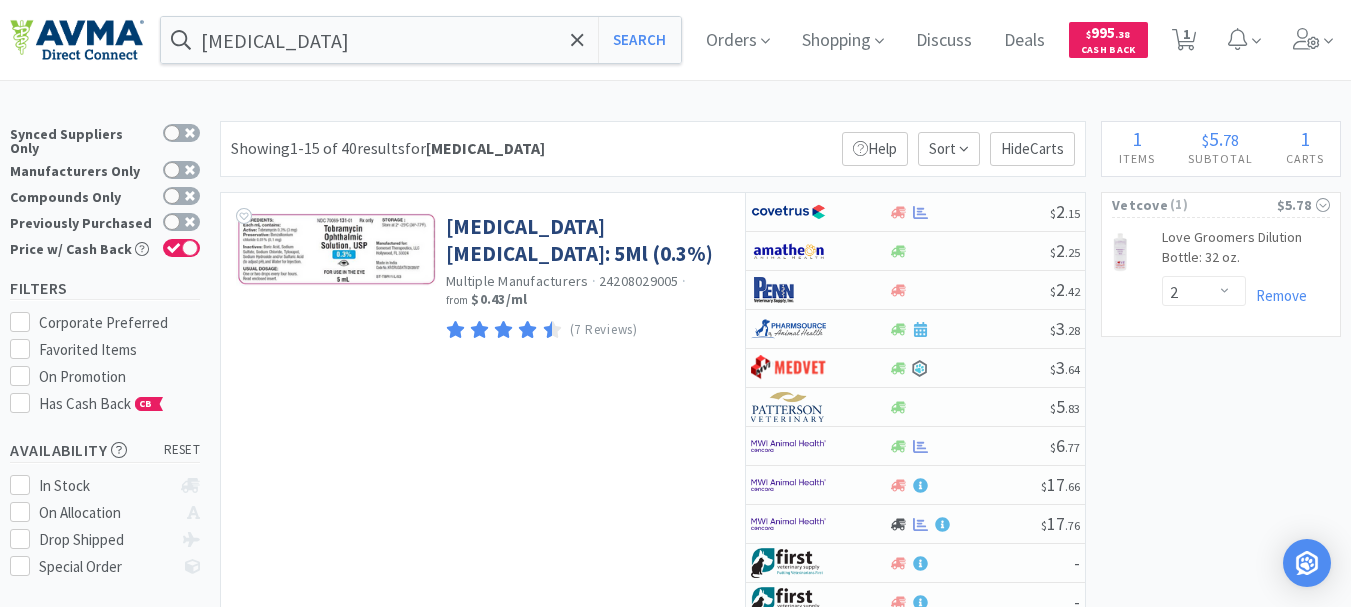 scroll, scrollTop: 100, scrollLeft: 0, axis: vertical 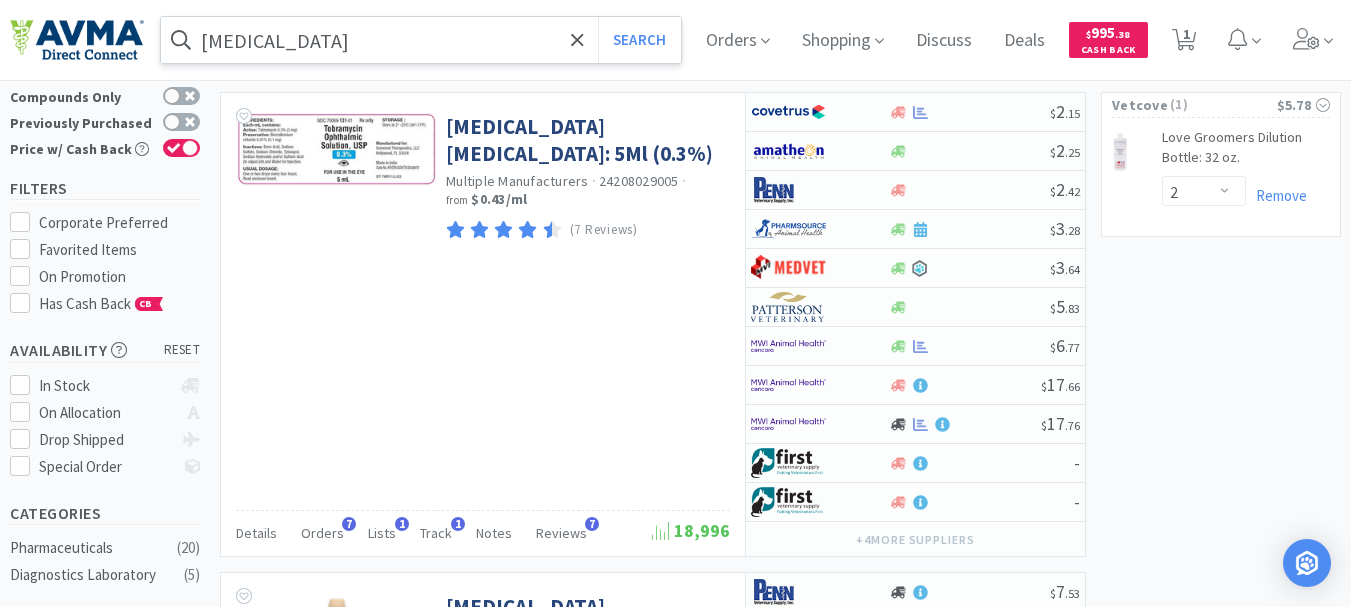 click on "[MEDICAL_DATA]" at bounding box center (421, 40) 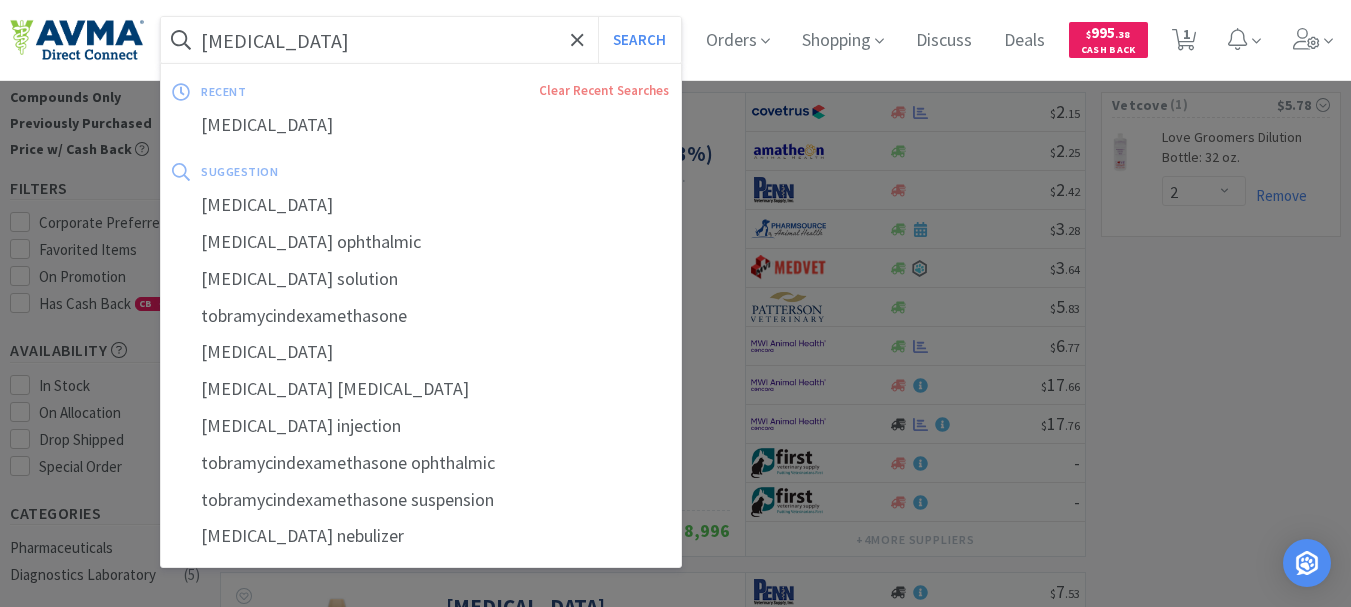 paste on "084902" 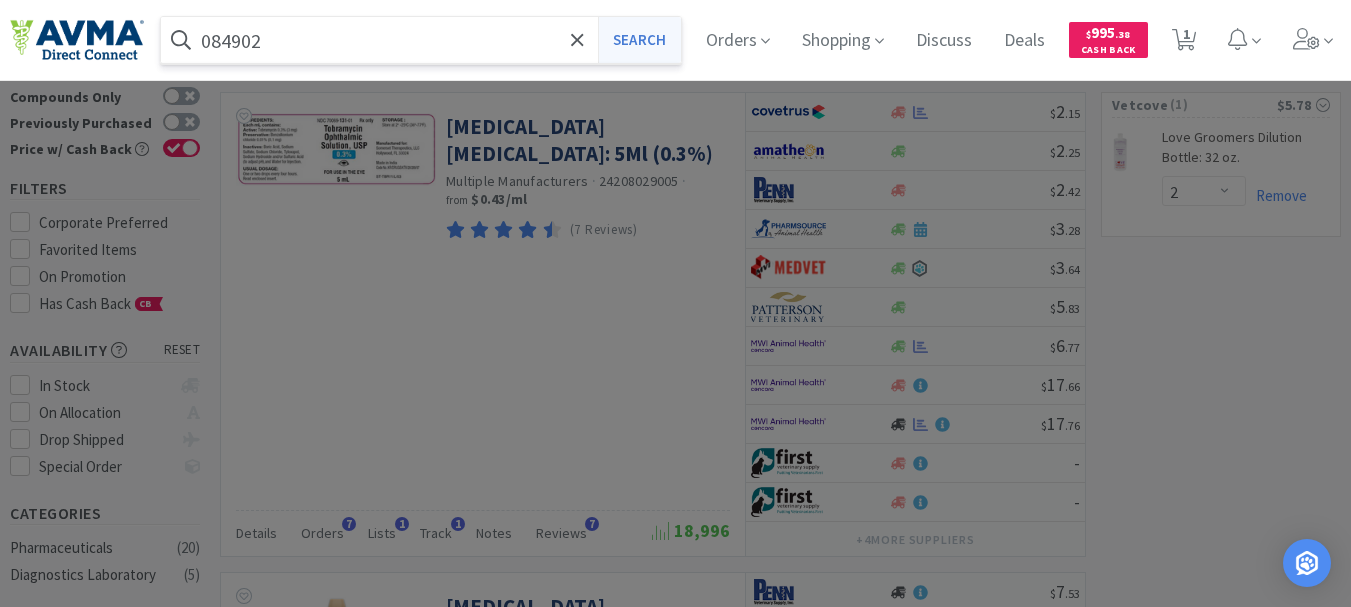 click on "Search" at bounding box center (639, 40) 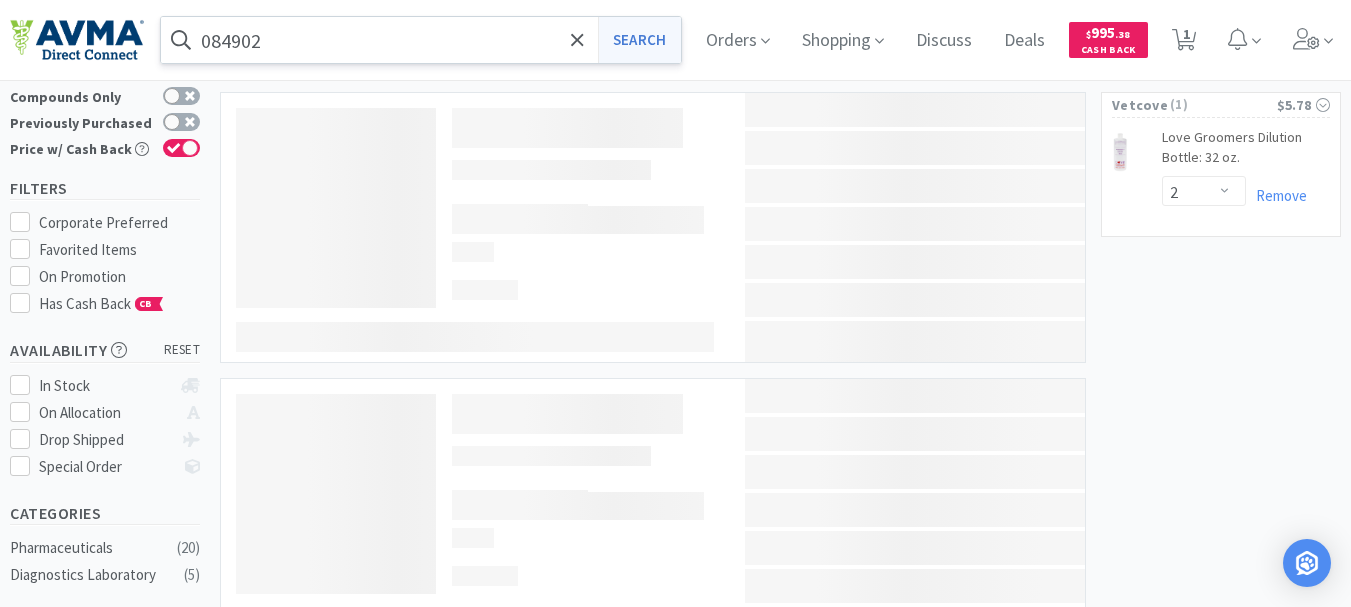 scroll, scrollTop: 0, scrollLeft: 0, axis: both 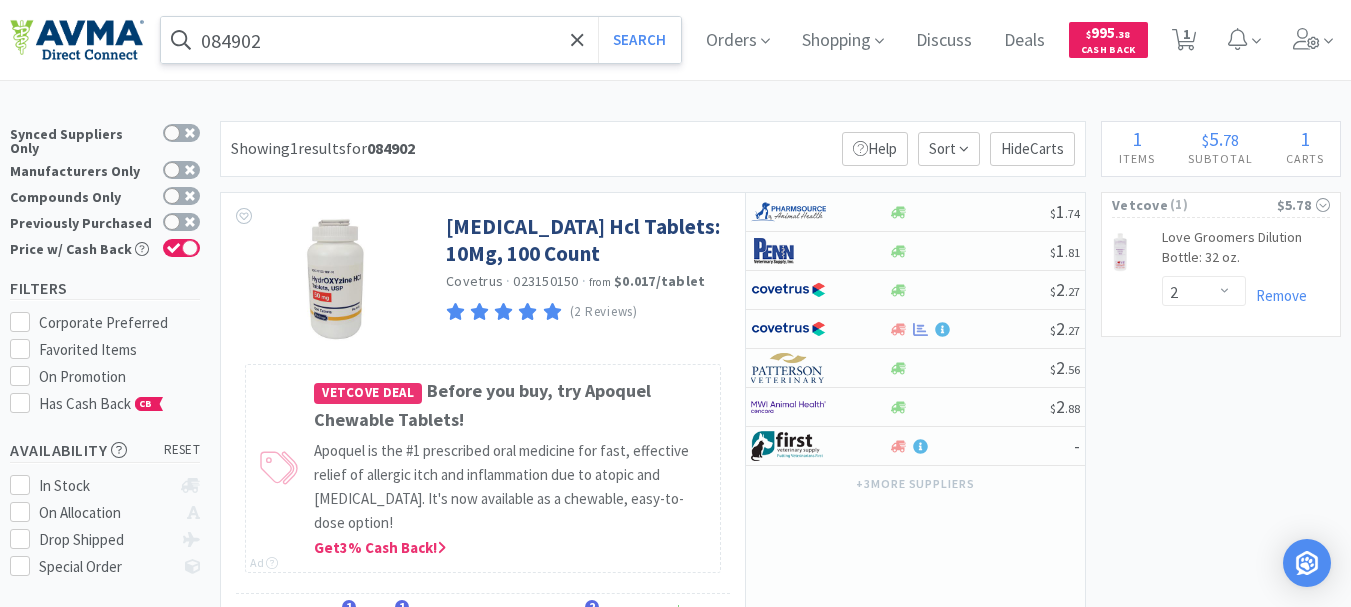 click on "084902" at bounding box center [421, 40] 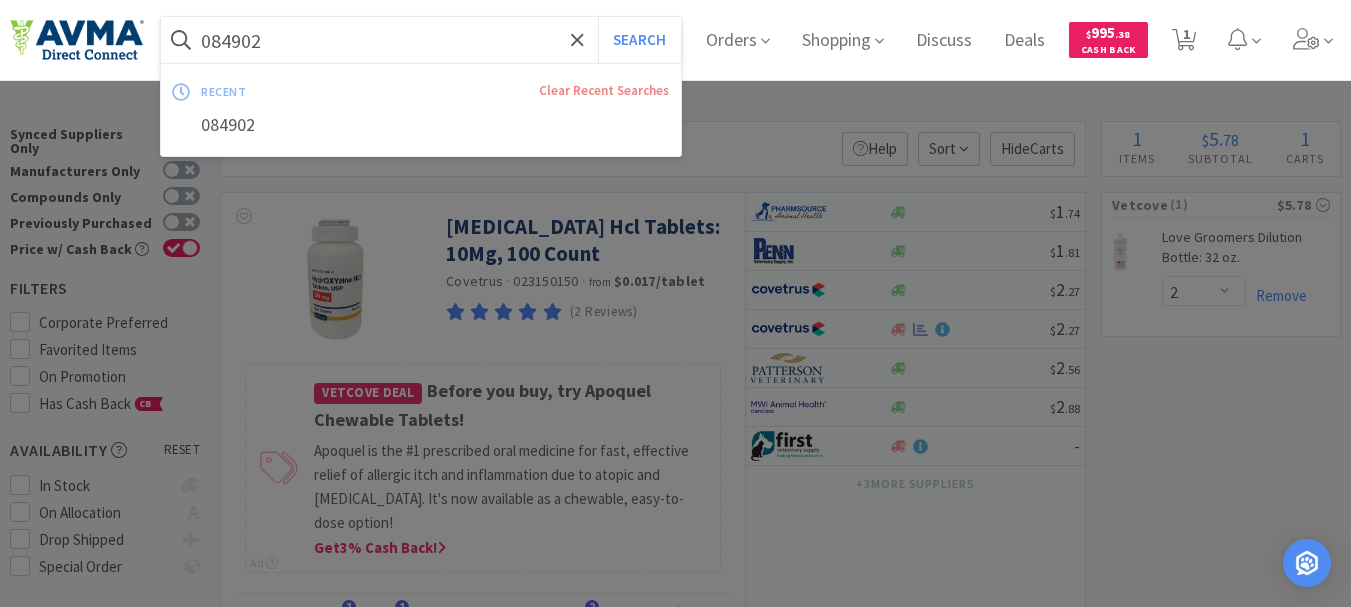 paste on "75714" 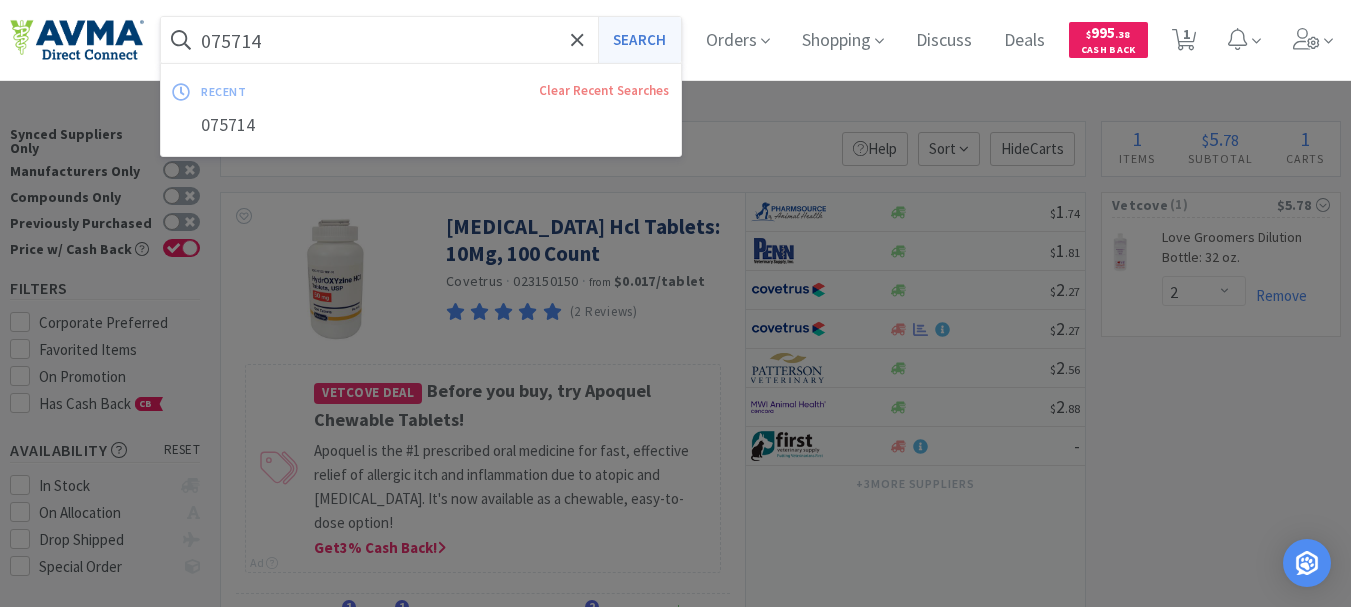 click on "Search" at bounding box center [639, 40] 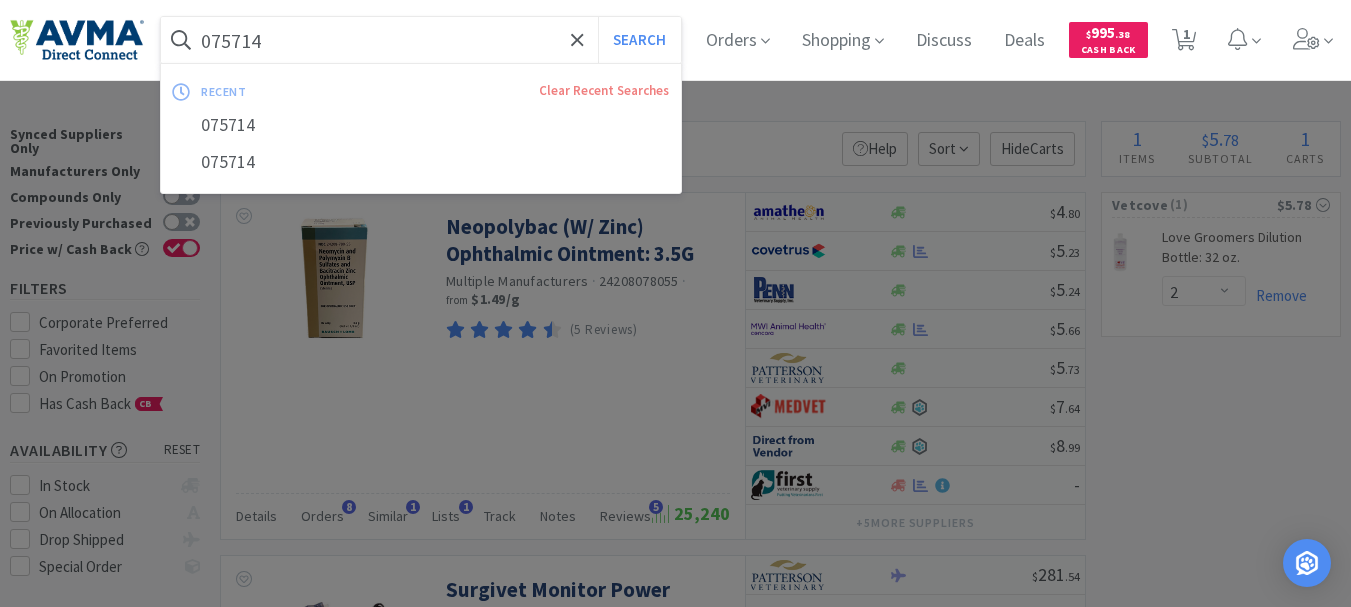 click on "075714" at bounding box center (421, 40) 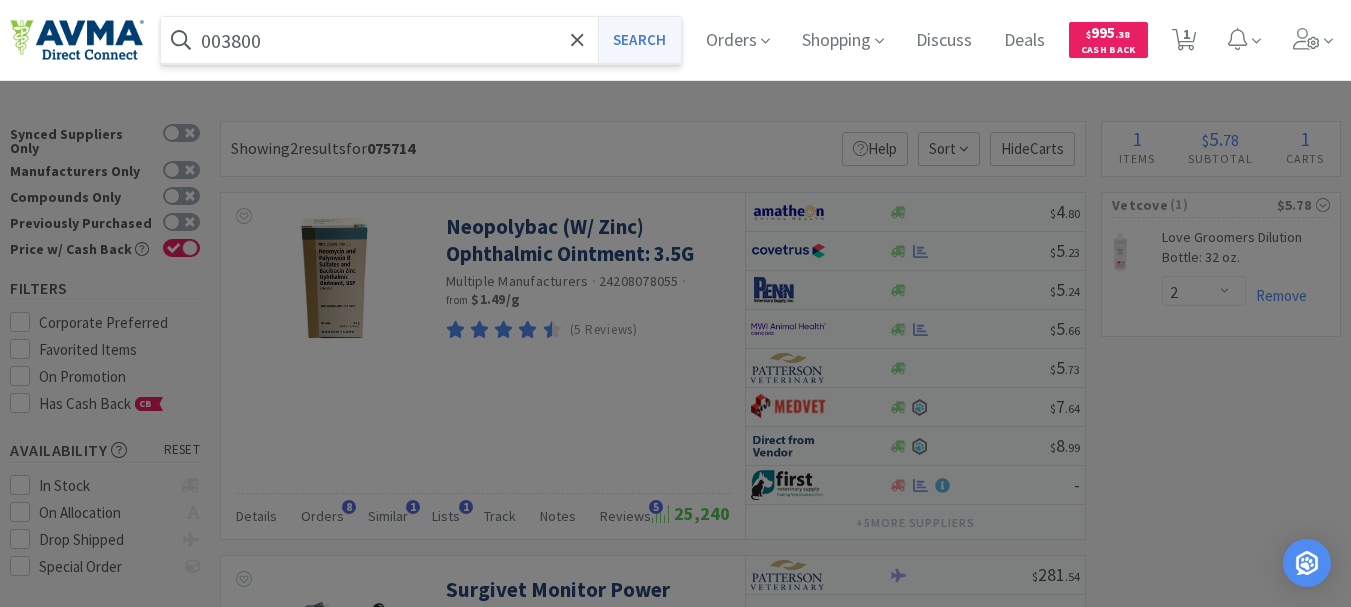 click on "Search" at bounding box center (639, 40) 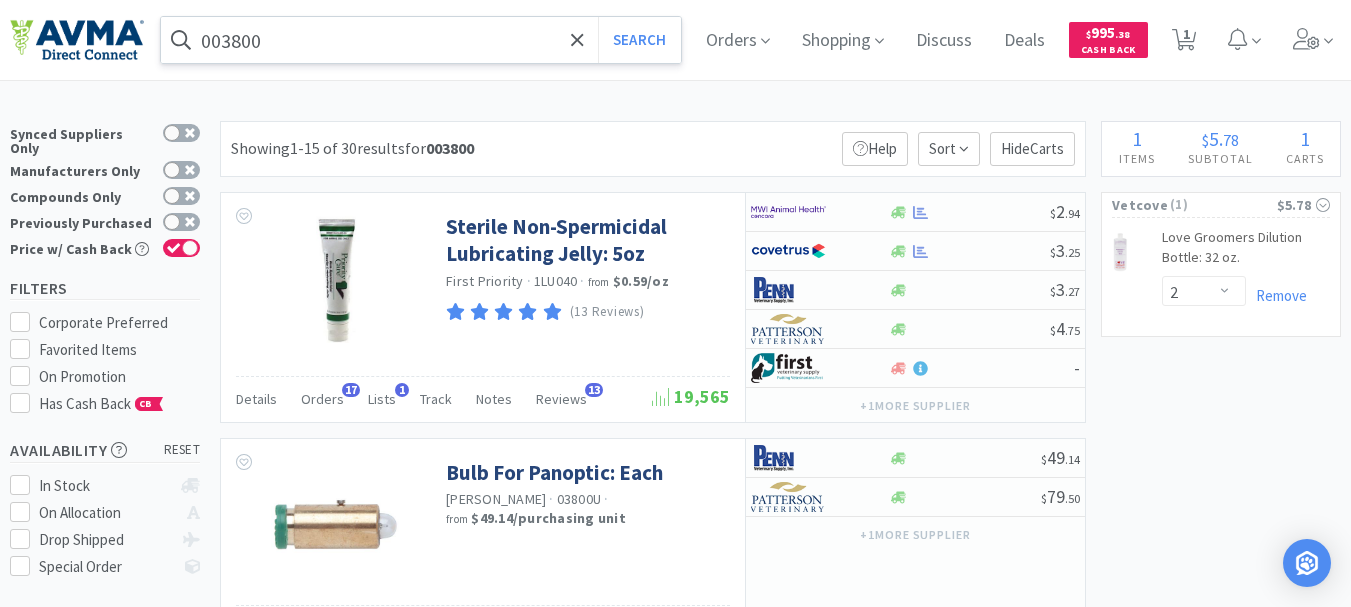 click on "003800" at bounding box center [421, 40] 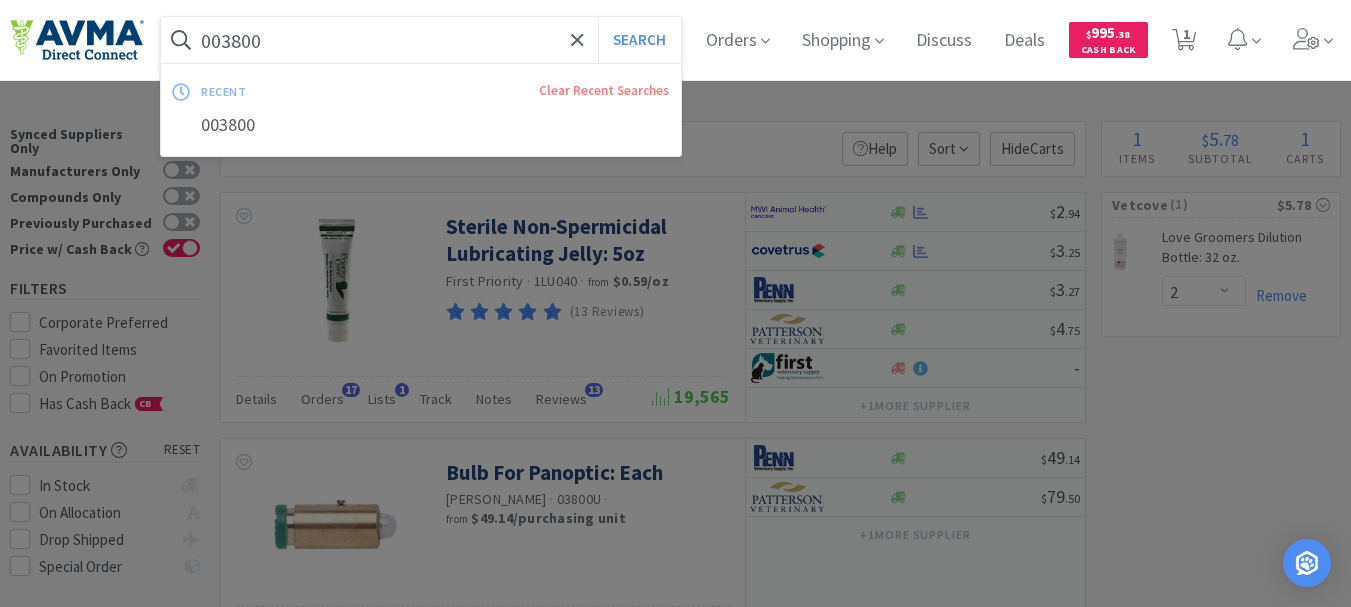 paste on "80531" 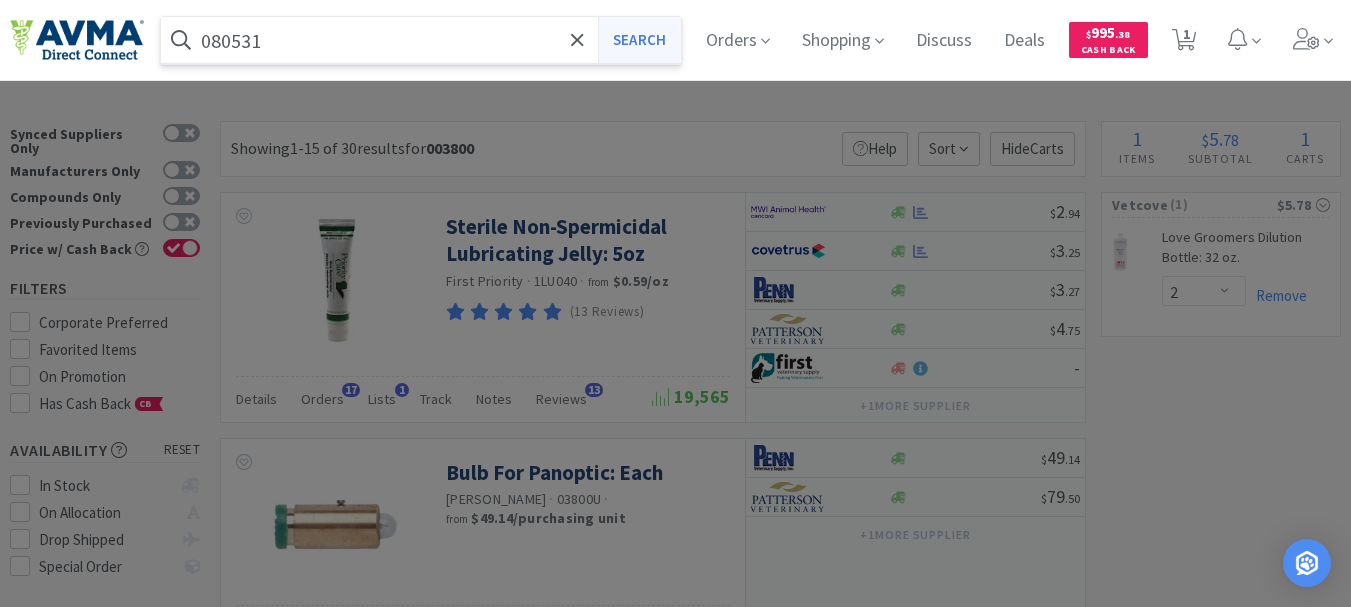 click on "Search" at bounding box center (639, 40) 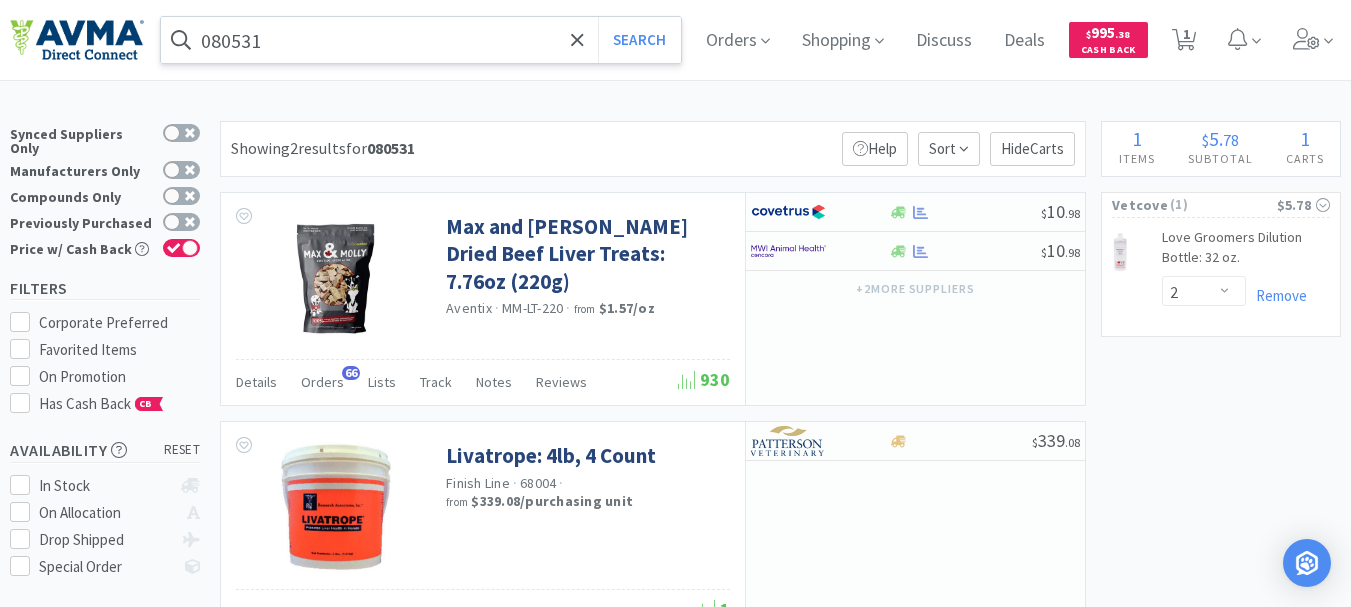 click on "080531" at bounding box center (421, 40) 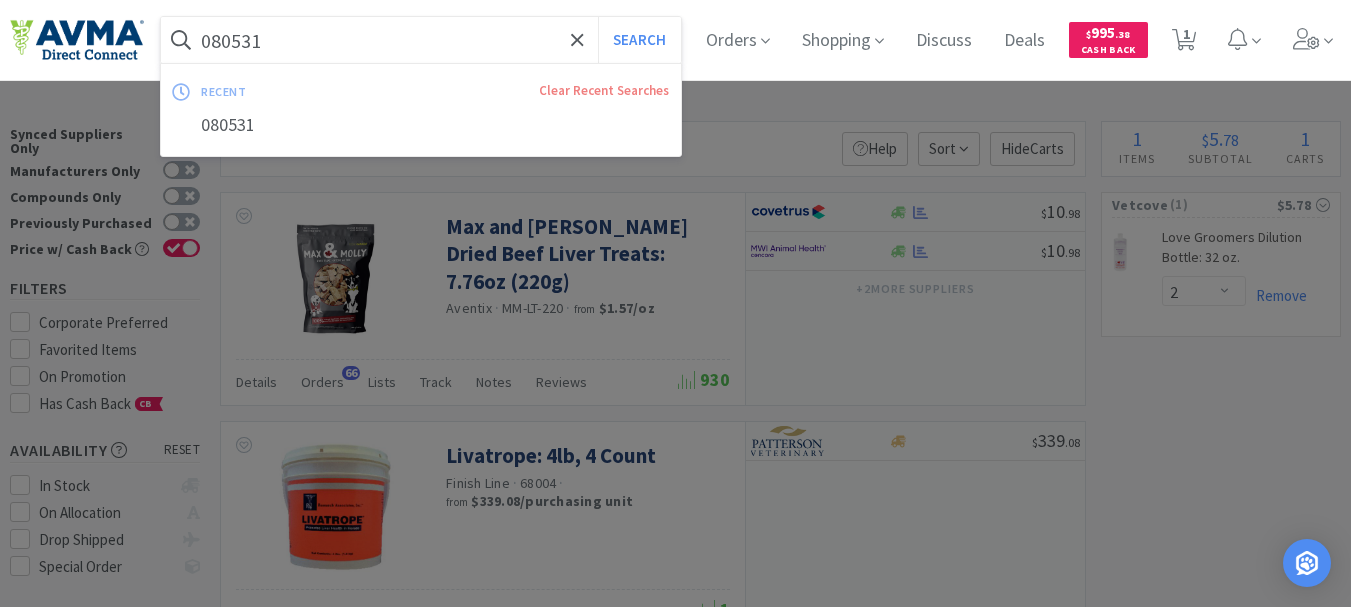 paste on "3419" 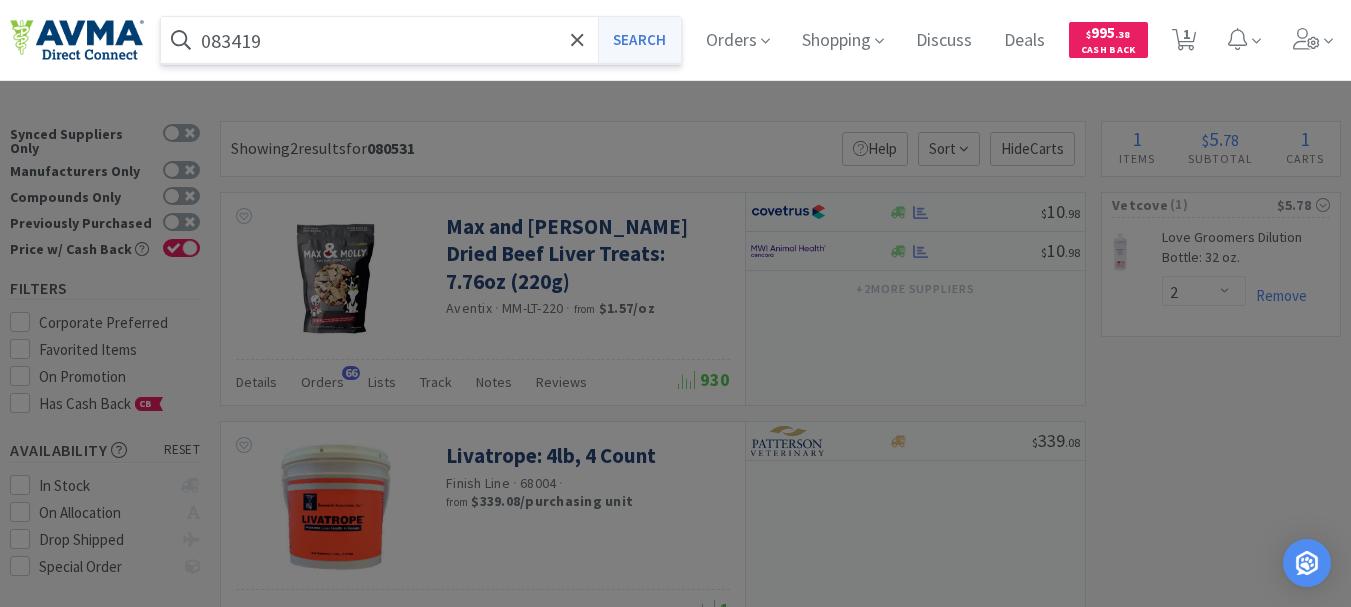 click on "Search" at bounding box center [639, 40] 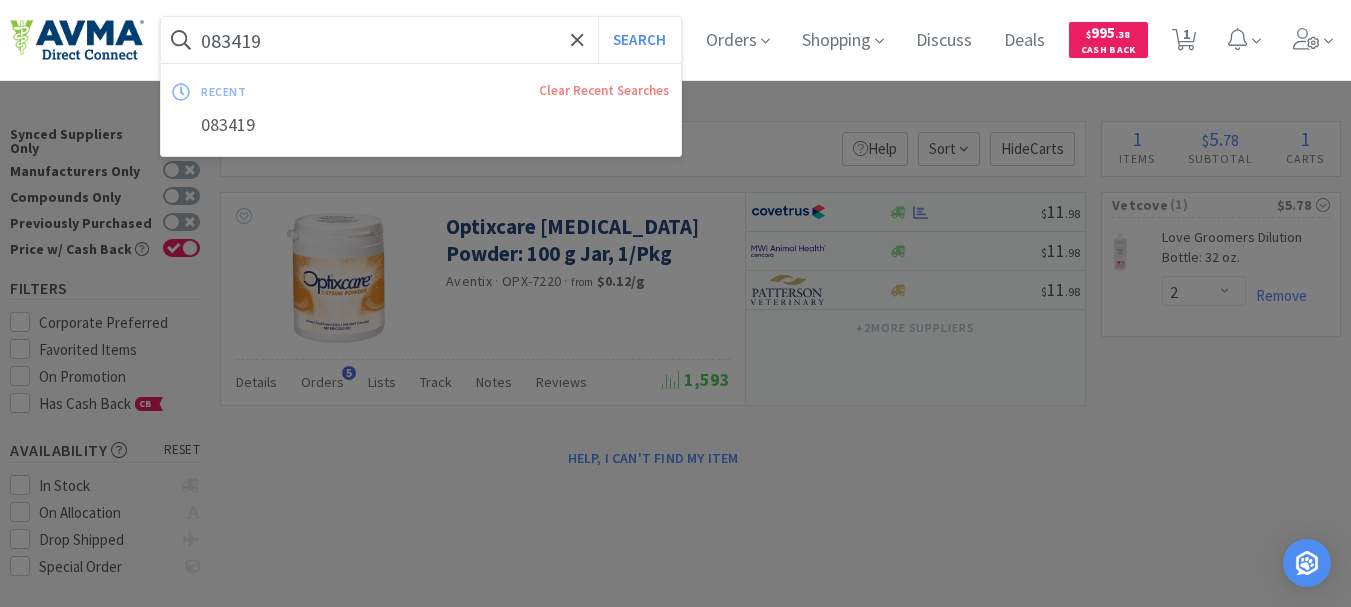 click on "083419" at bounding box center (421, 40) 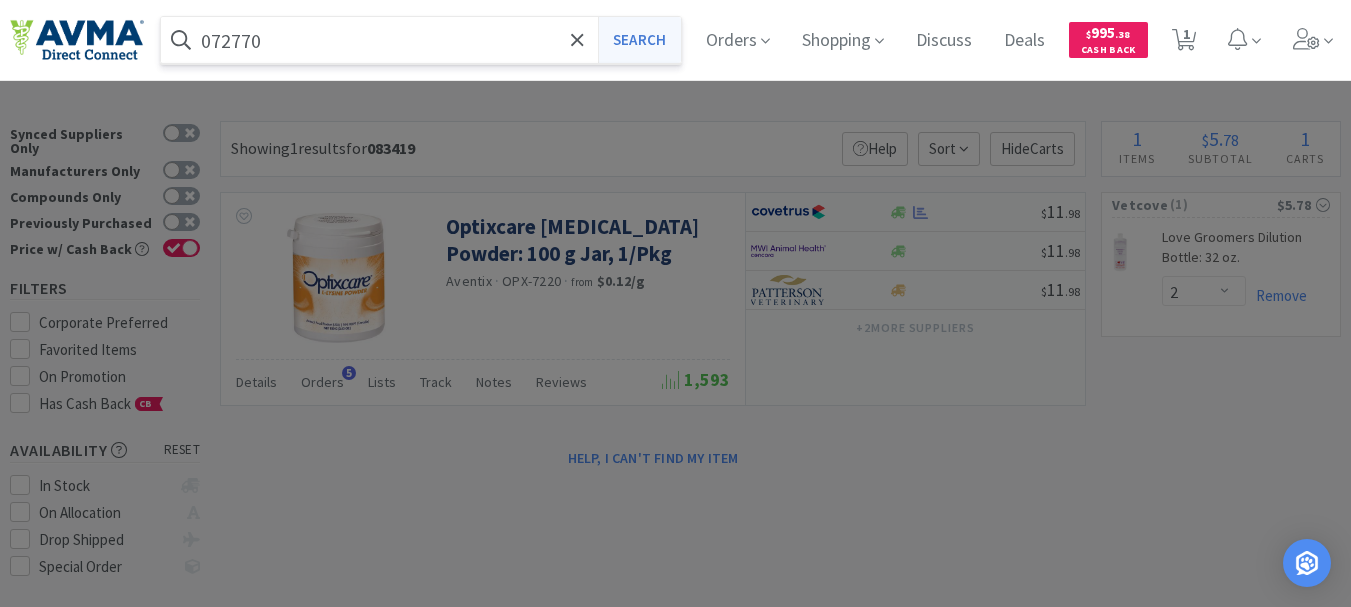 click on "Search" at bounding box center (639, 40) 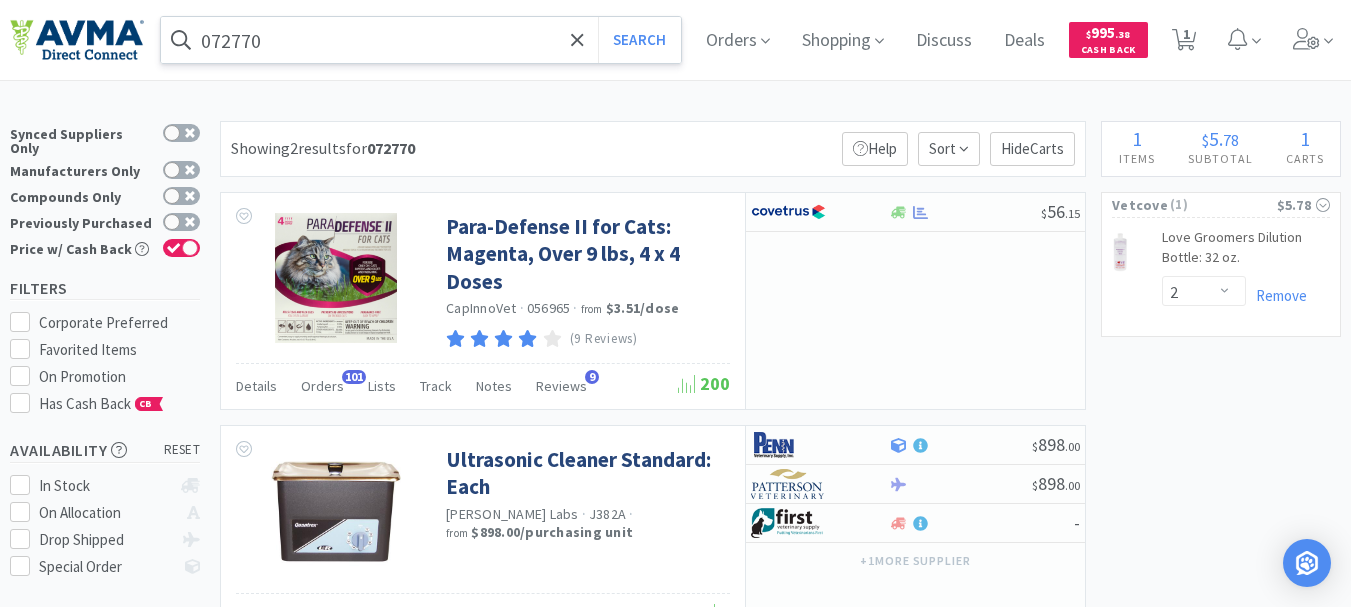 click on "072770" at bounding box center (421, 40) 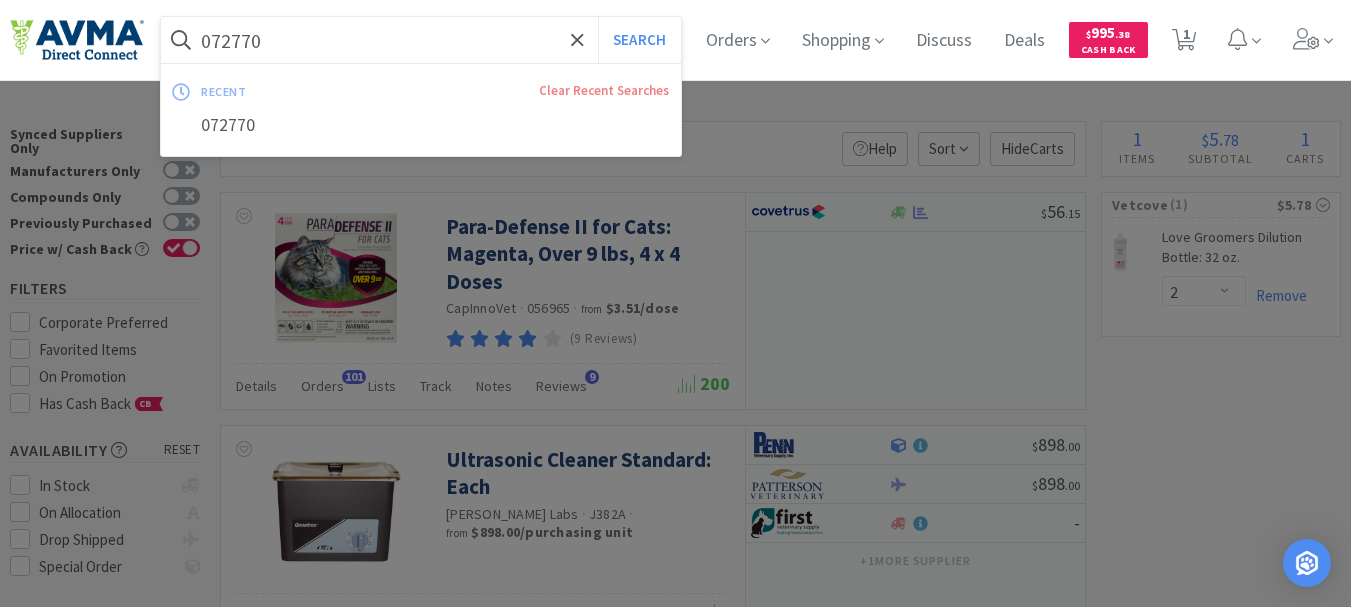 paste on "32771" 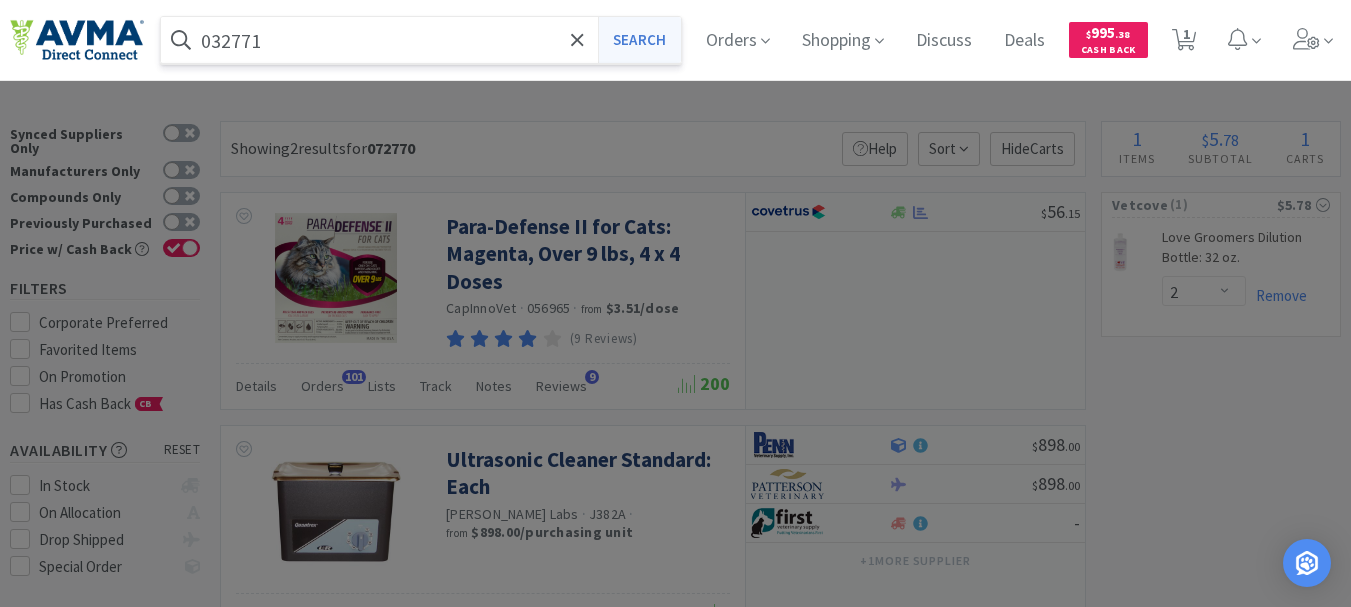 click on "Search" at bounding box center [639, 40] 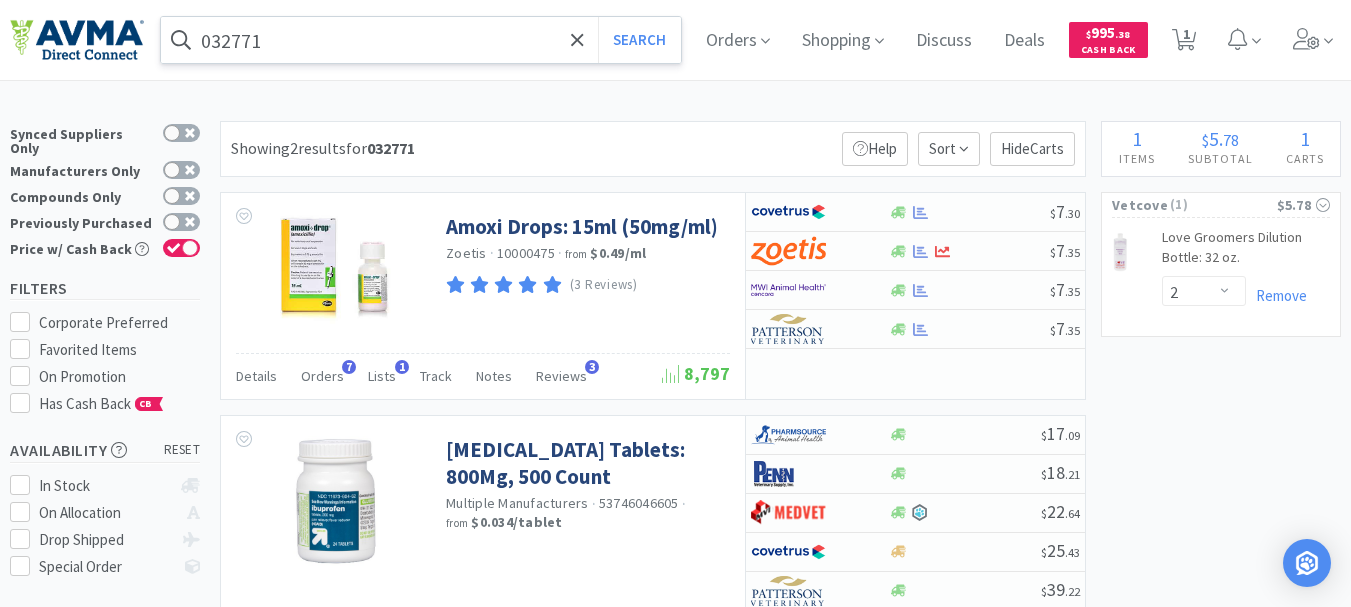 click on "032771" at bounding box center (421, 40) 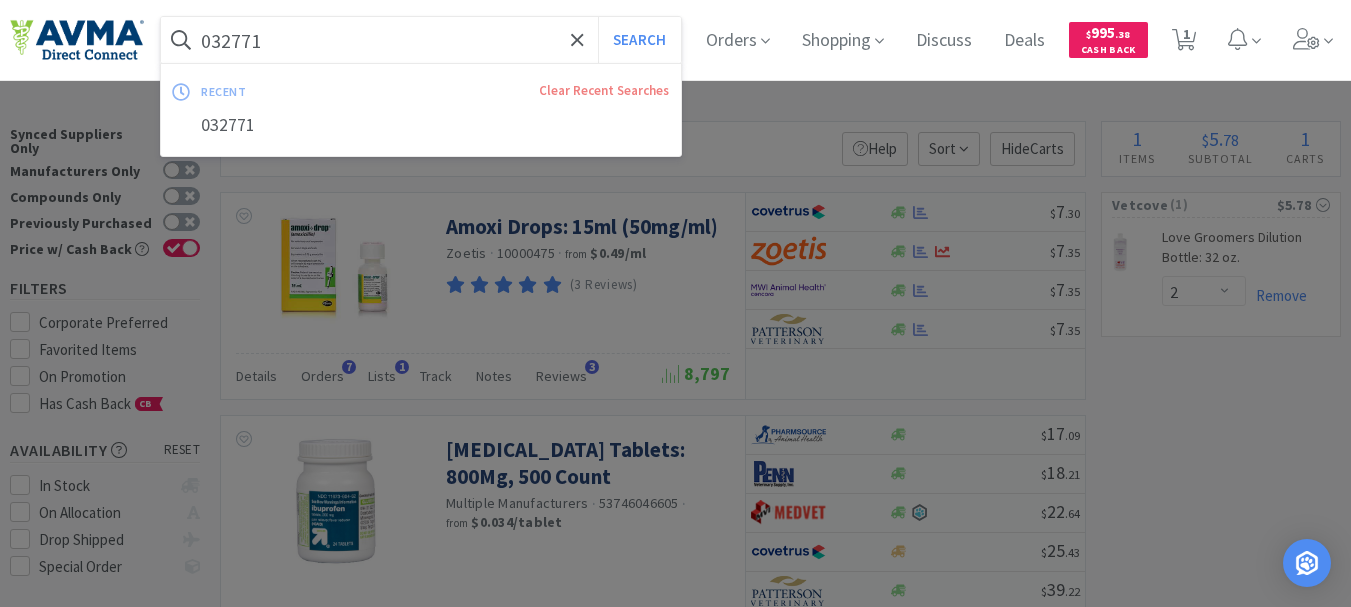 paste on "53548" 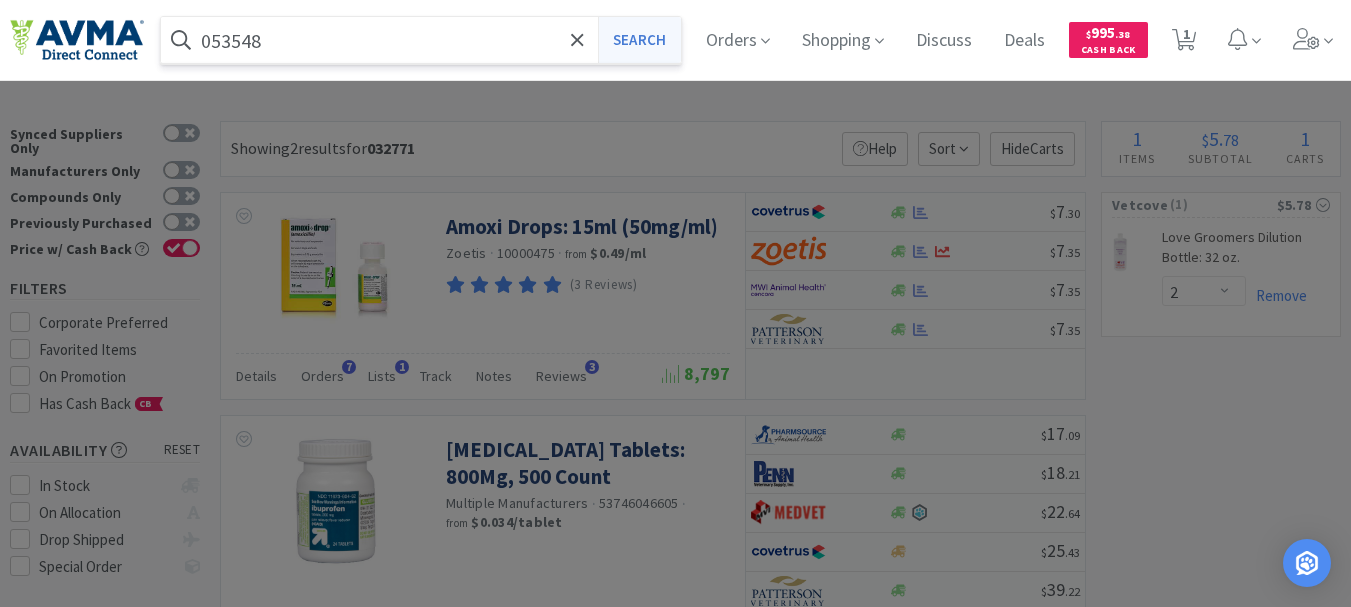 type on "053548" 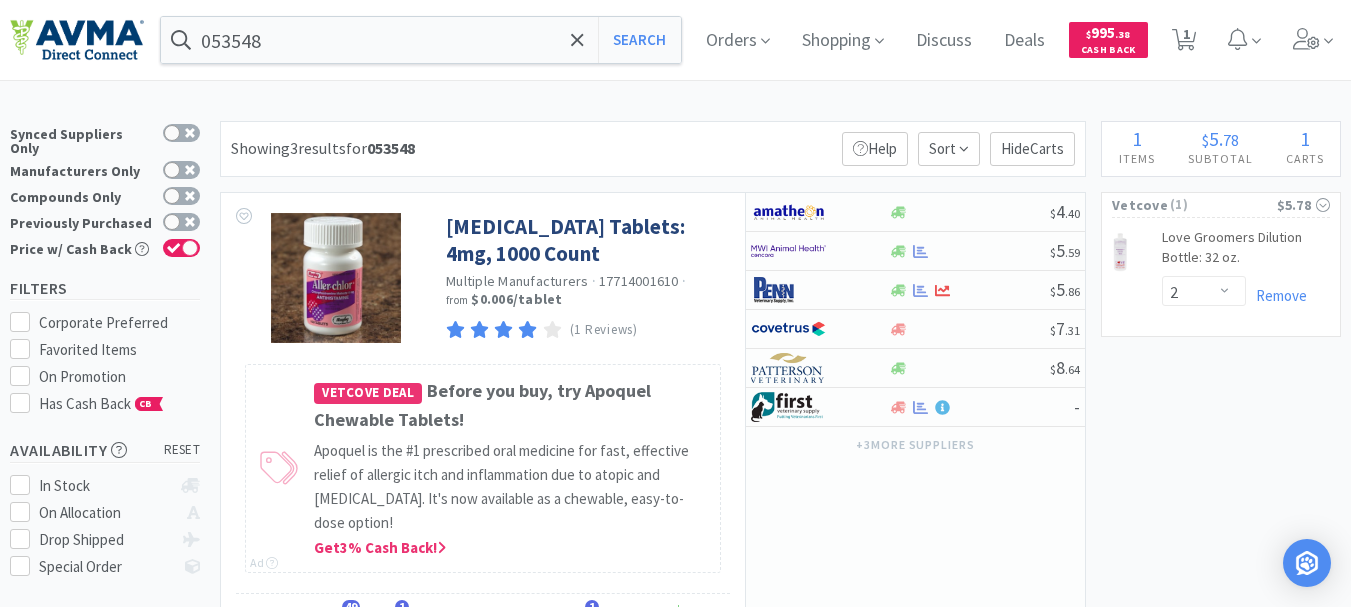 type 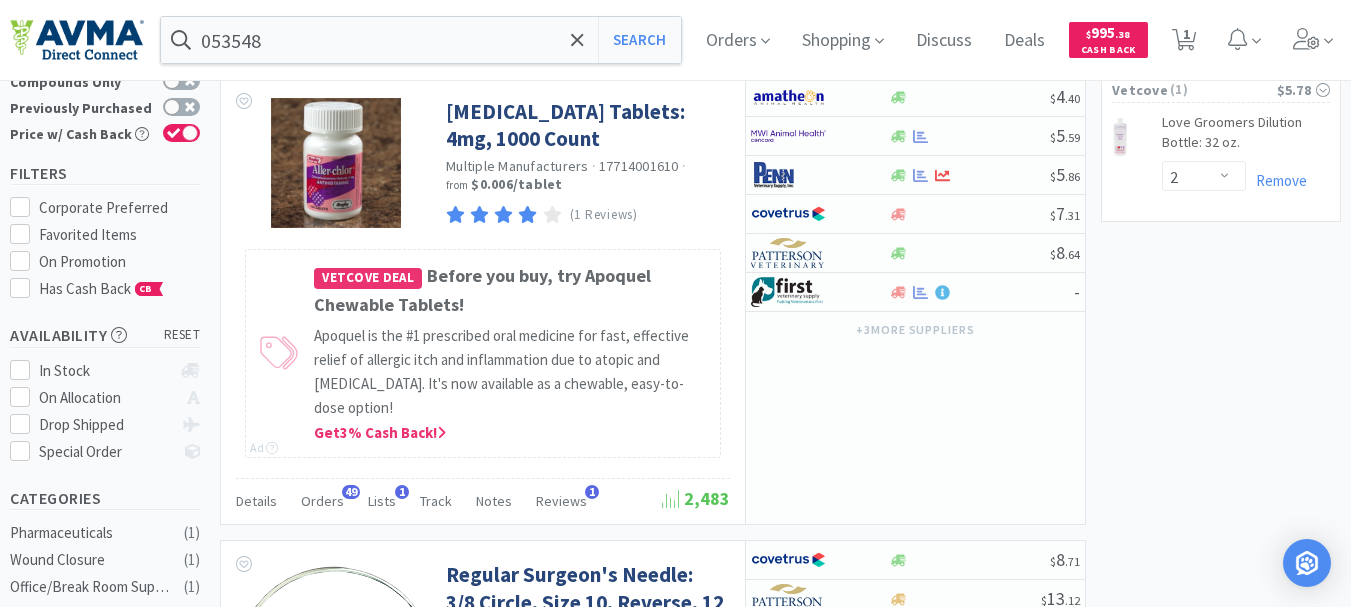 scroll, scrollTop: 120, scrollLeft: 0, axis: vertical 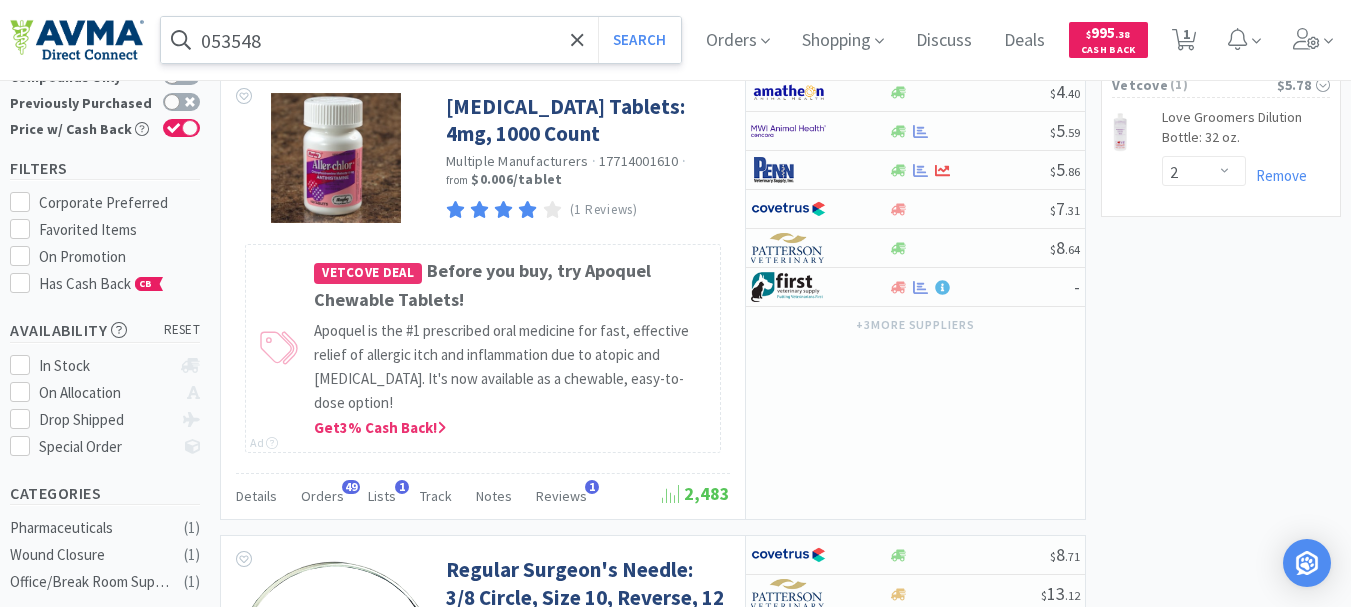 click on "053548" at bounding box center (421, 40) 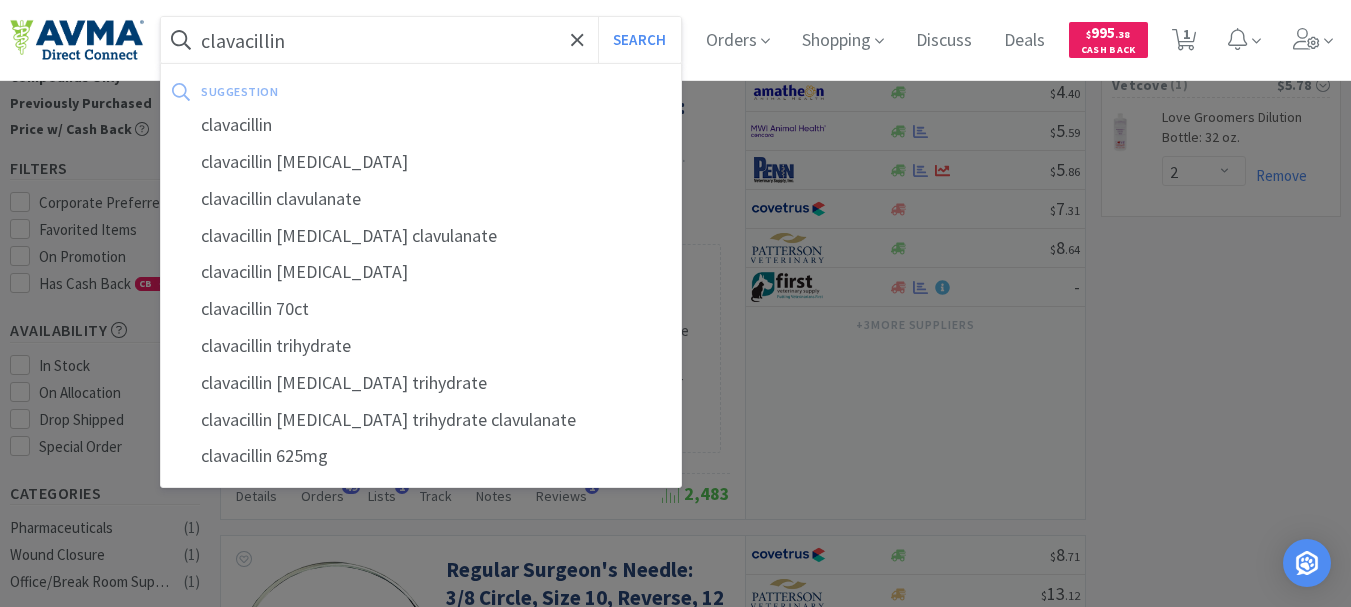 click on "Search" at bounding box center (639, 40) 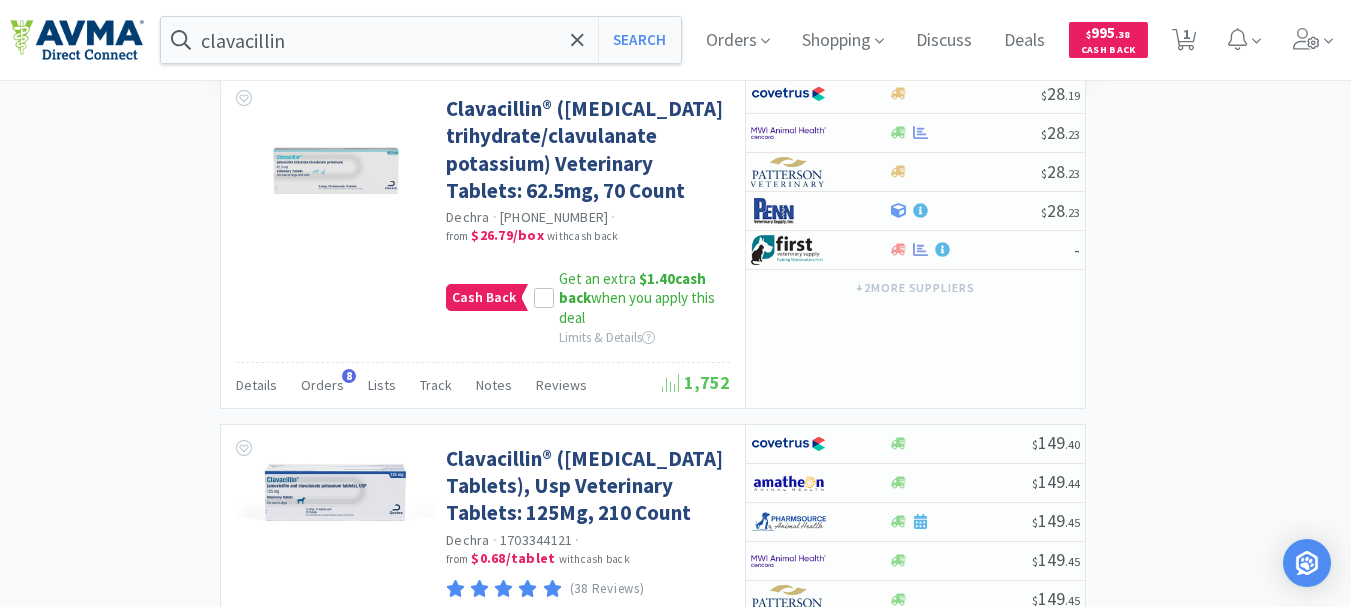 scroll, scrollTop: 2600, scrollLeft: 0, axis: vertical 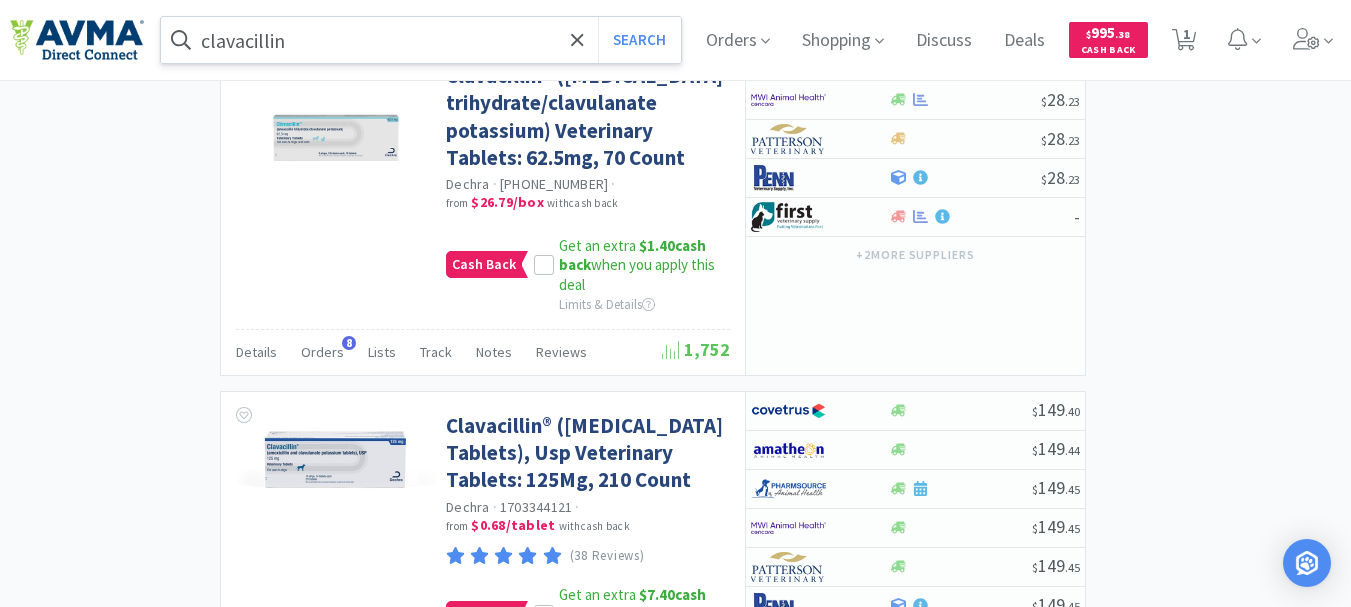 click on "clavacillin" at bounding box center [421, 40] 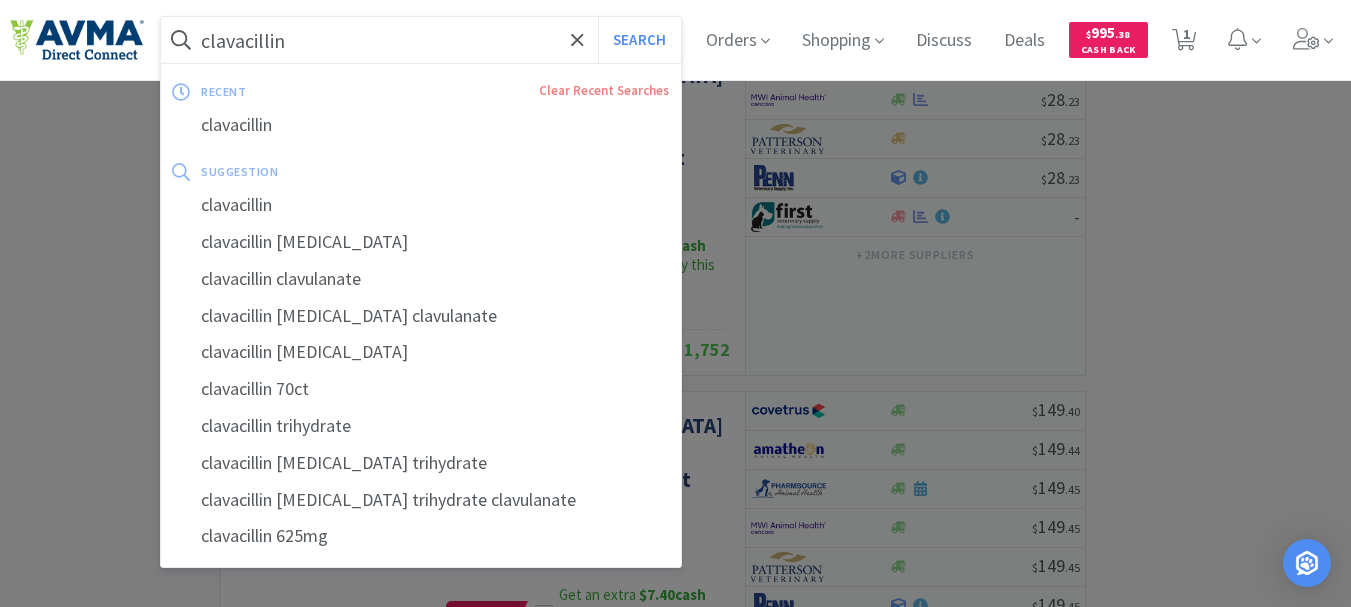 paste on "510078" 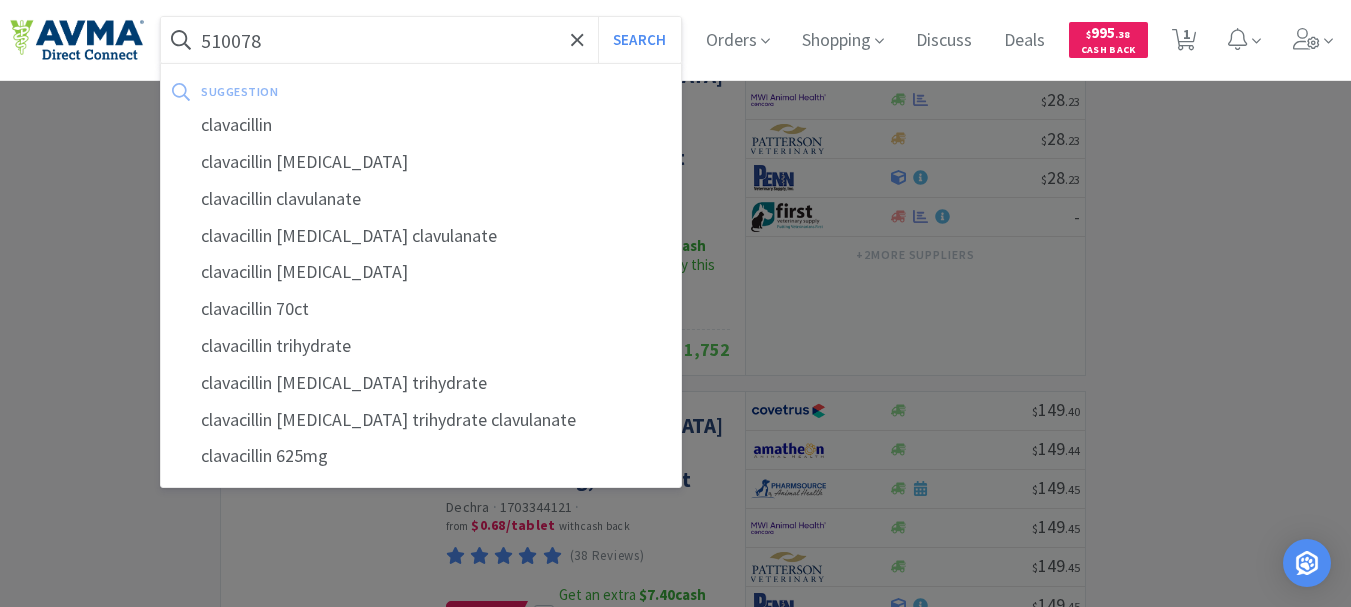 click on "Search" at bounding box center [639, 40] 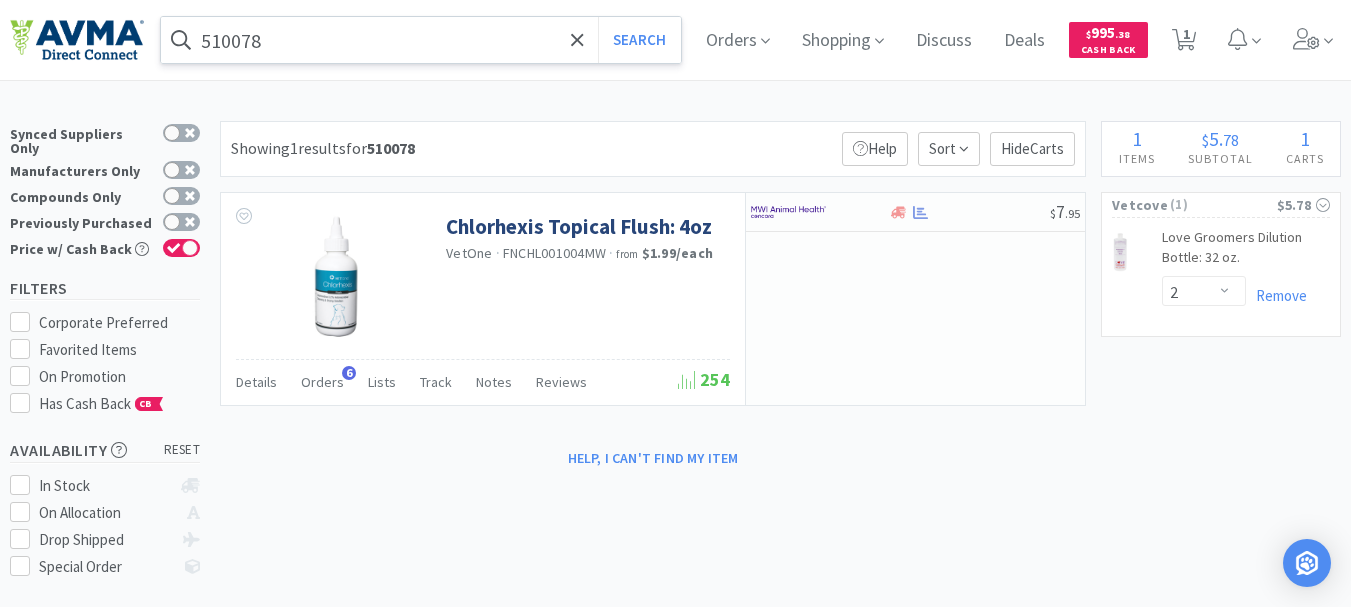 click on "510078" at bounding box center (421, 40) 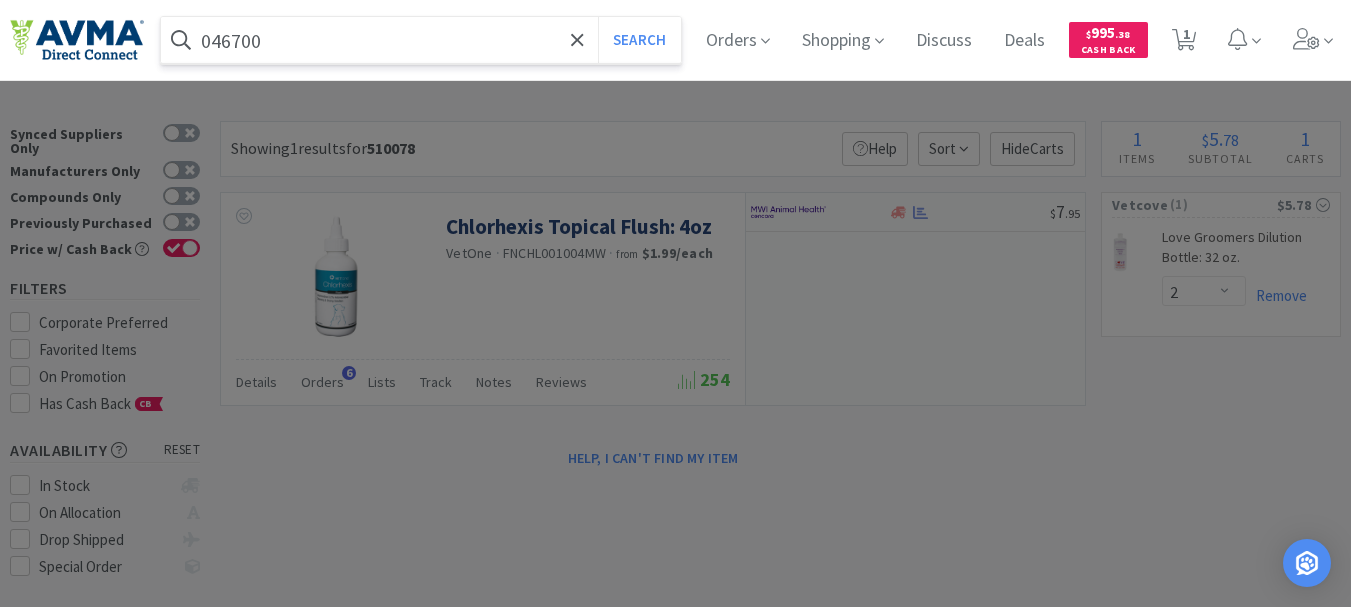 click on "Search" at bounding box center [639, 40] 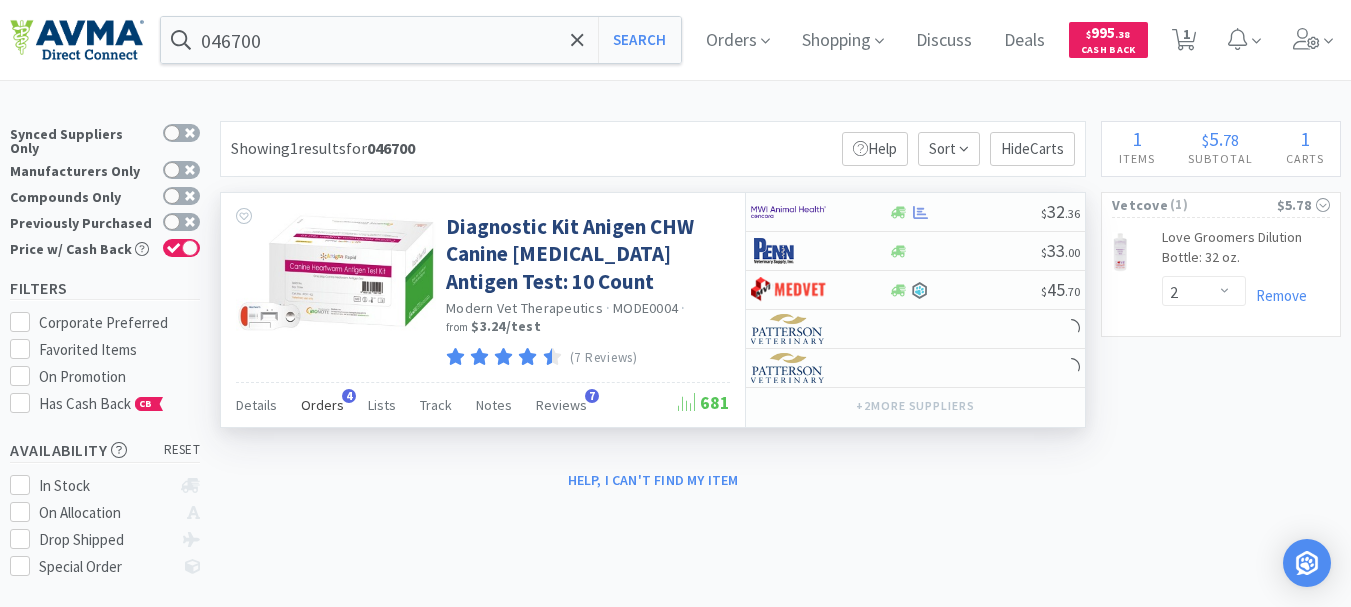 click on "Orders" at bounding box center [322, 405] 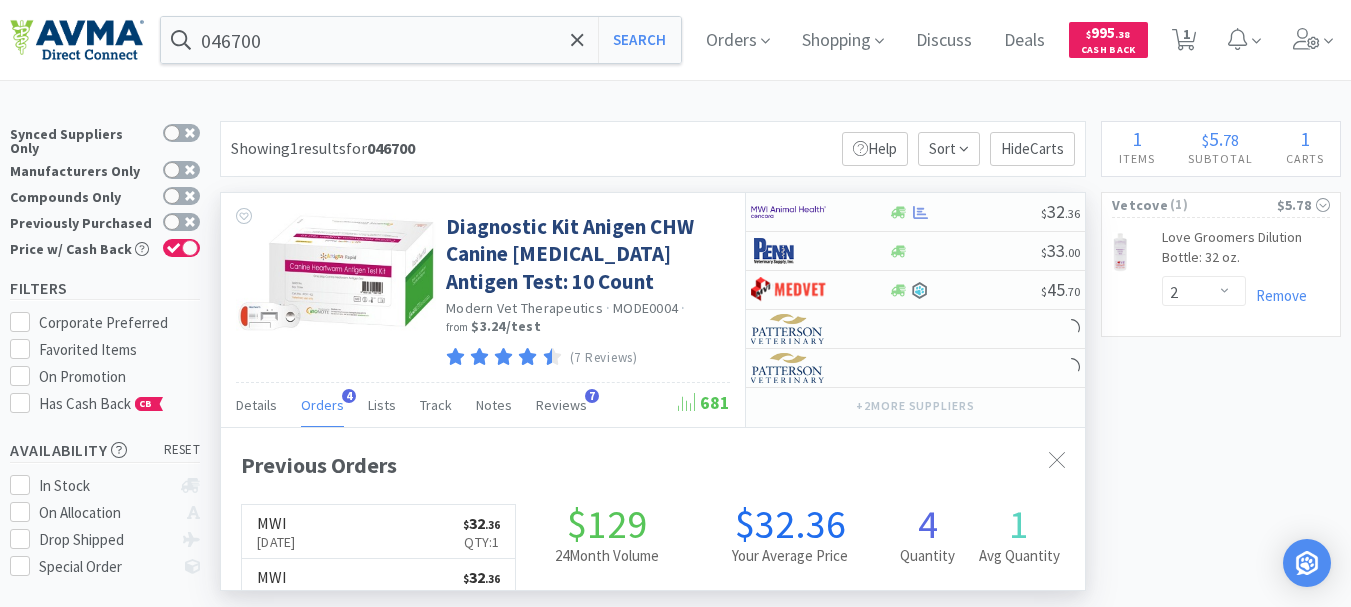 scroll, scrollTop: 999532, scrollLeft: 999136, axis: both 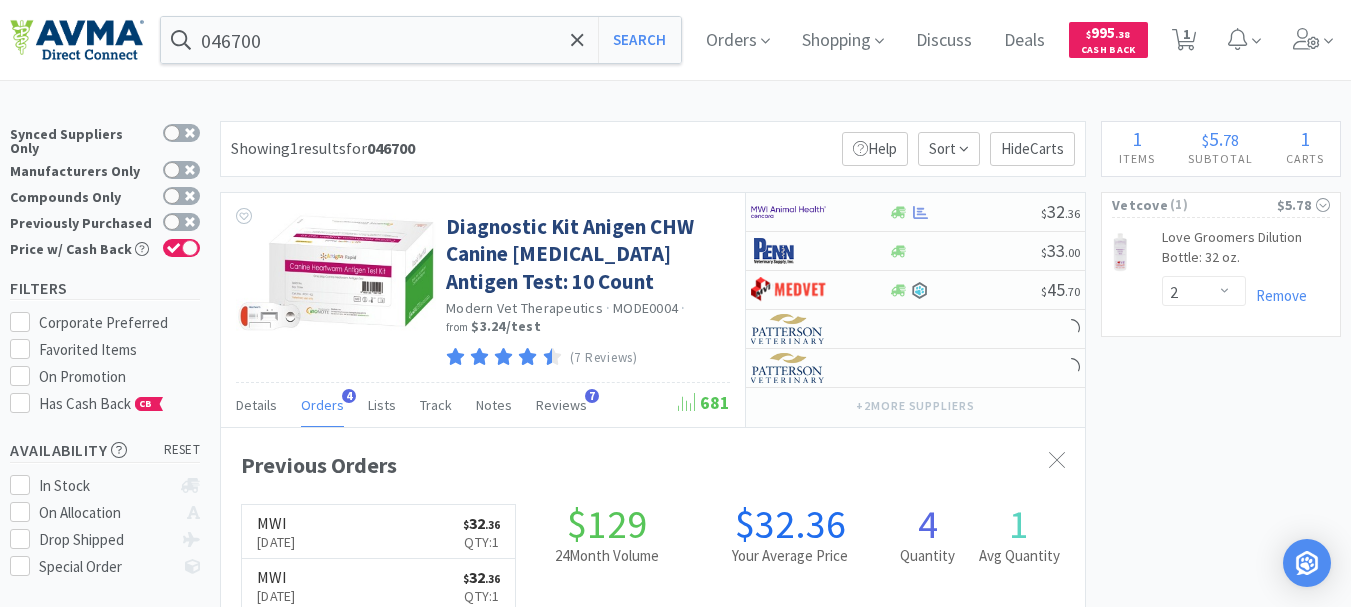 click on "MWI" at bounding box center (276, 523) 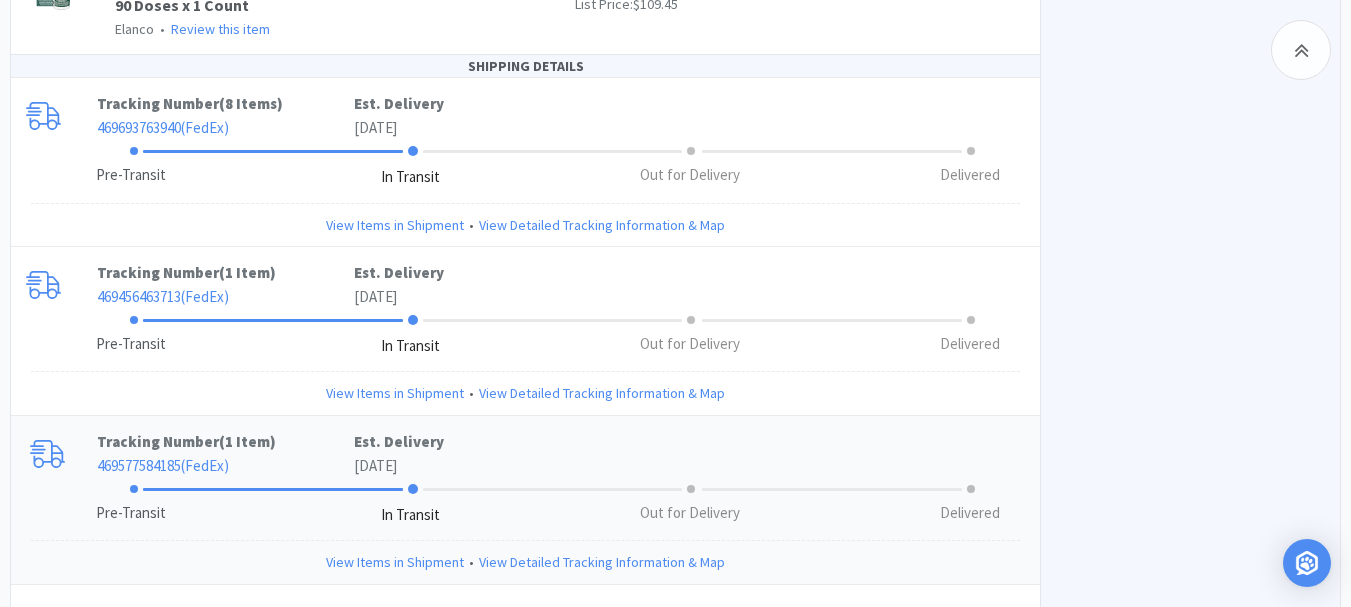scroll, scrollTop: 1243, scrollLeft: 0, axis: vertical 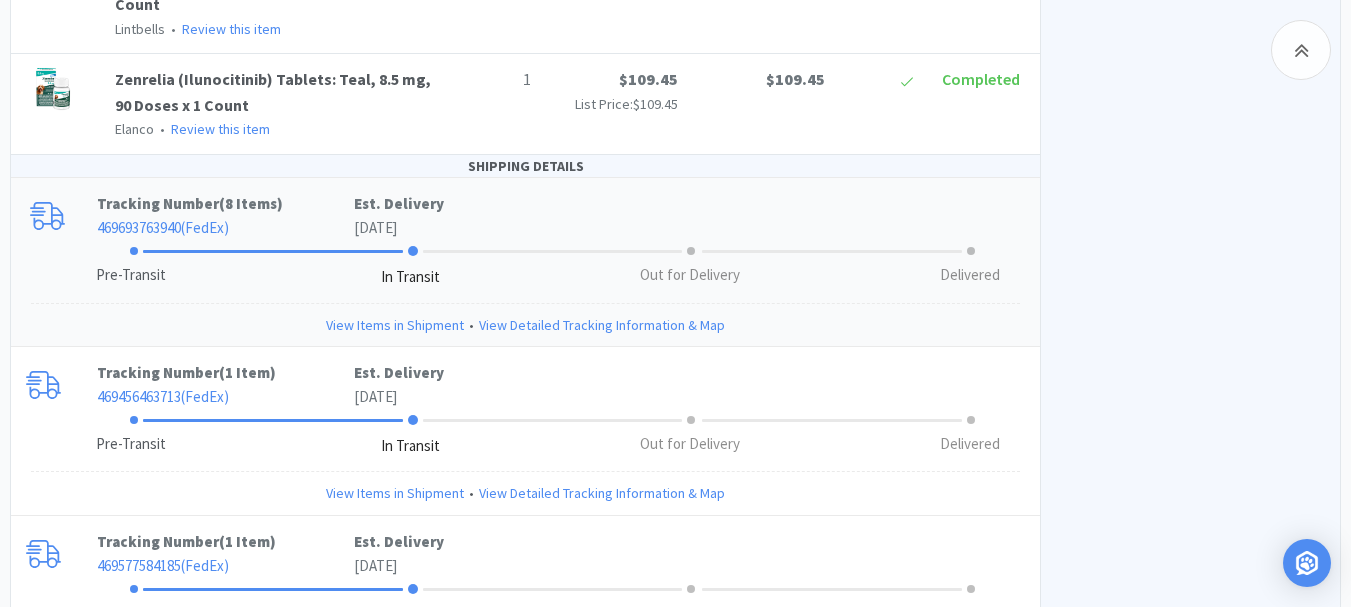 click on "View Items in Shipment" at bounding box center (395, 325) 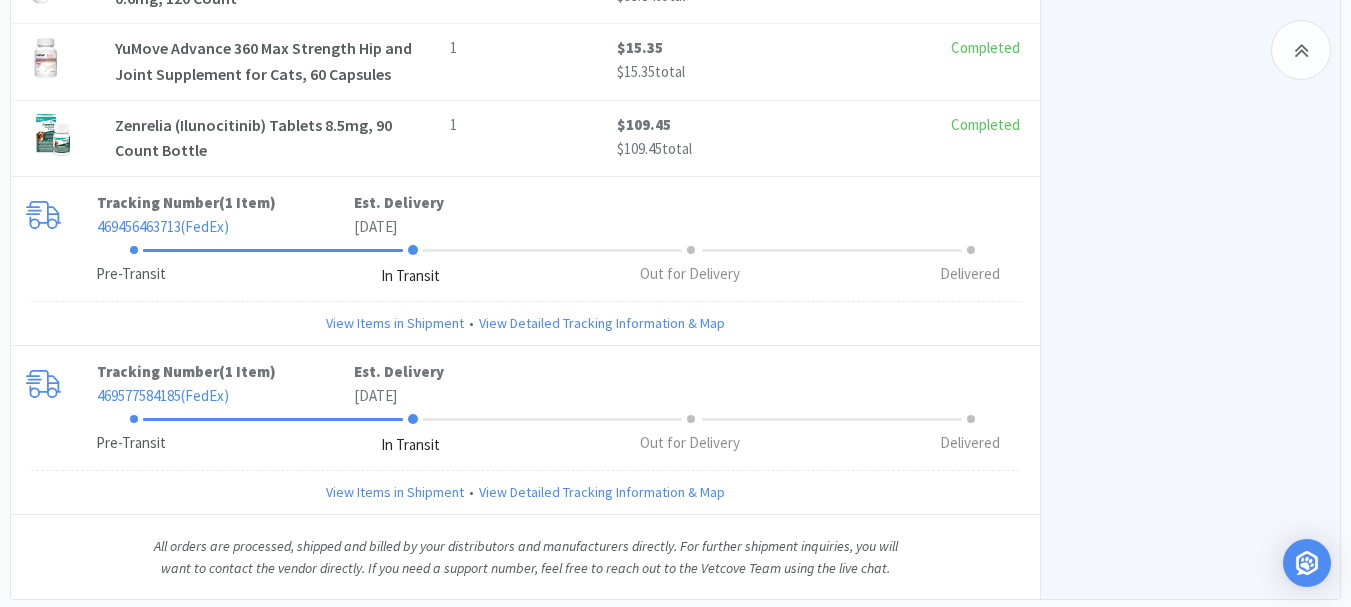 scroll, scrollTop: 2145, scrollLeft: 0, axis: vertical 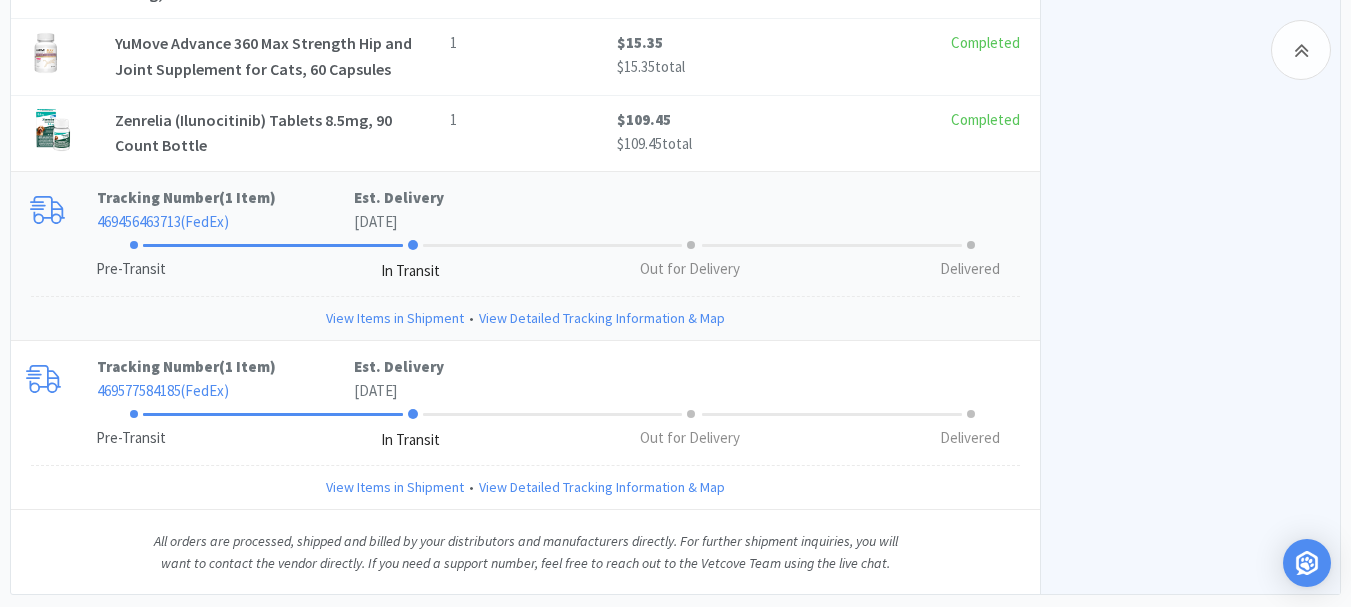 click on "View Items in Shipment" at bounding box center [395, 318] 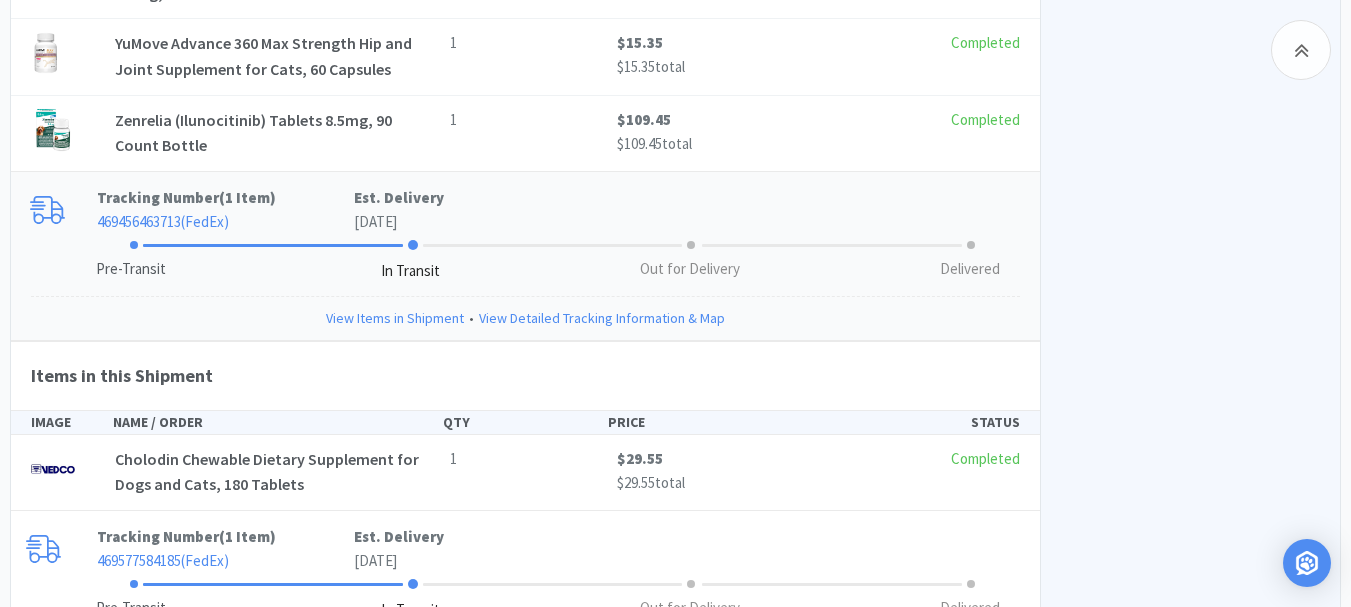 click on "View Items in Shipment" at bounding box center (395, 318) 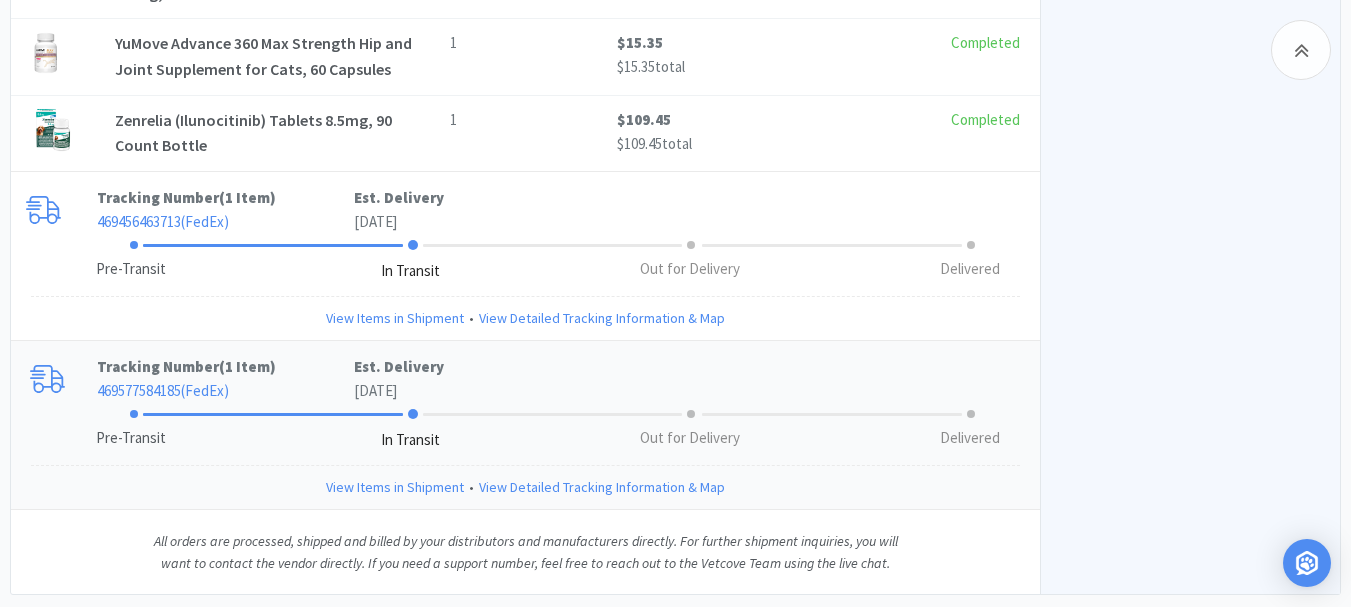 click on "View Items in Shipment" at bounding box center (395, 487) 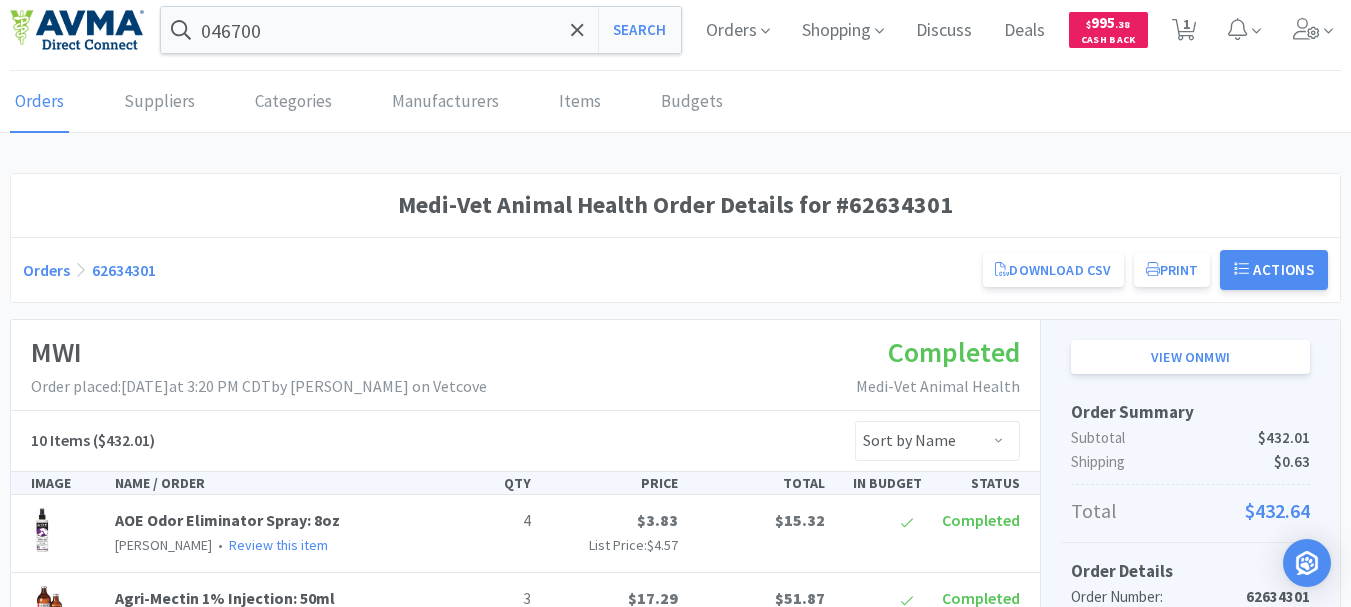 scroll, scrollTop: 0, scrollLeft: 0, axis: both 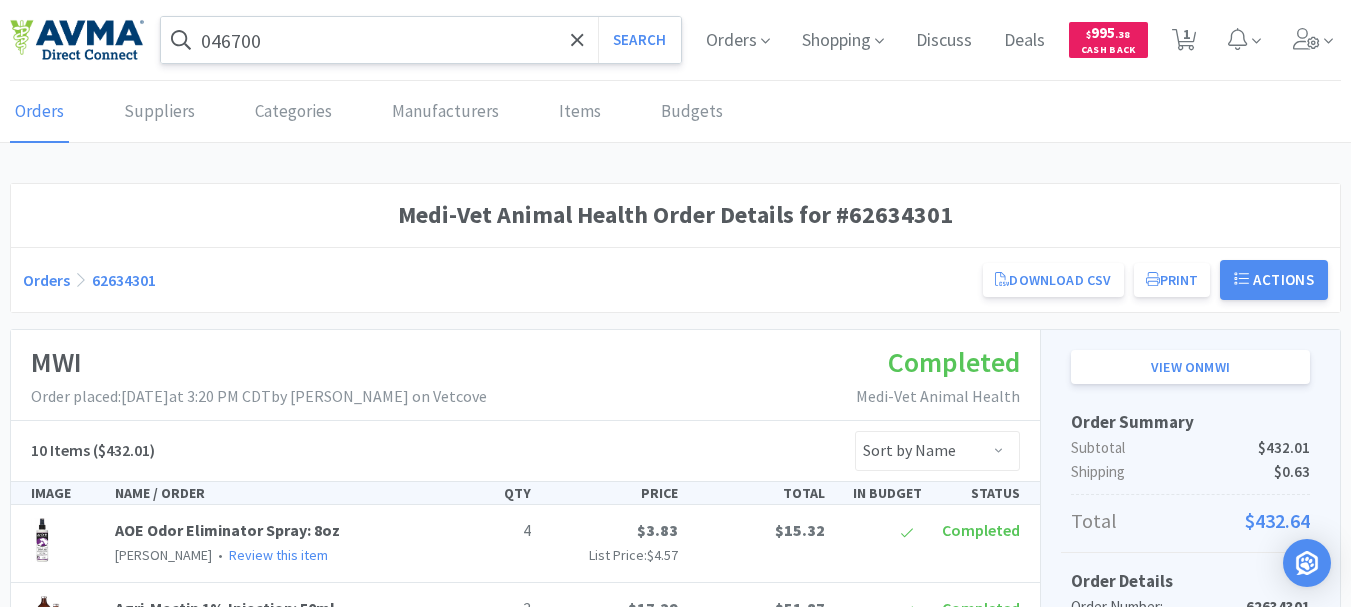 click on "046700" at bounding box center [421, 40] 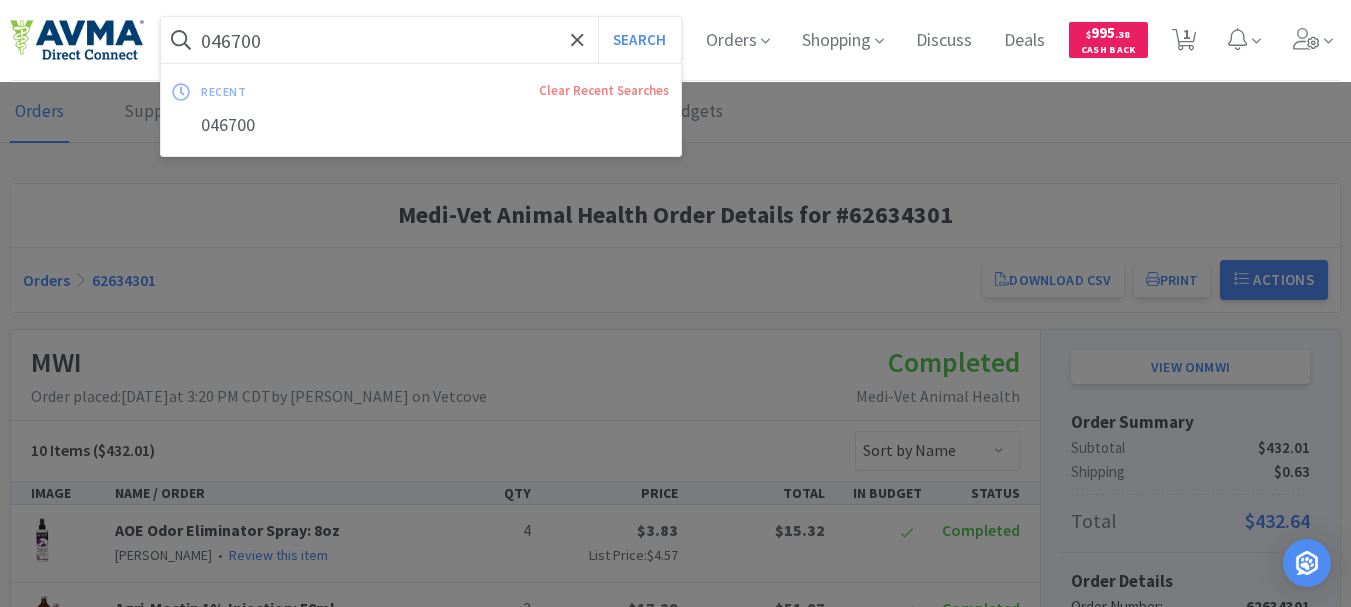 paste on "19179" 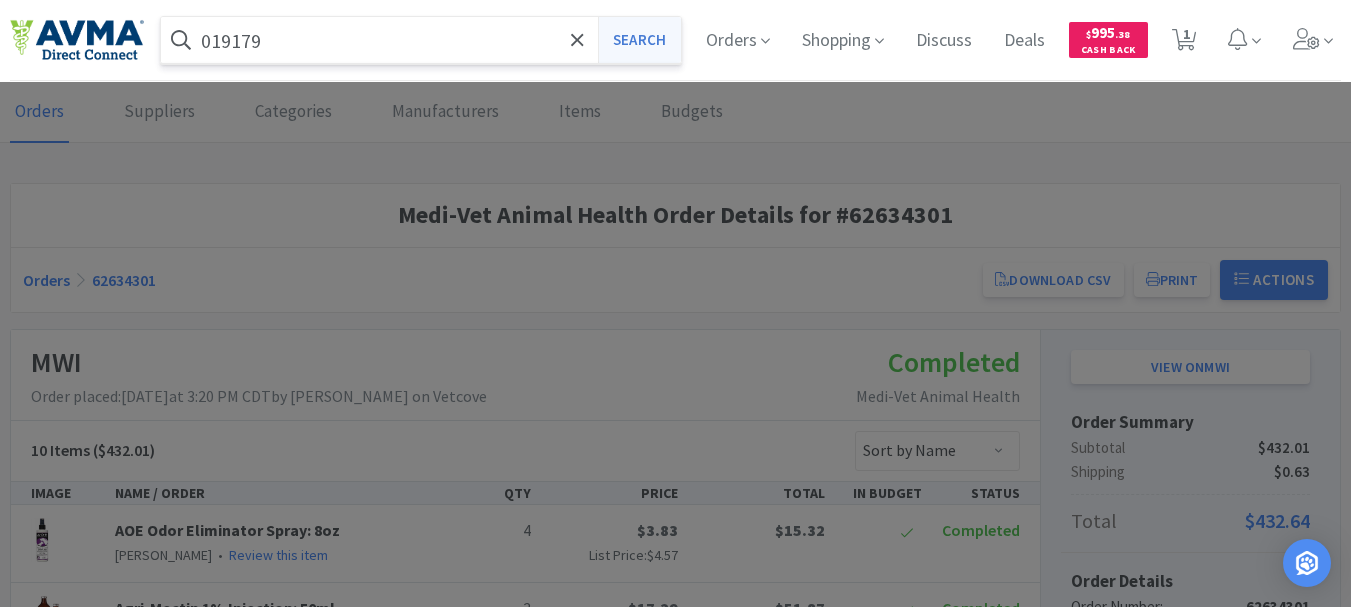 type on "019179" 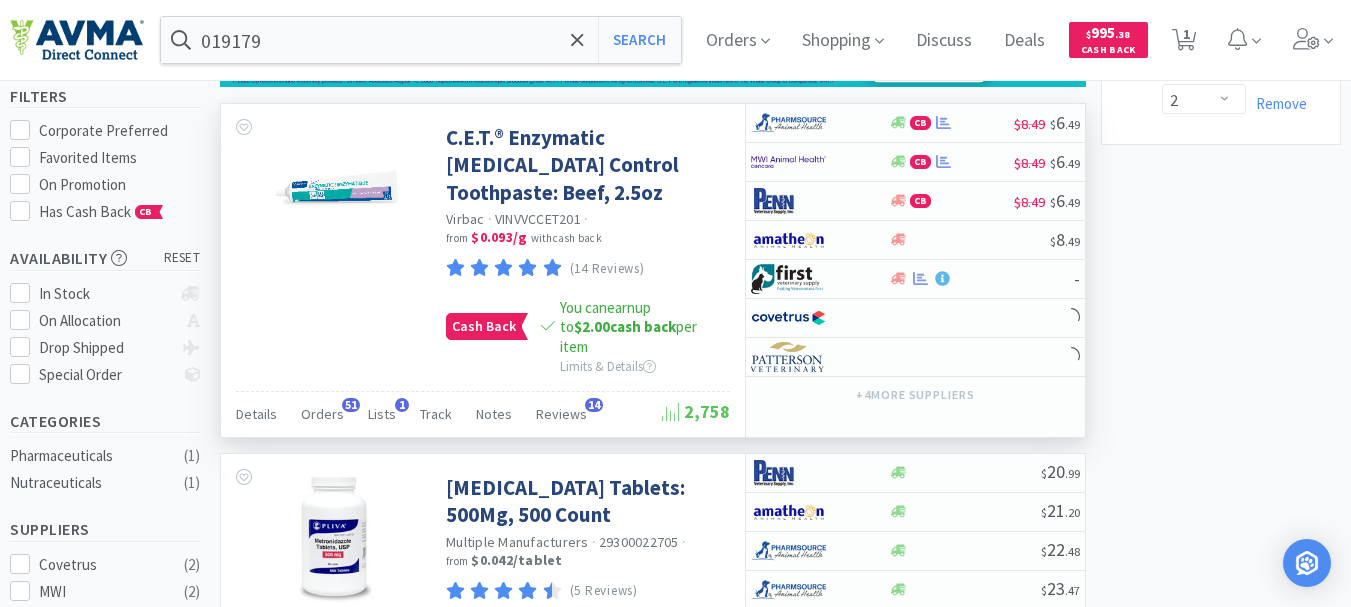 scroll, scrollTop: 200, scrollLeft: 0, axis: vertical 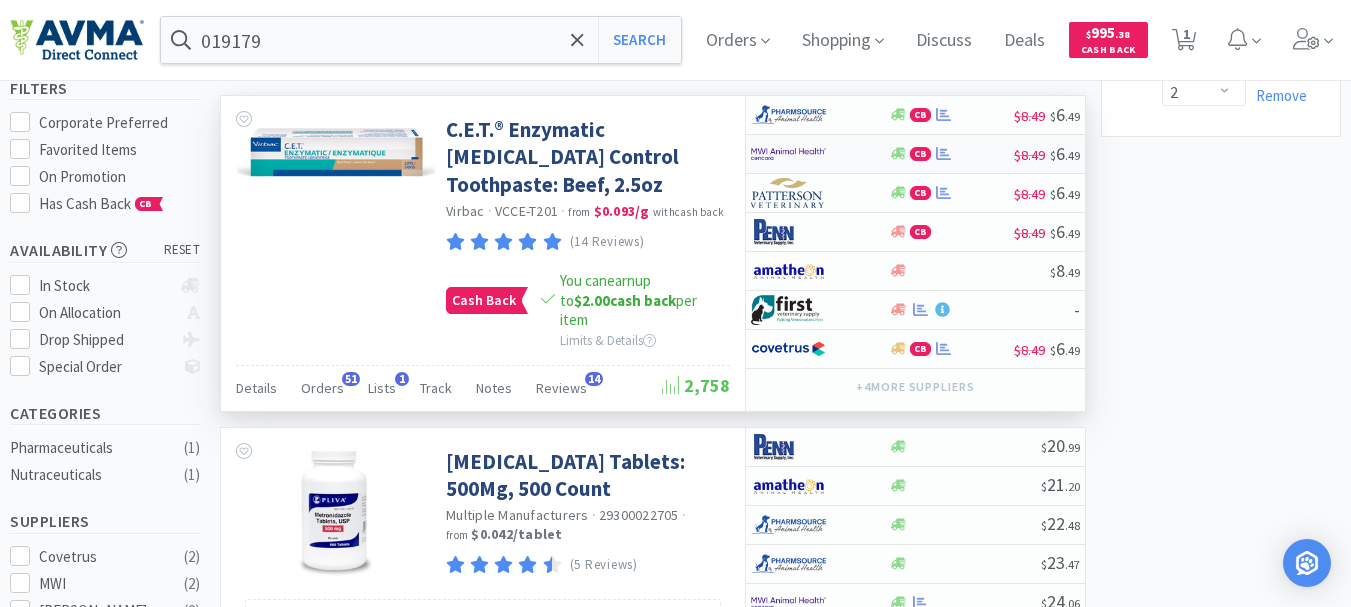 click at bounding box center [788, 154] 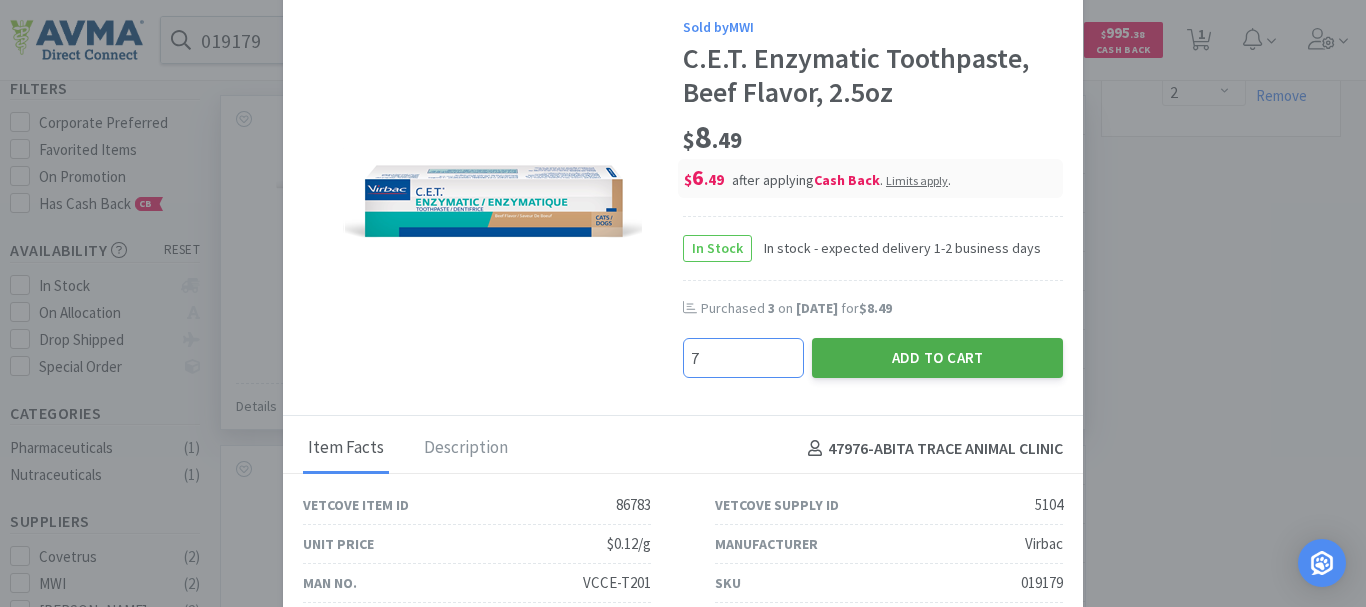 type on "7" 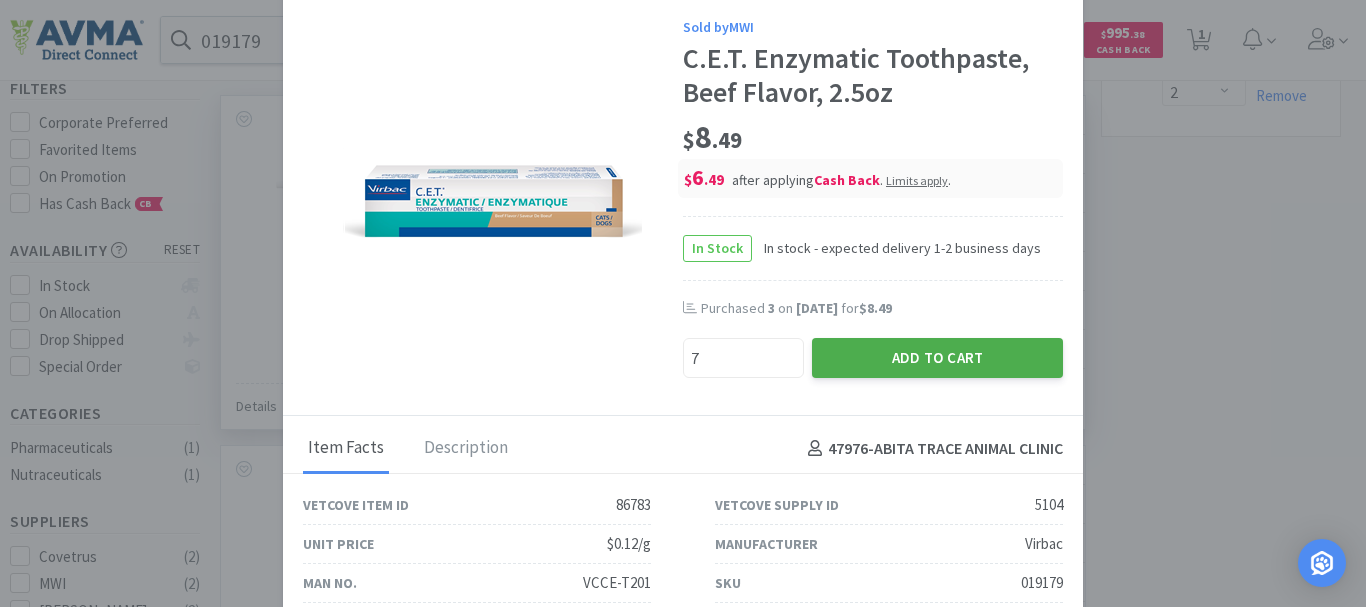 click on "Add to Cart" at bounding box center (937, 358) 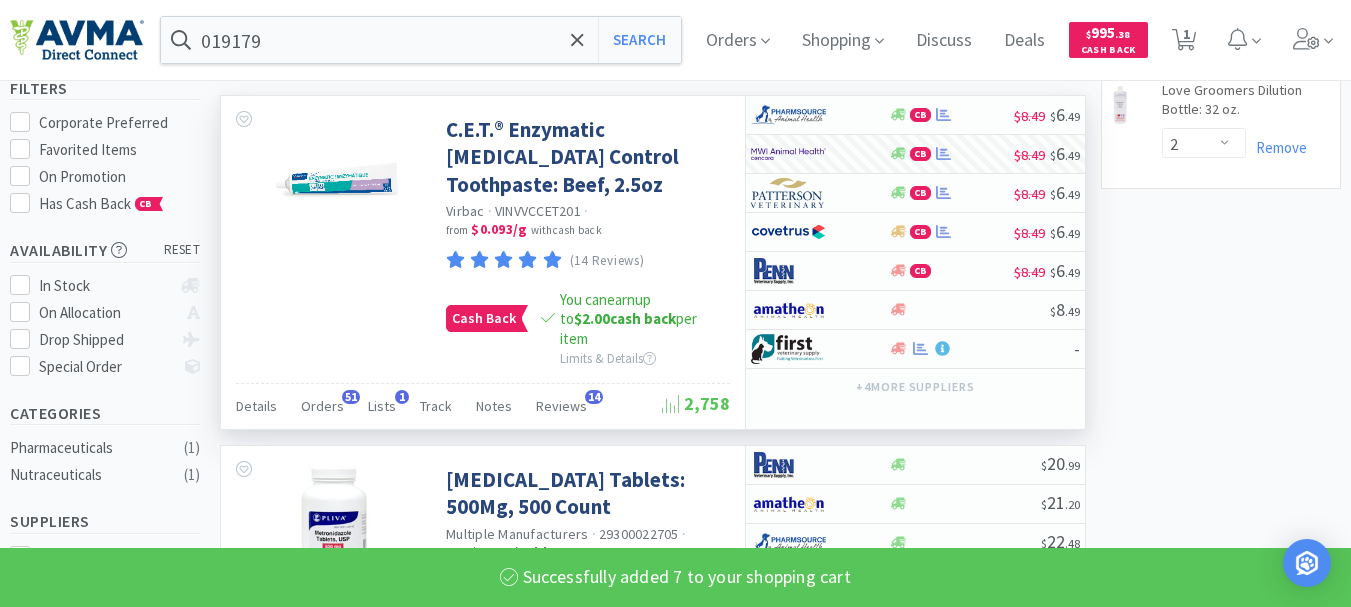 select on "7" 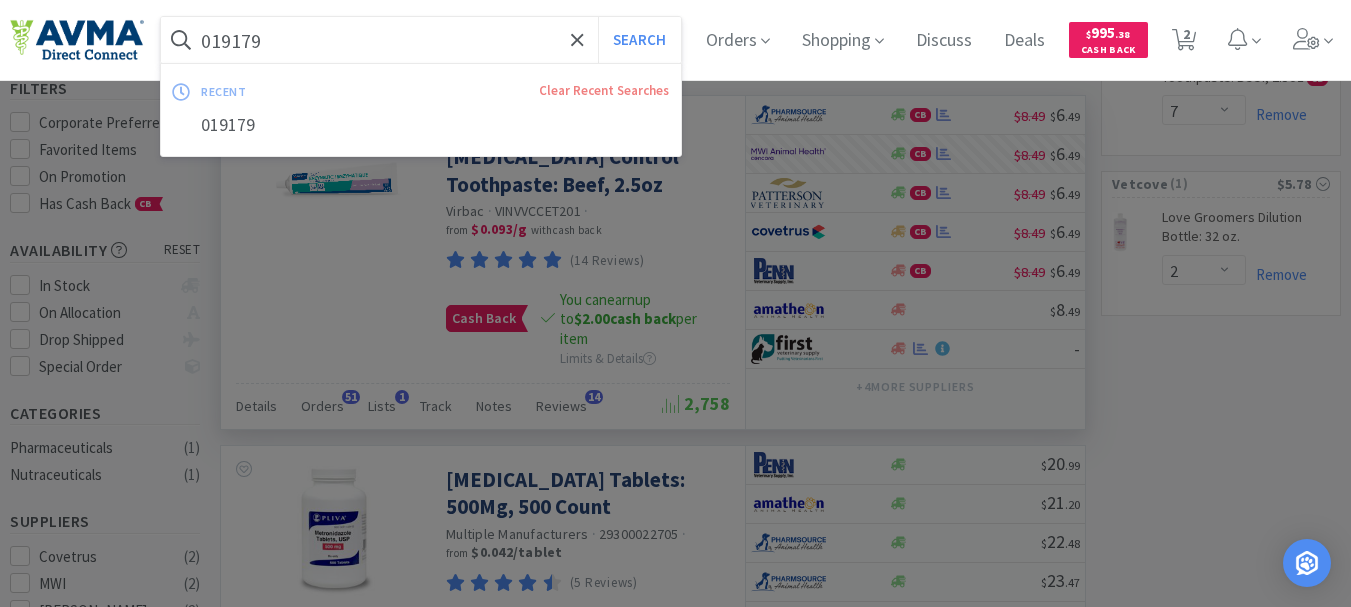 click on "019179" at bounding box center [421, 40] 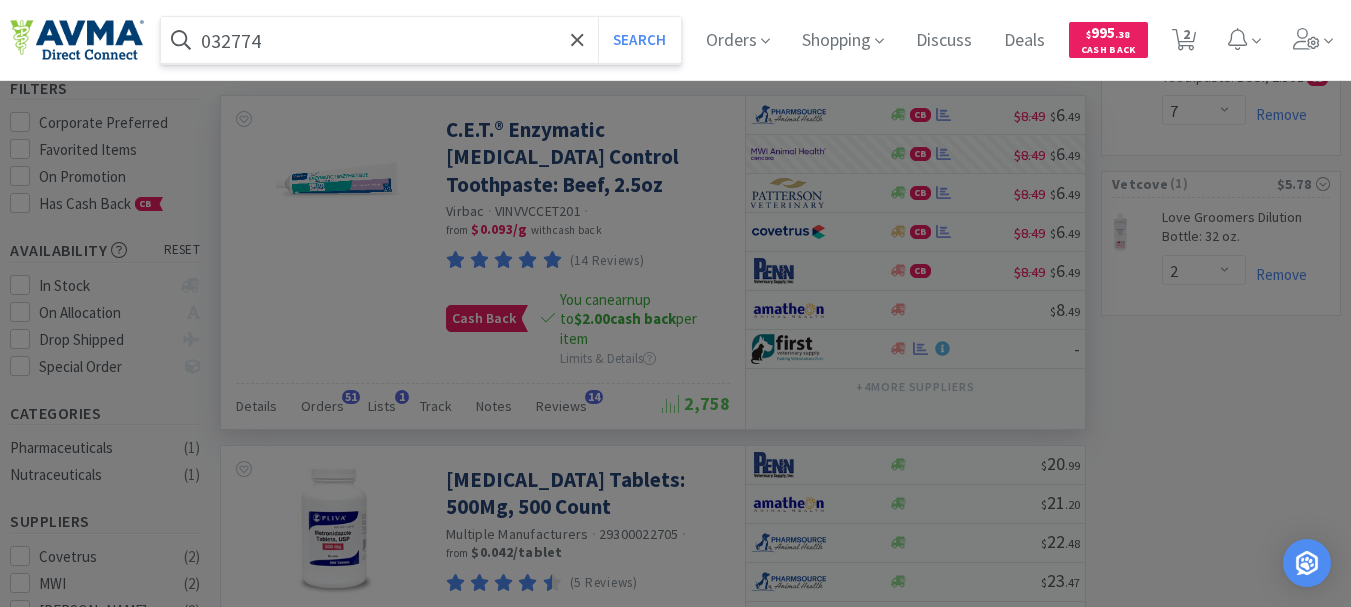 type on "032774" 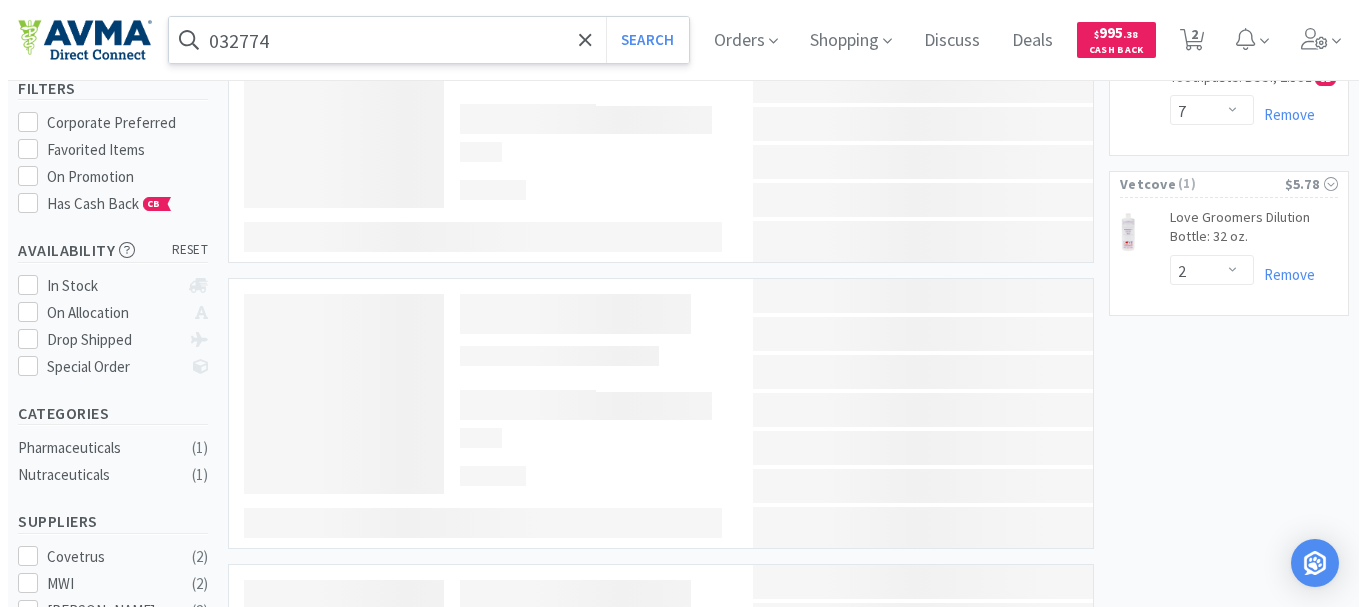 scroll, scrollTop: 0, scrollLeft: 0, axis: both 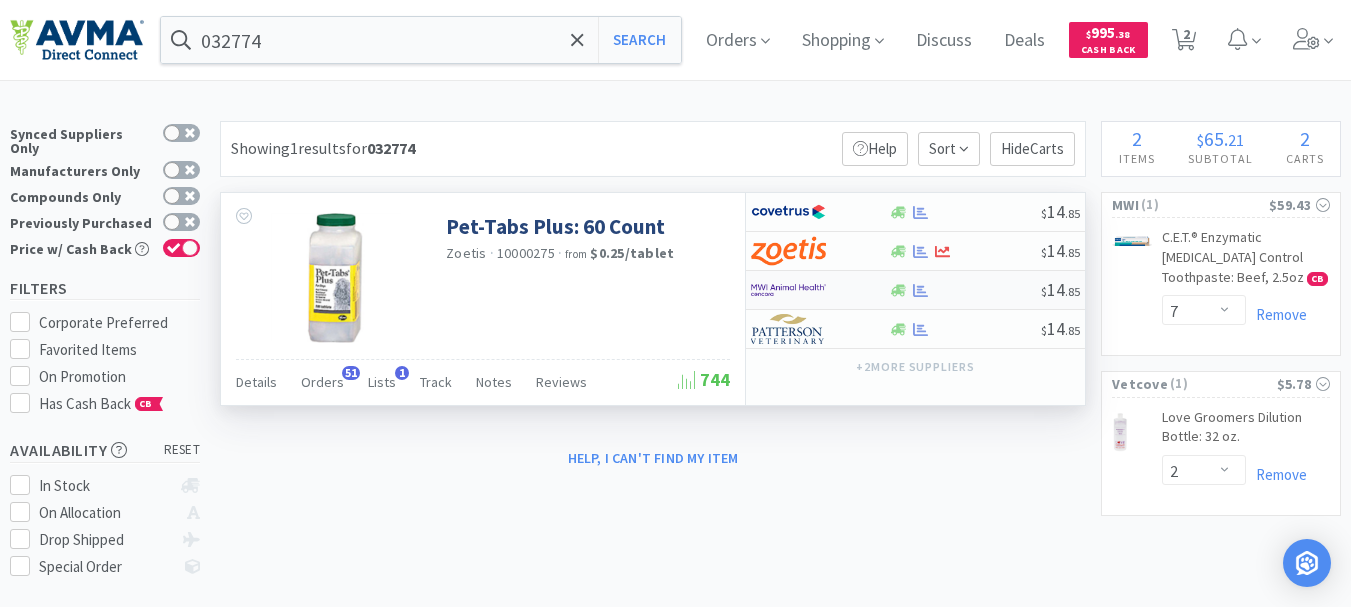 click at bounding box center [788, 290] 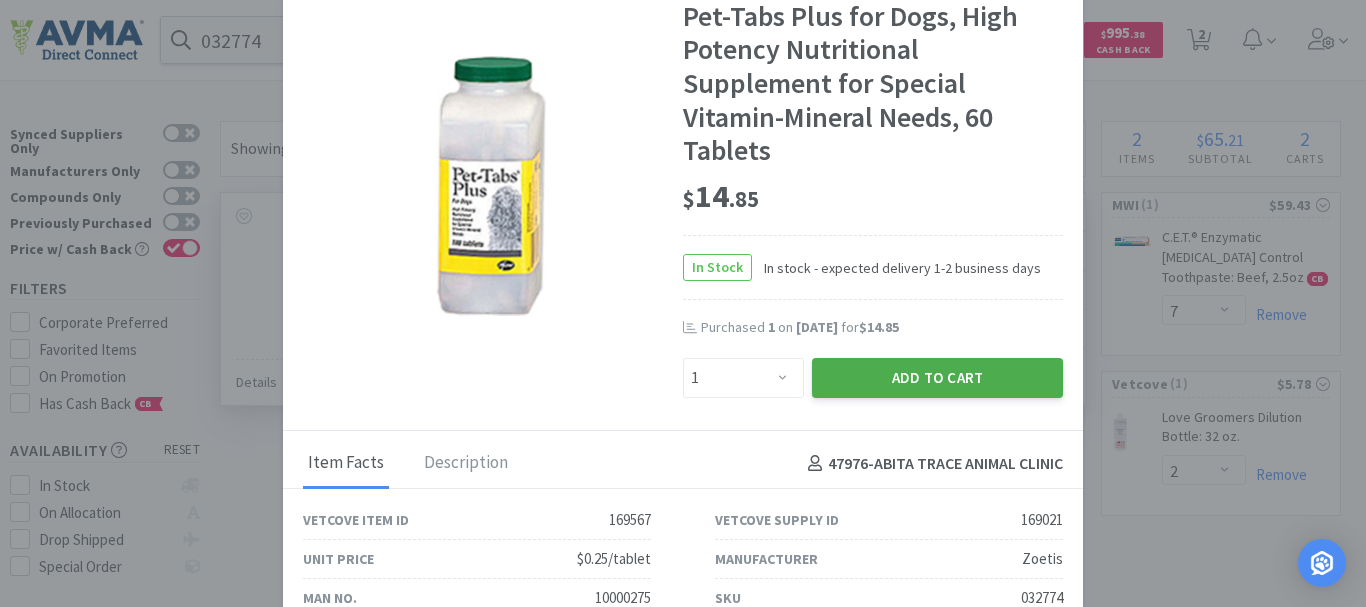 click on "Add to Cart" at bounding box center (937, 378) 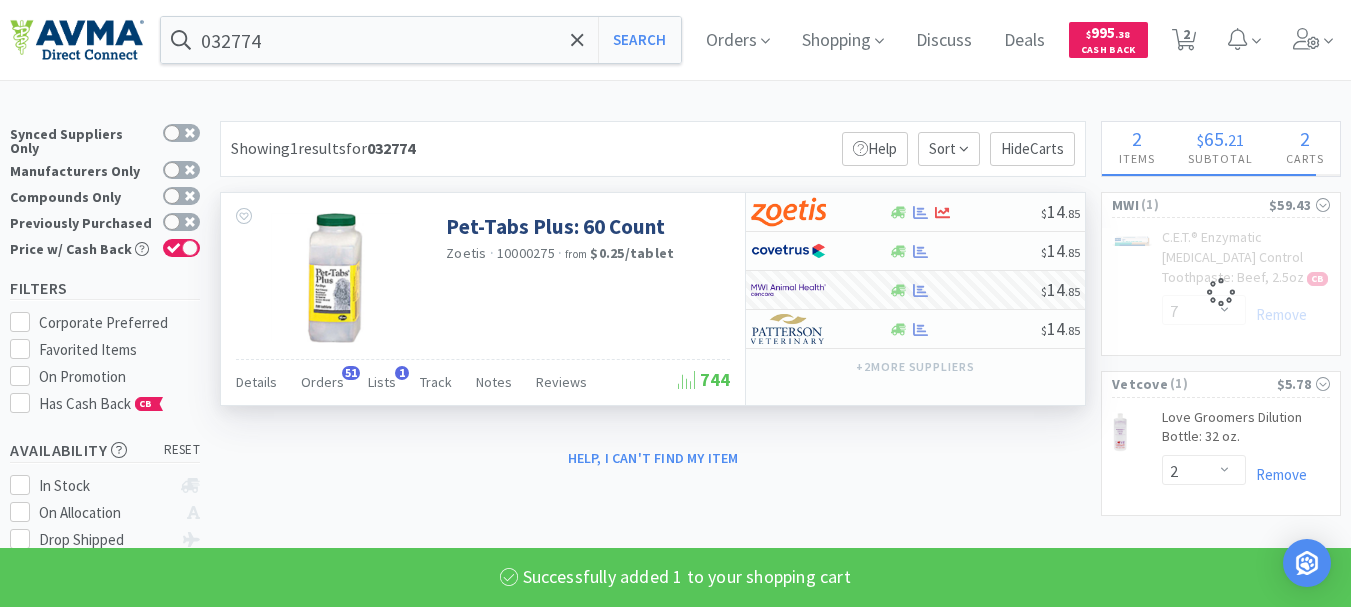 select on "1" 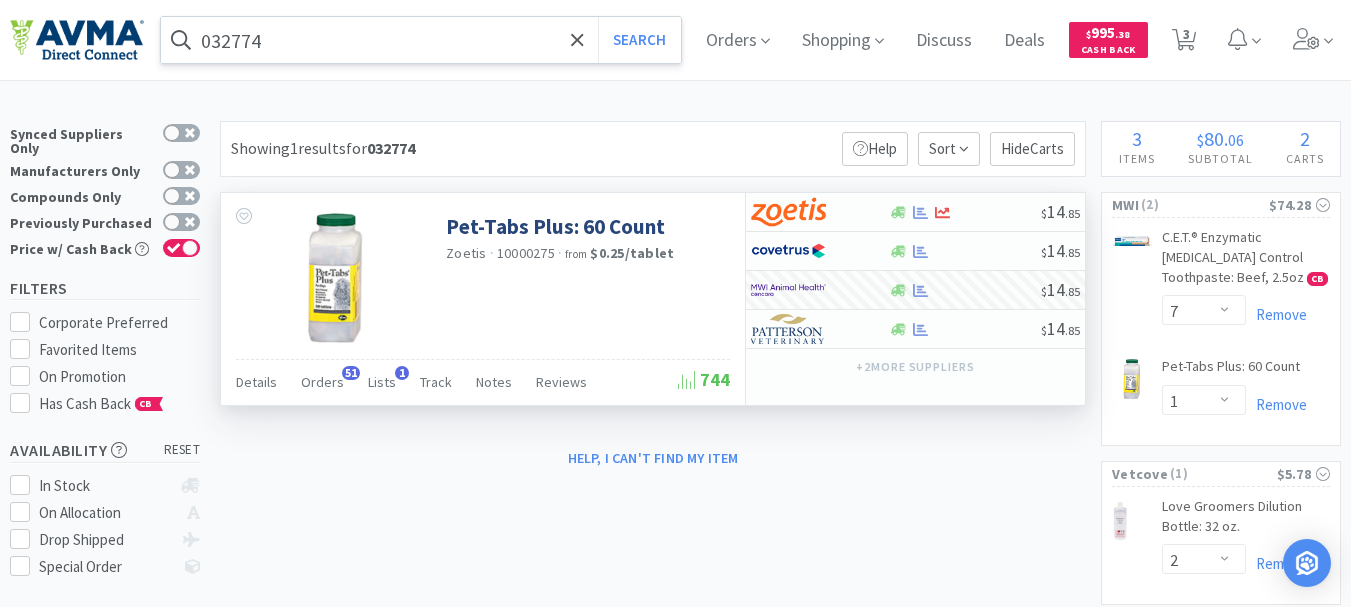 click on "032774" at bounding box center (421, 40) 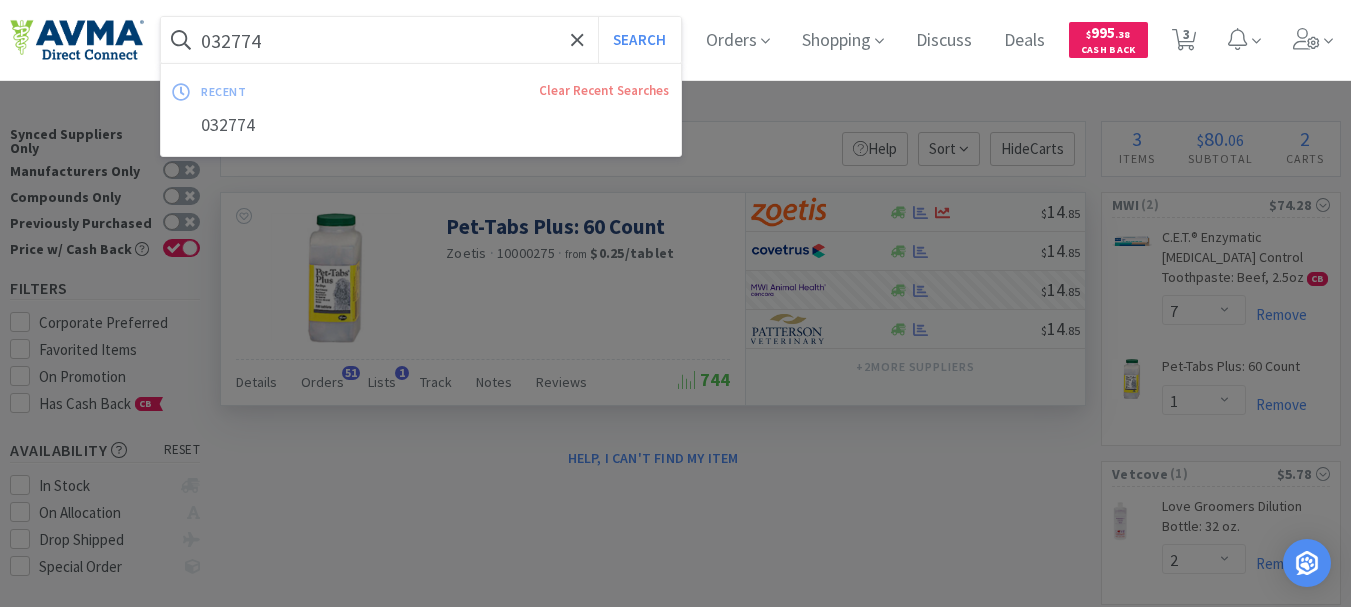 paste on "53548" 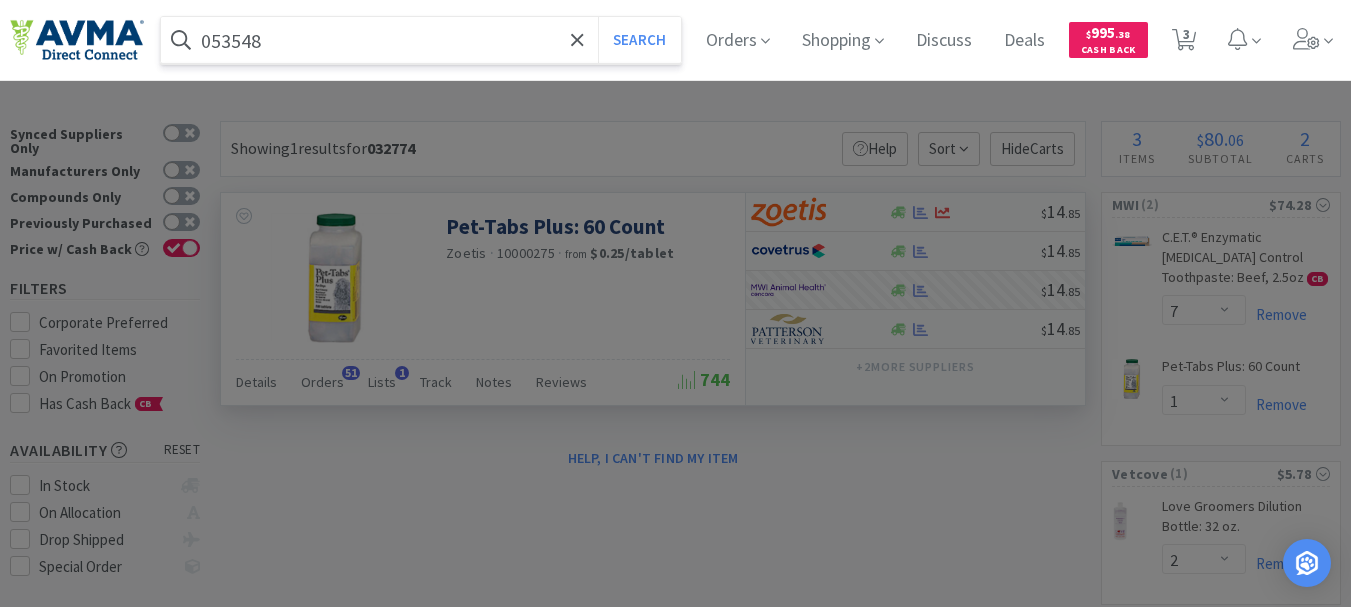 type on "053548" 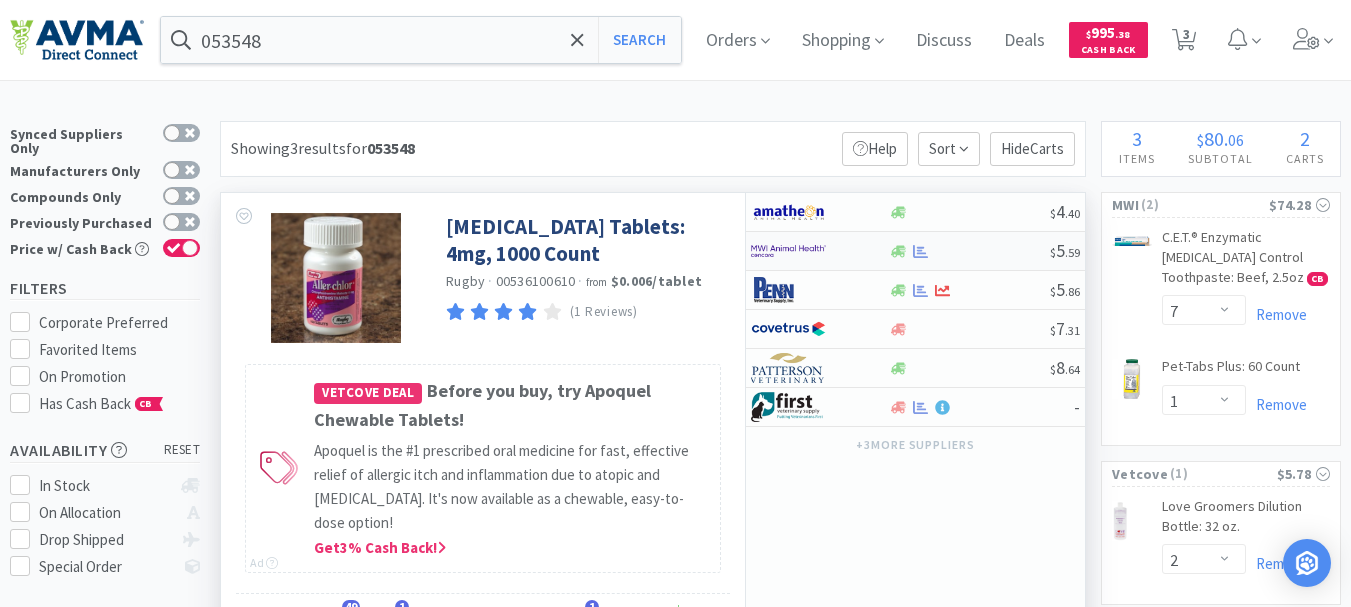 click at bounding box center (788, 251) 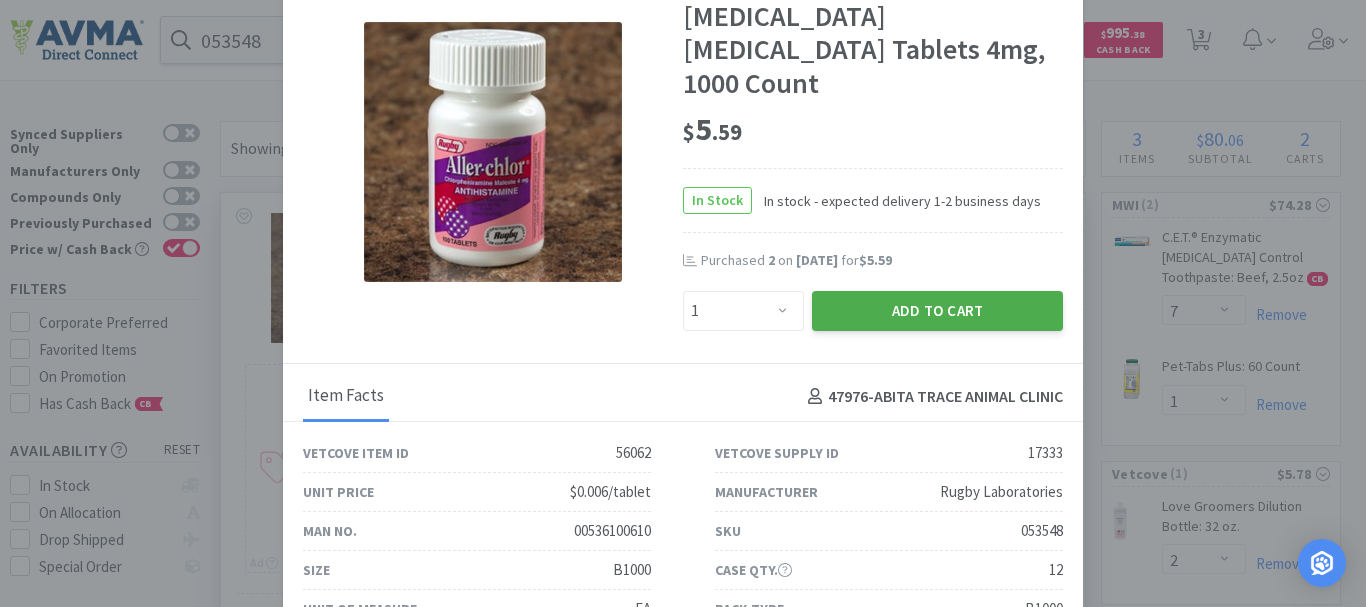 click on "Add to Cart" at bounding box center (937, 311) 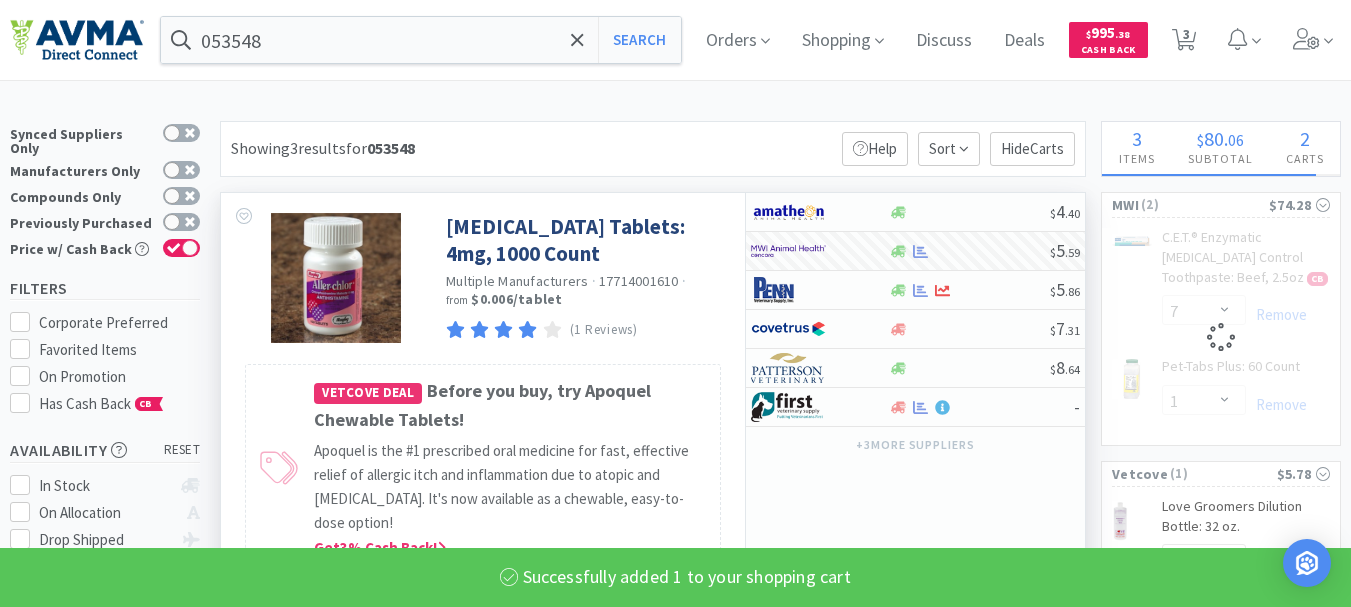 select on "1" 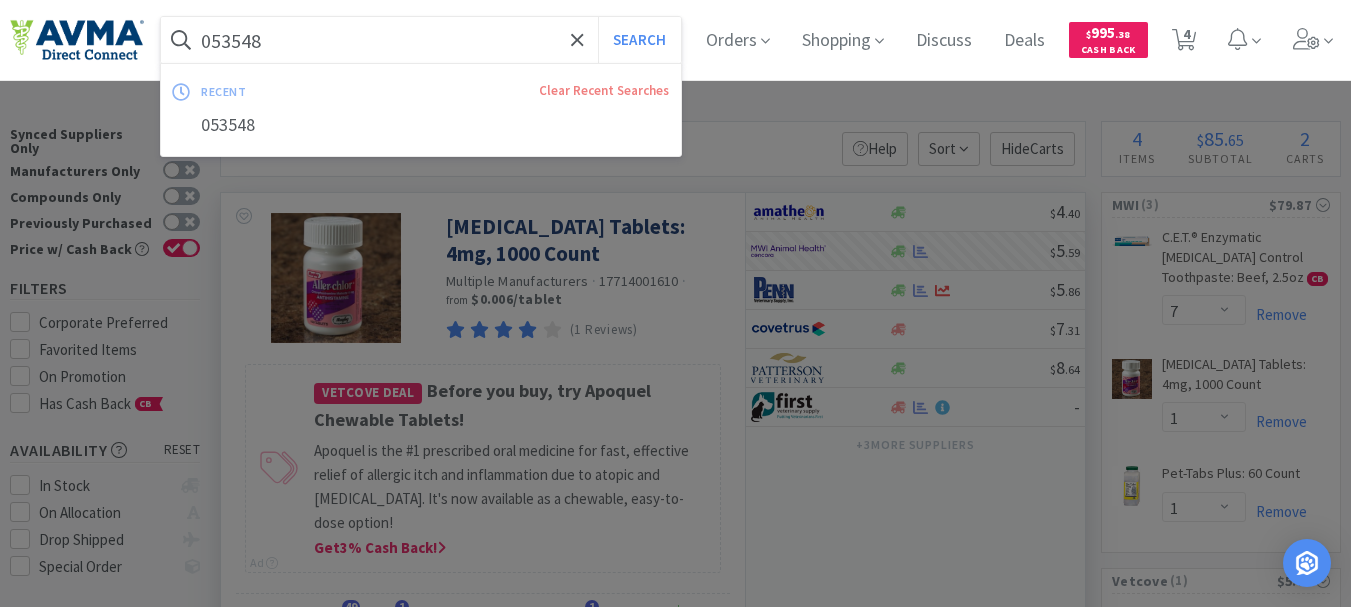 click on "053548" at bounding box center (421, 40) 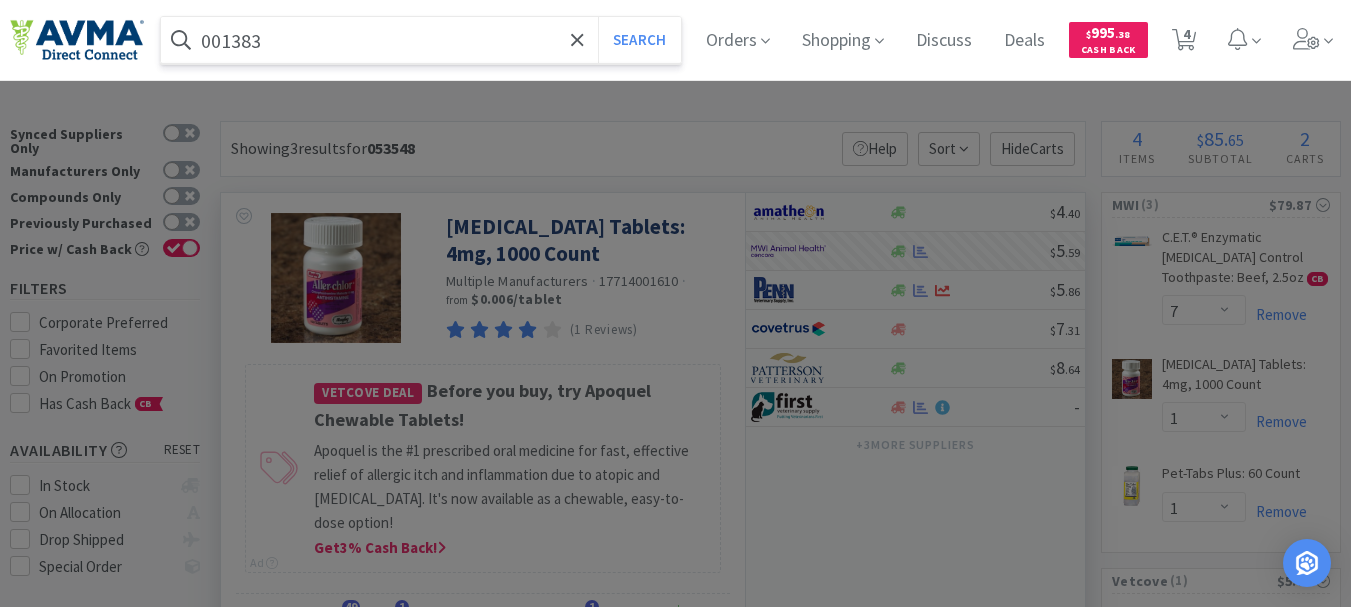 type on "001383" 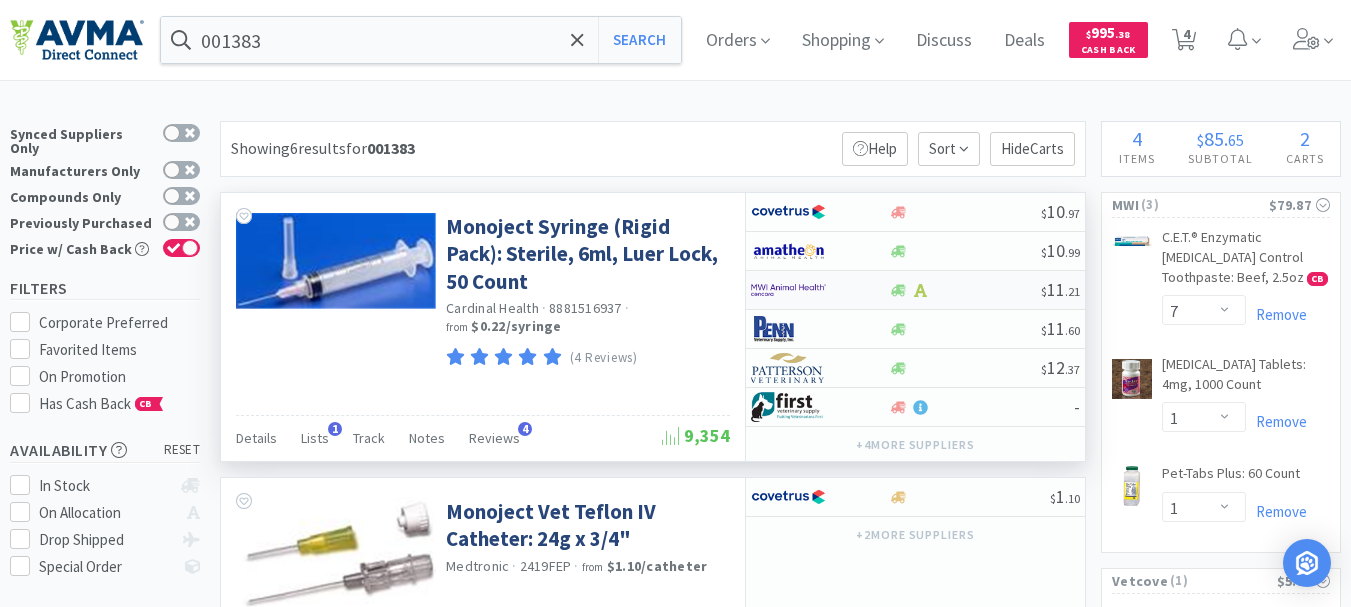 click at bounding box center [788, 290] 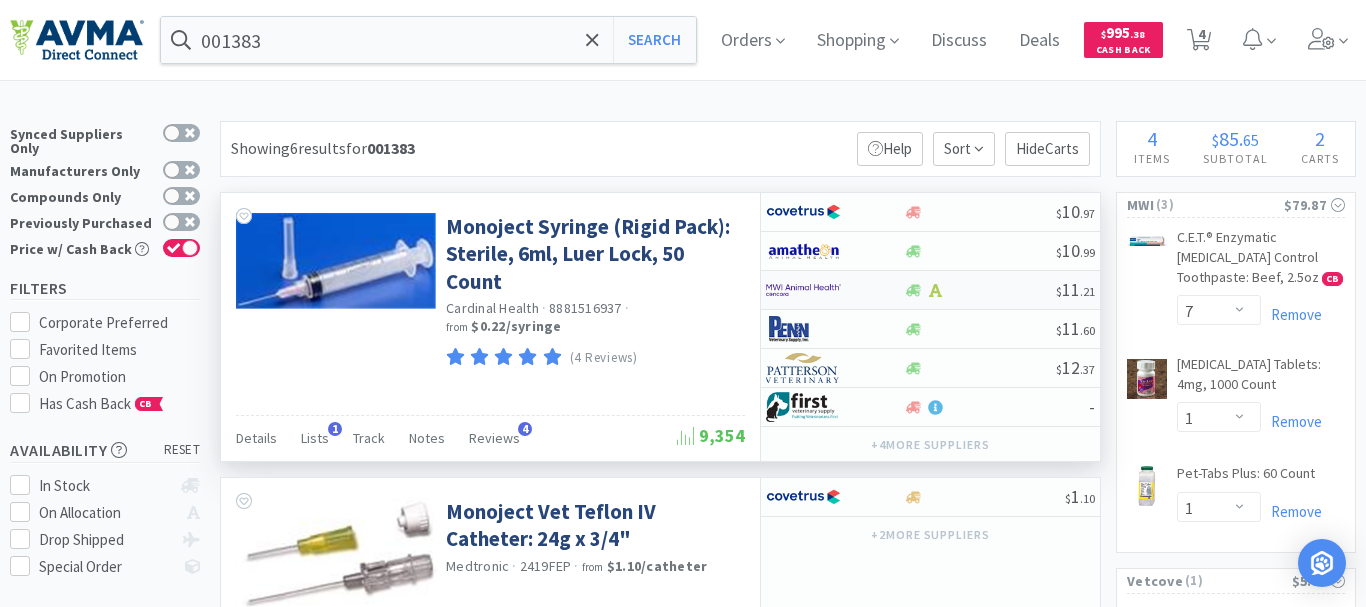 select on "1" 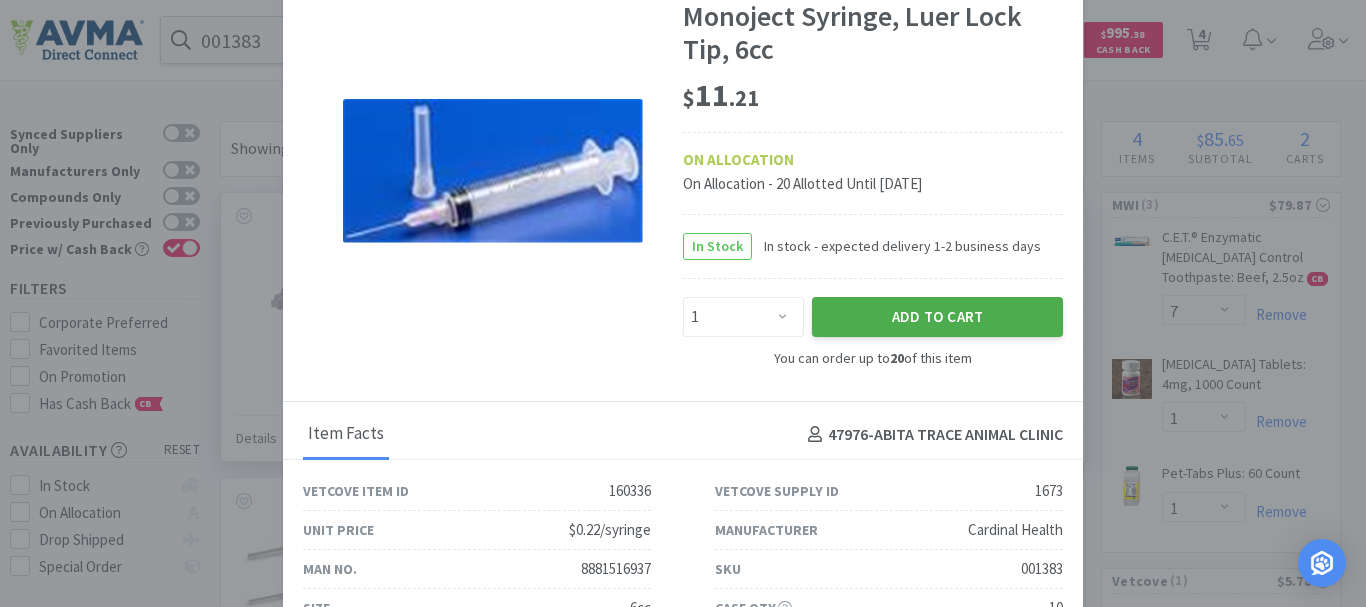 click on "Add to Cart" at bounding box center (937, 317) 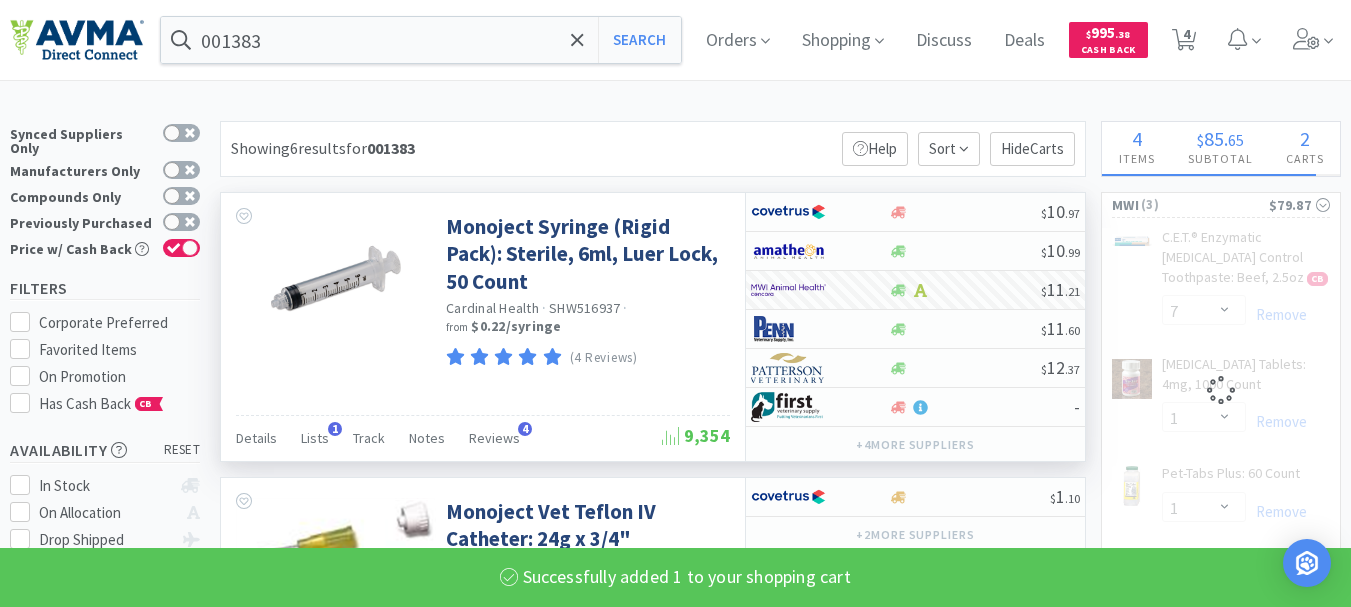 select on "1" 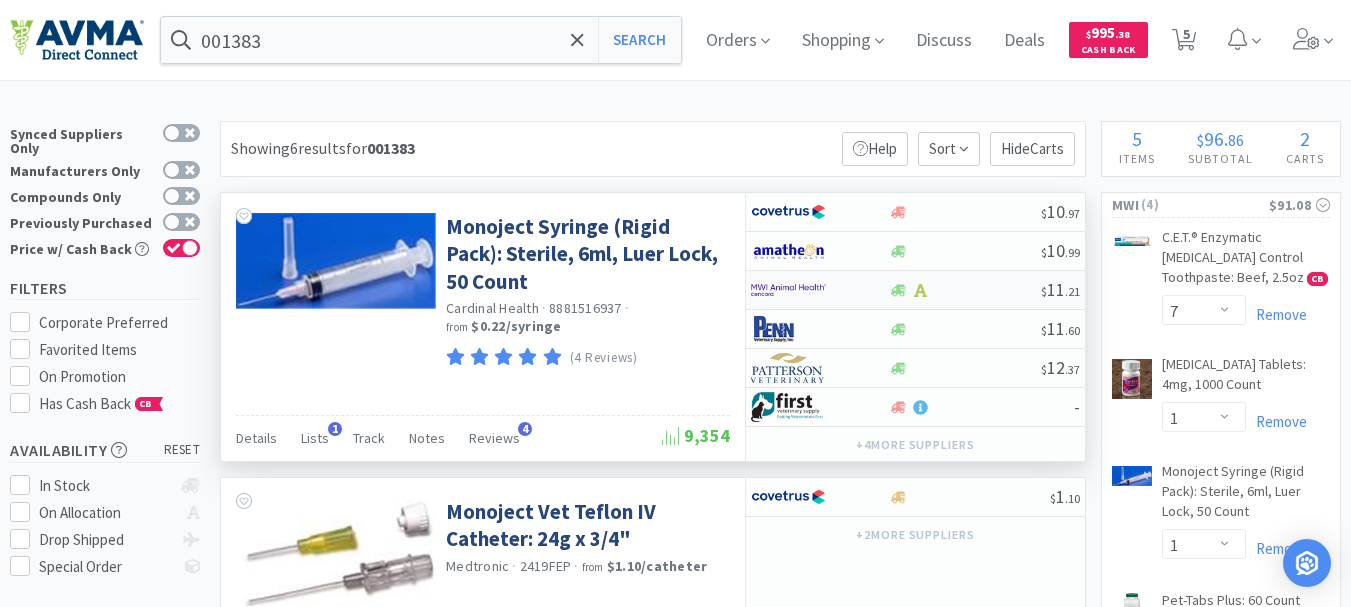 click at bounding box center (788, 290) 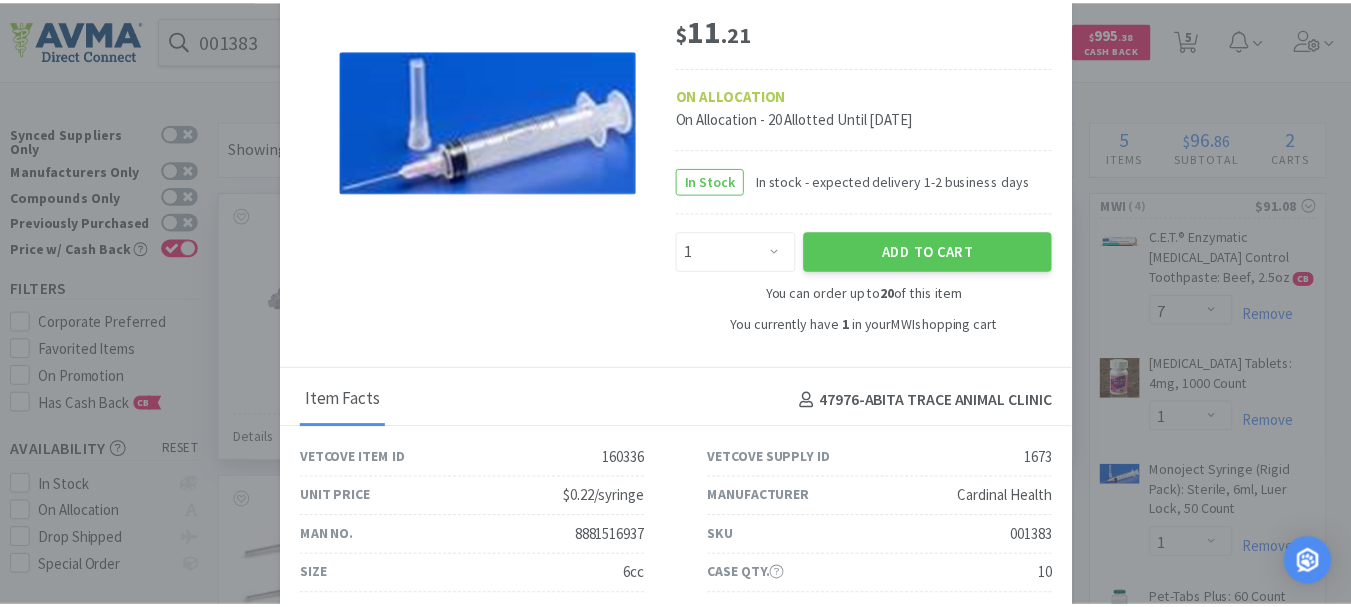 scroll, scrollTop: 105, scrollLeft: 0, axis: vertical 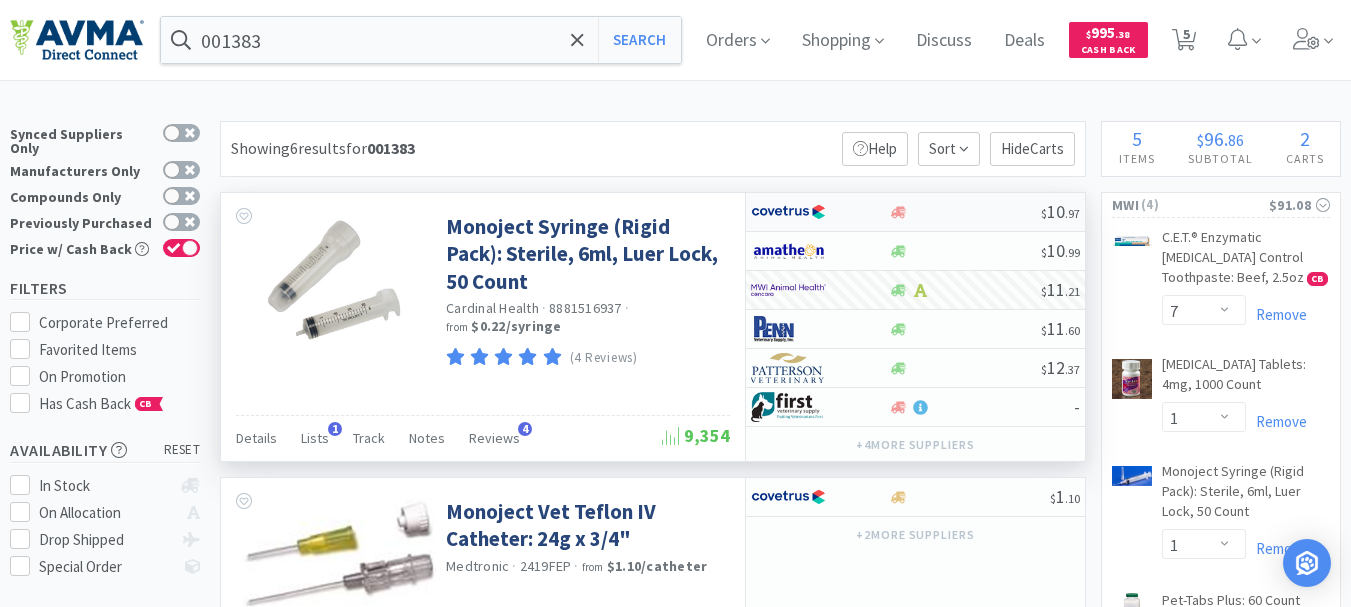 click at bounding box center [788, 212] 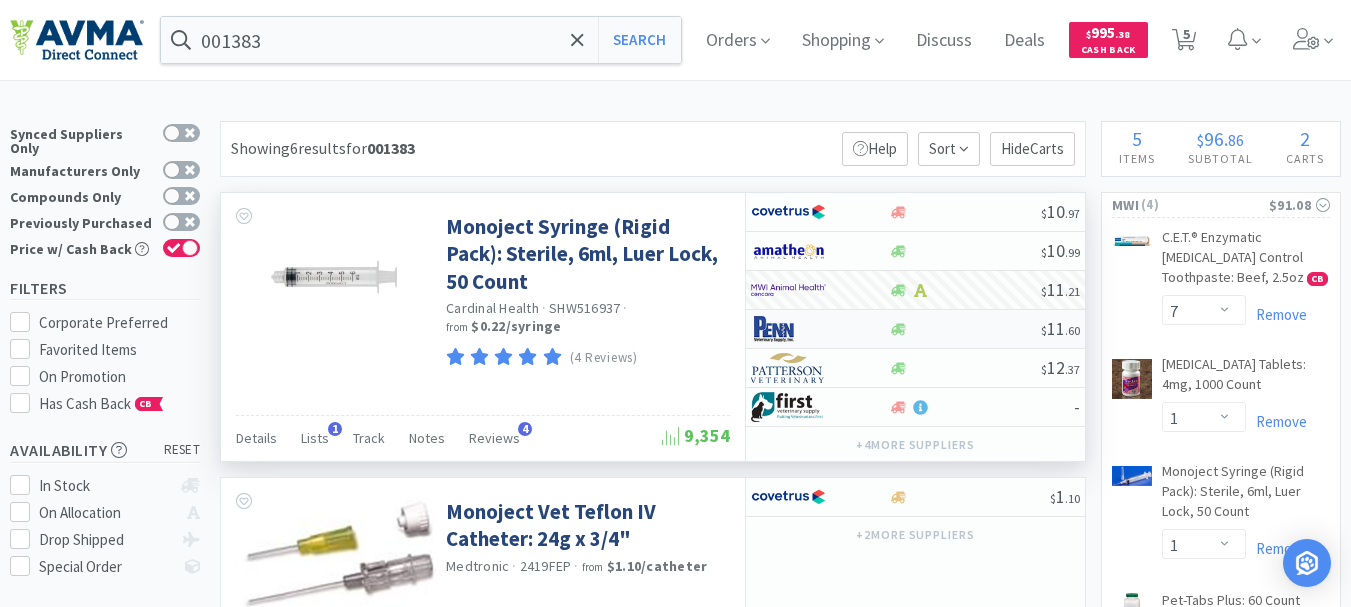 click at bounding box center [788, 329] 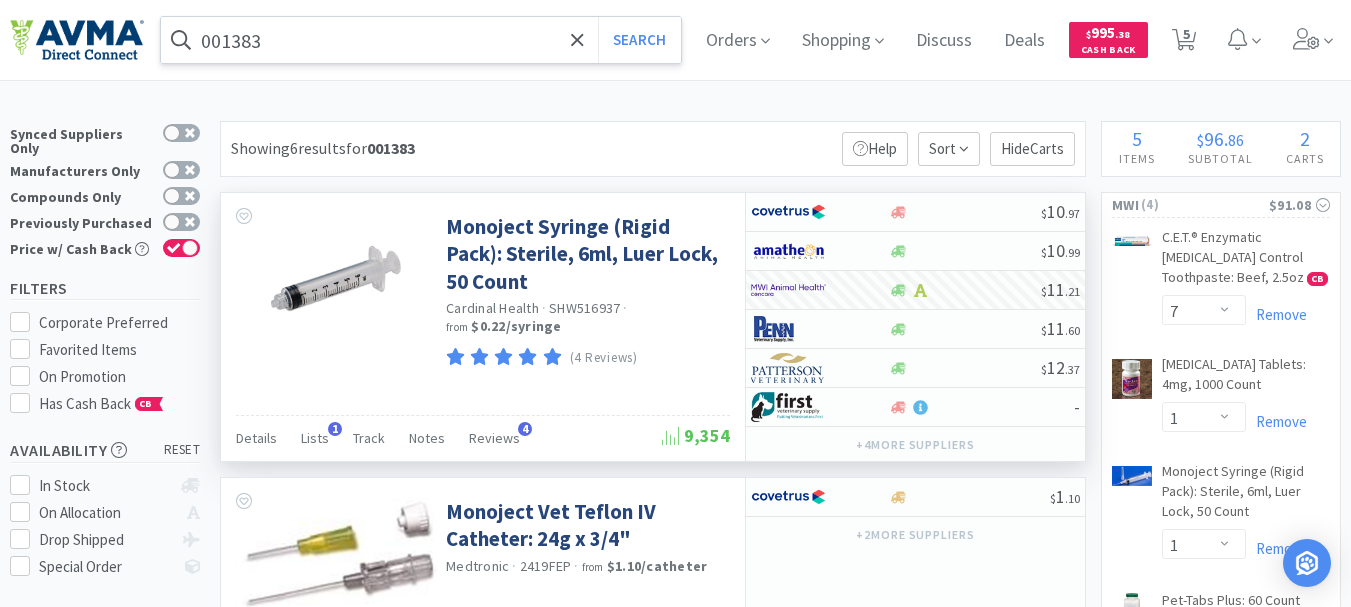 click on "001383" at bounding box center (421, 40) 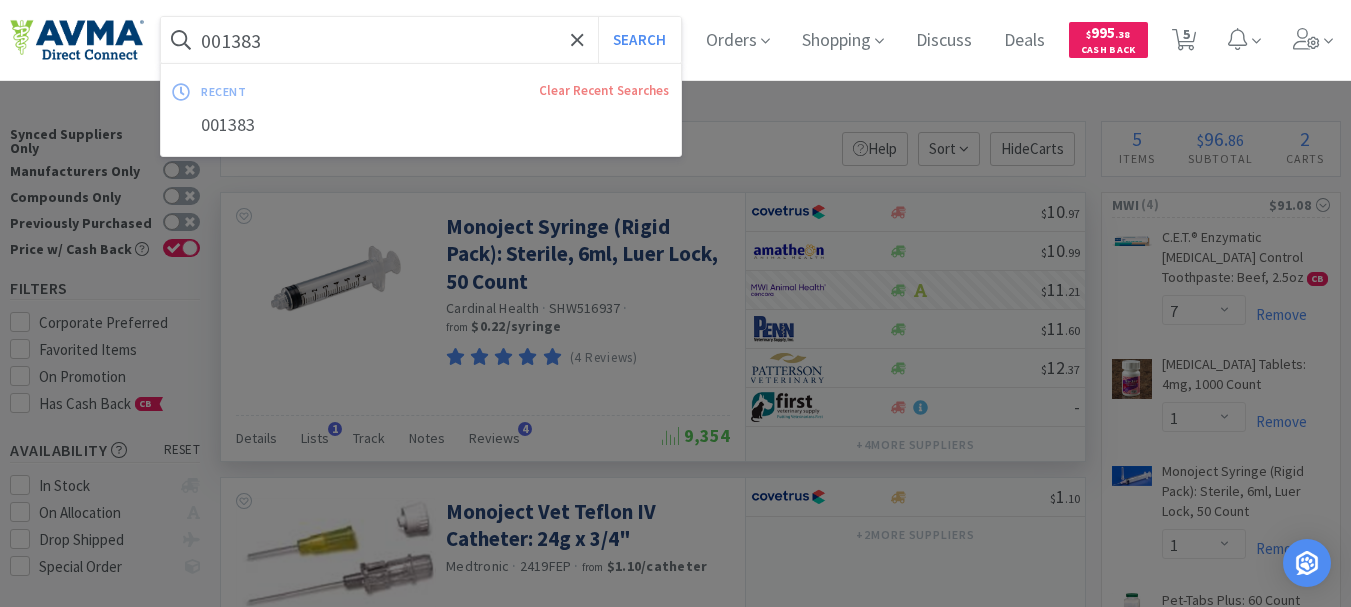 paste on "19282" 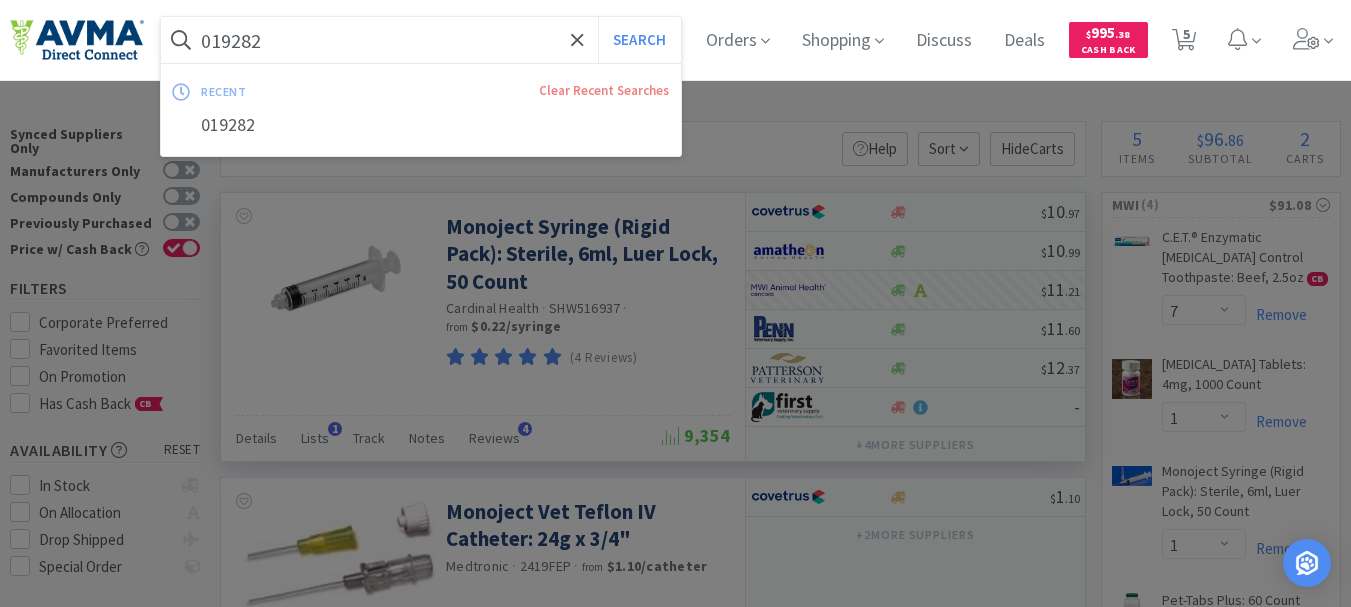 click on "Search" at bounding box center (639, 40) 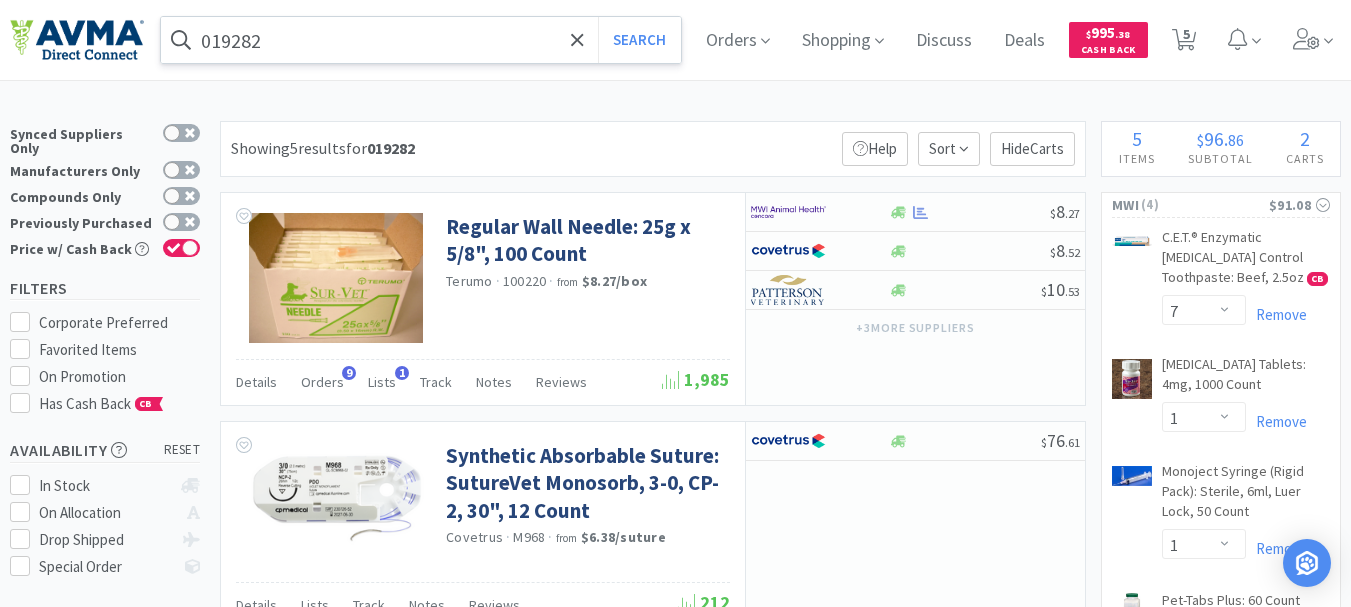 click on "019282" at bounding box center (421, 40) 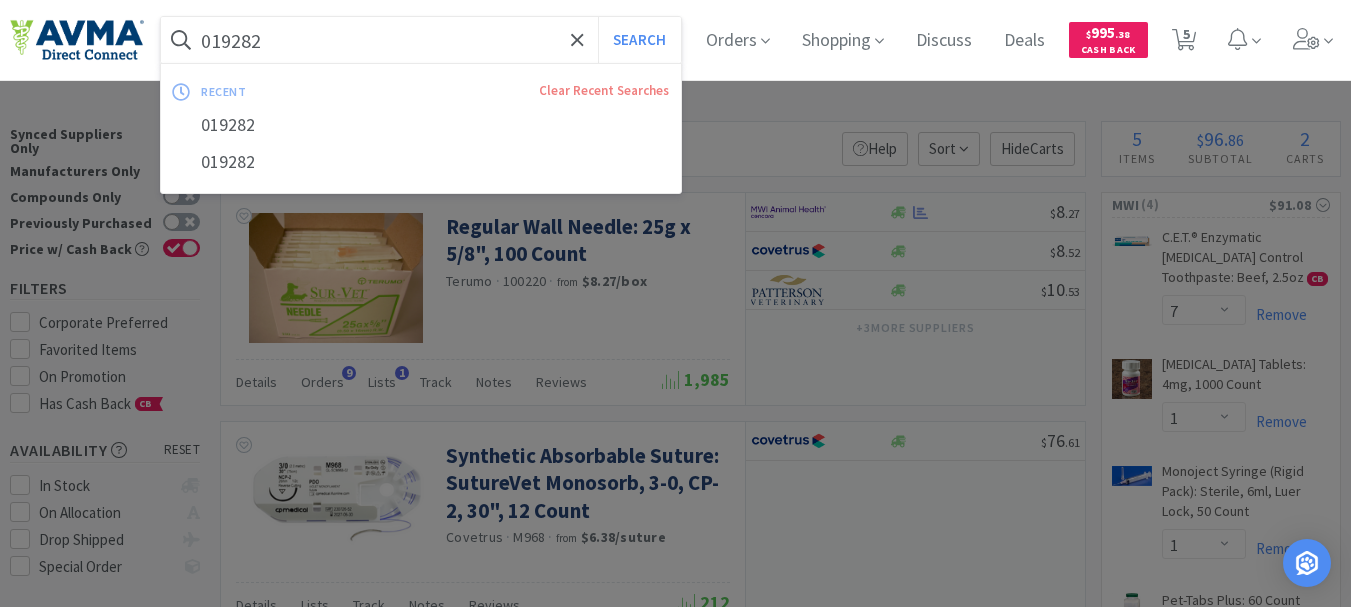 paste on "119966" 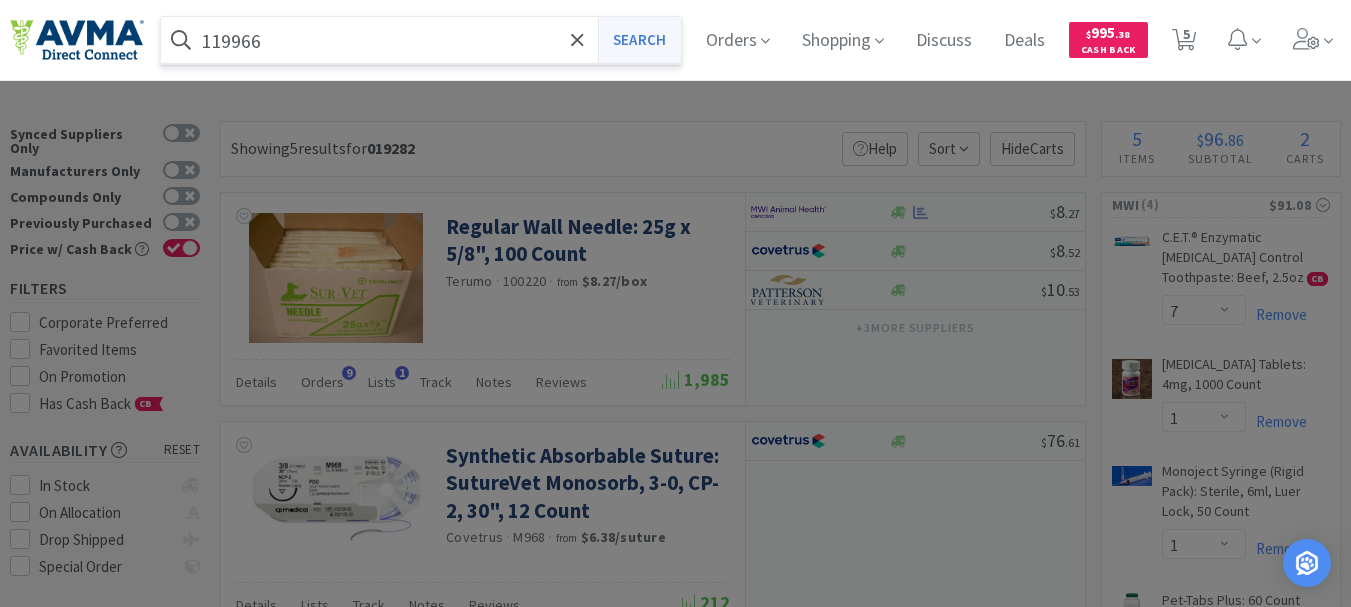 type on "119966" 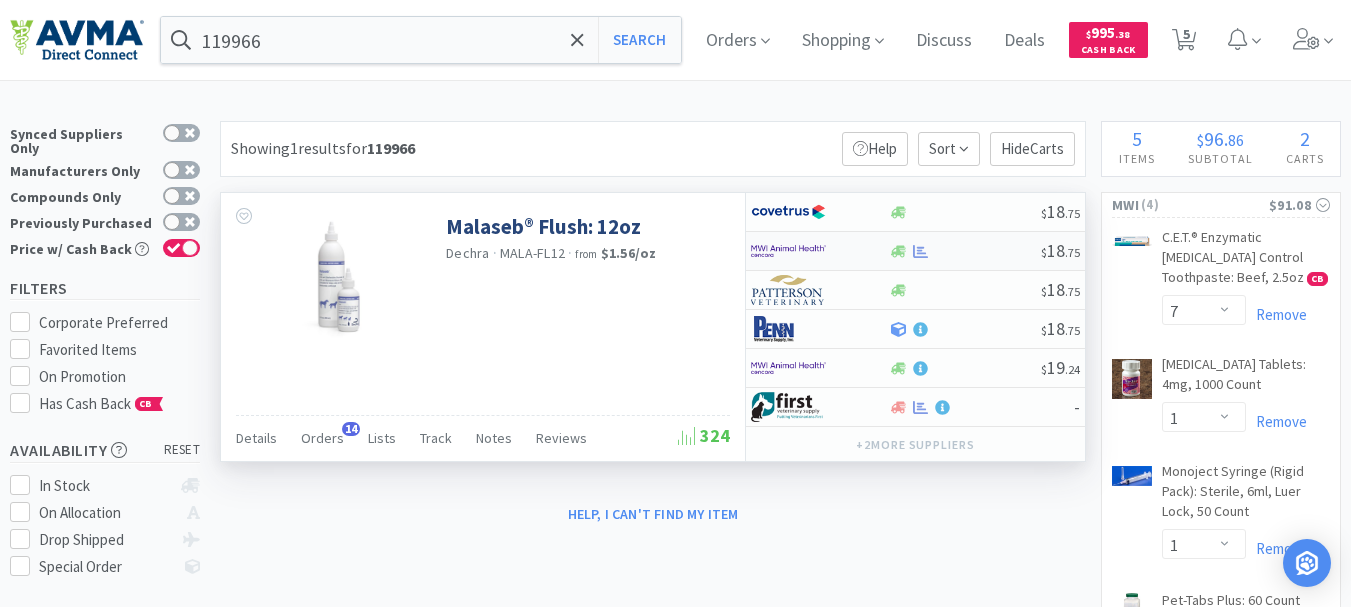click at bounding box center (788, 251) 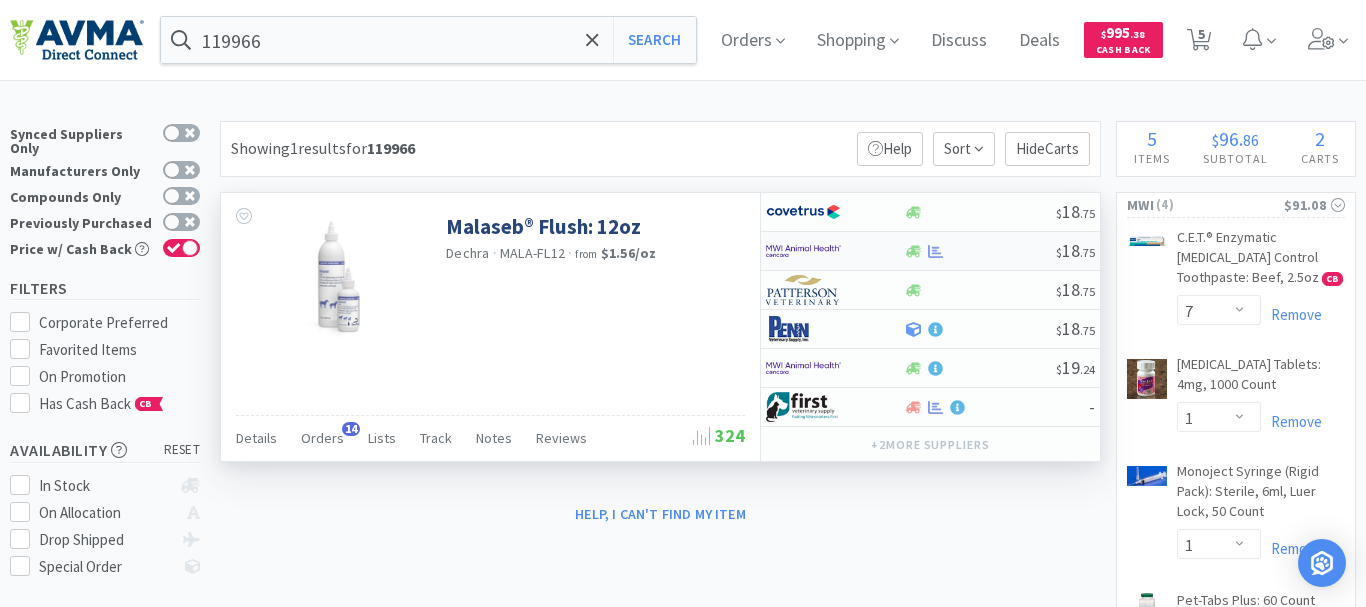 select on "1" 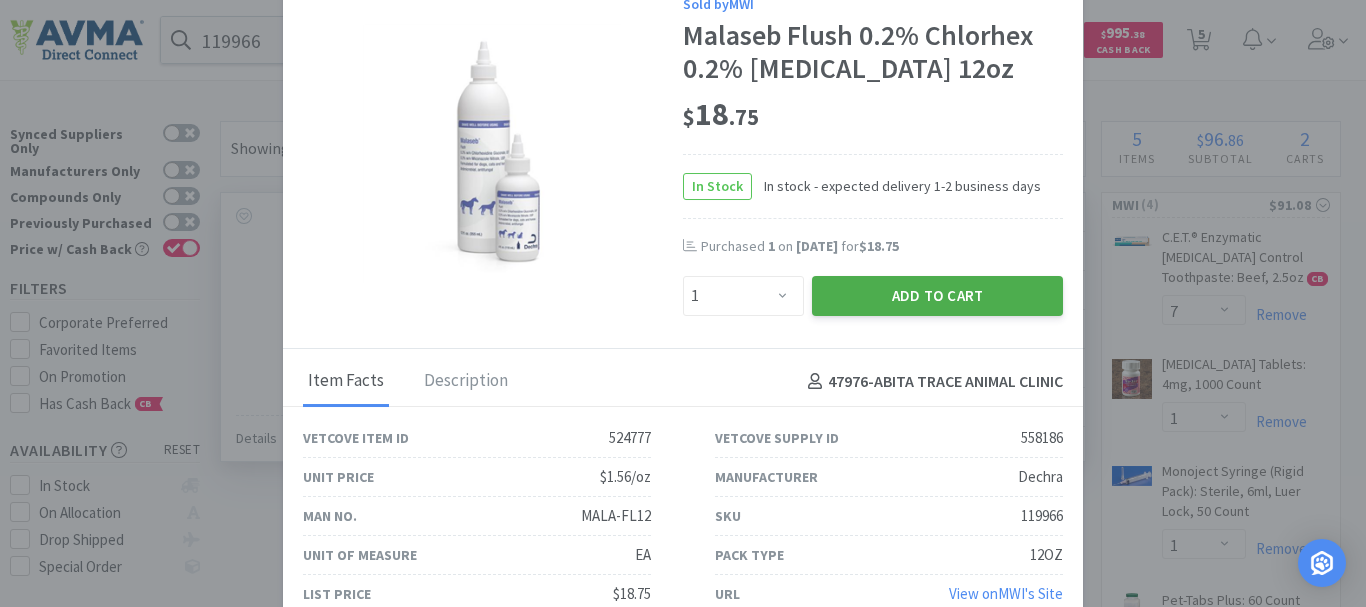 click on "Add to Cart" at bounding box center (937, 296) 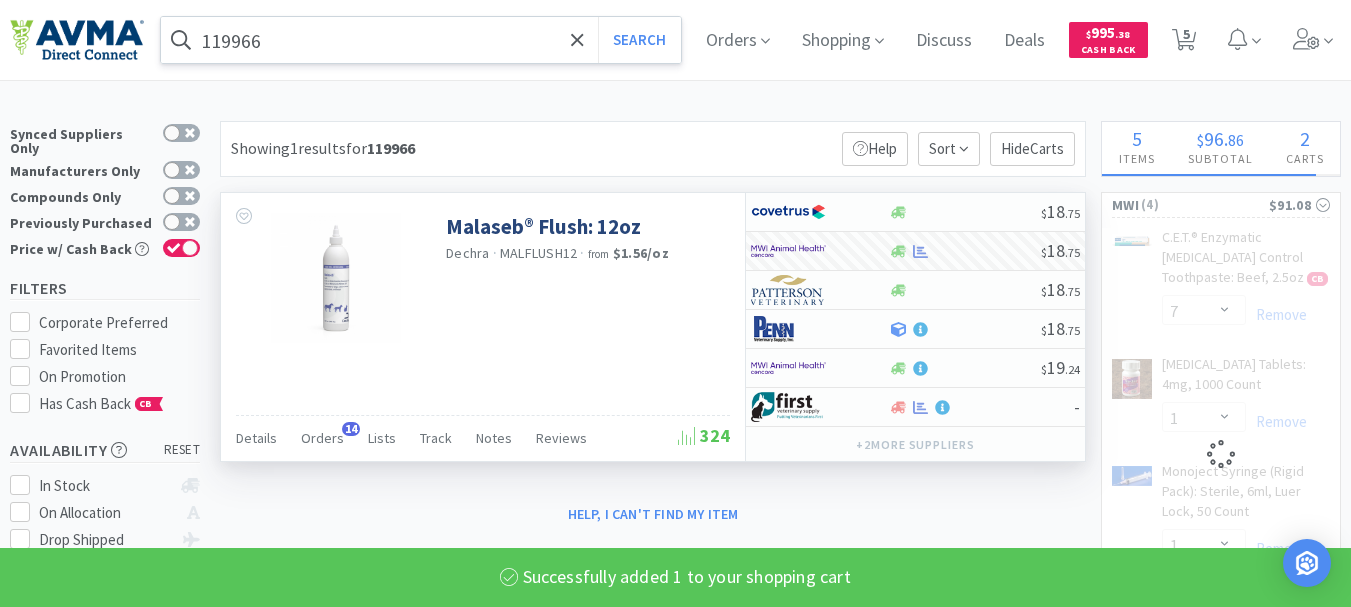 select on "1" 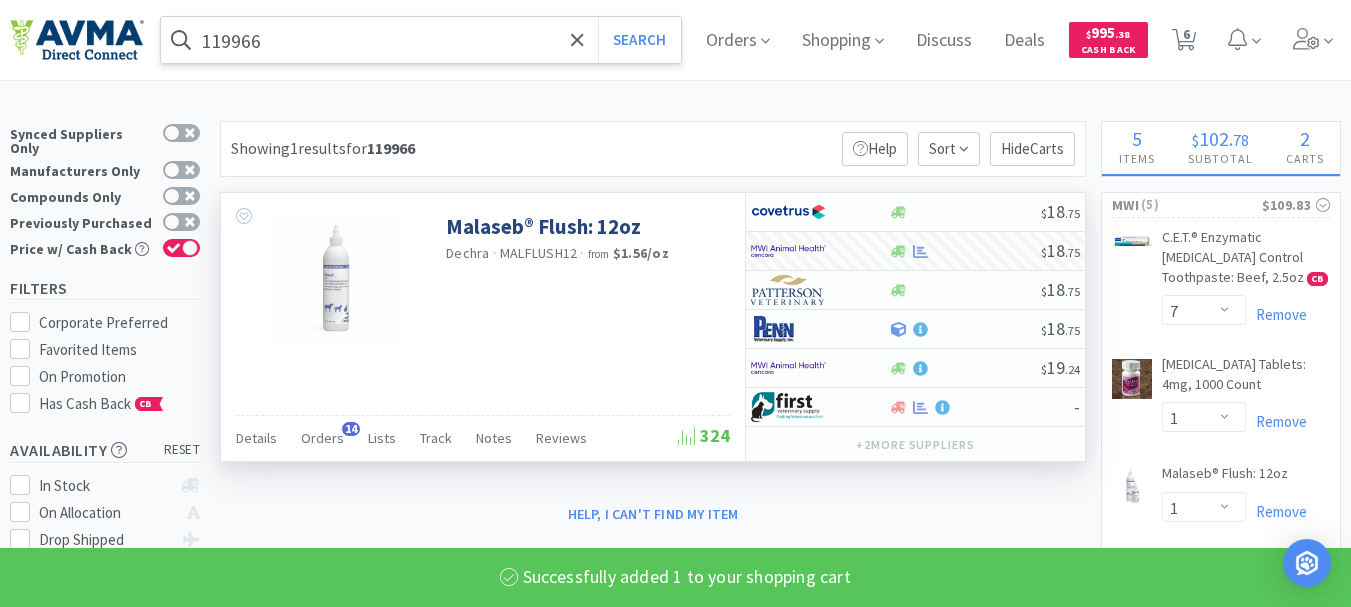 click on "119966" at bounding box center (421, 40) 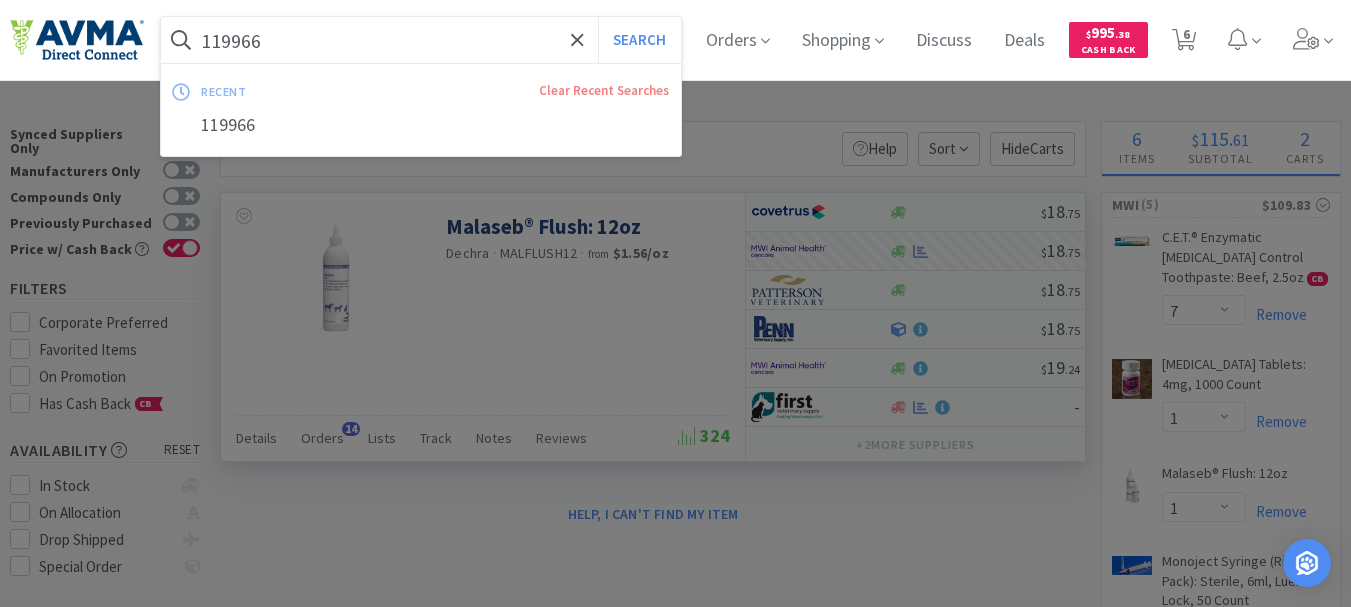 paste on "007745" 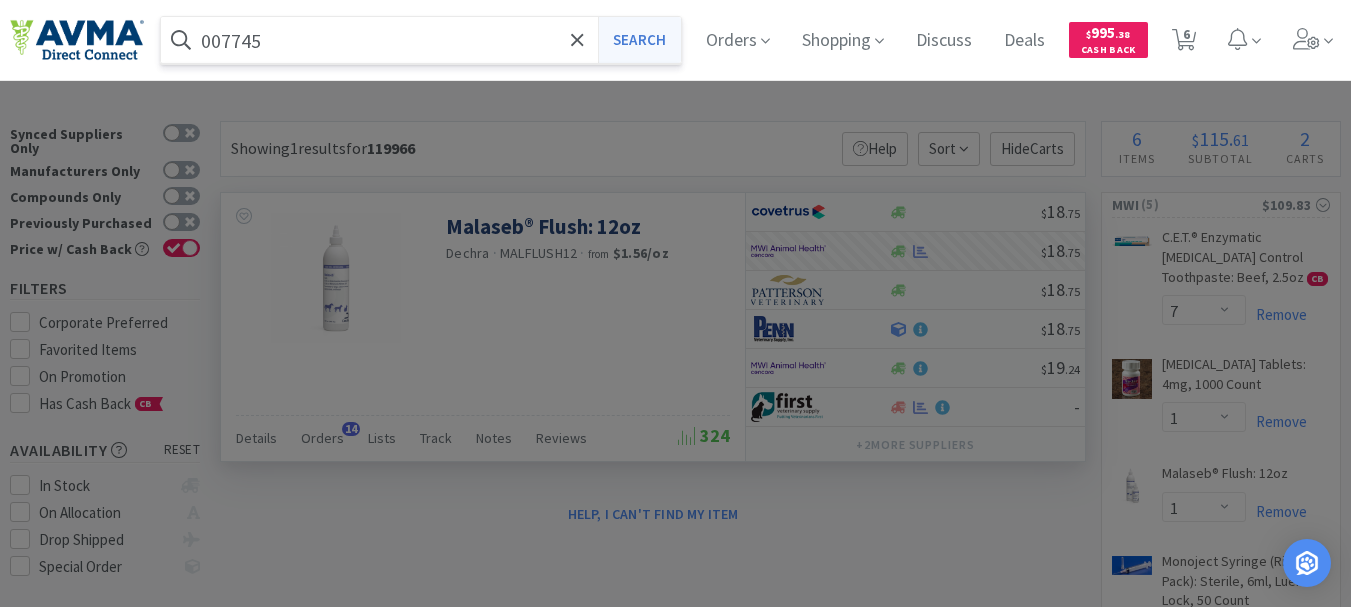 type on "007745" 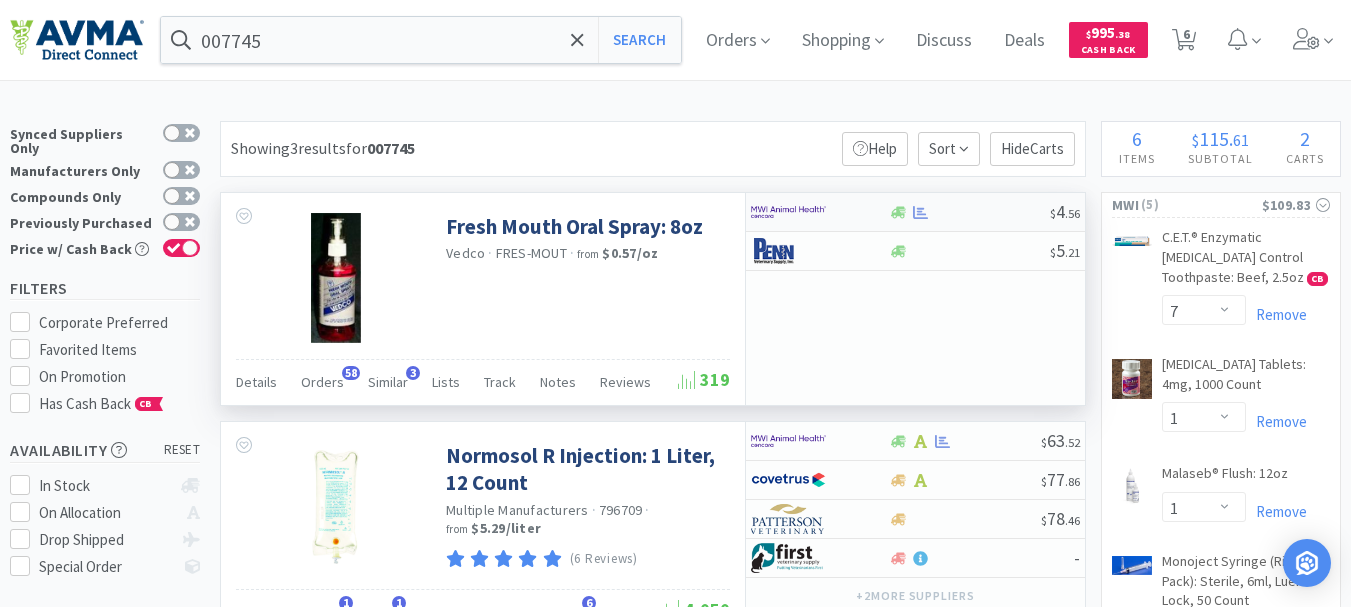 click at bounding box center [788, 212] 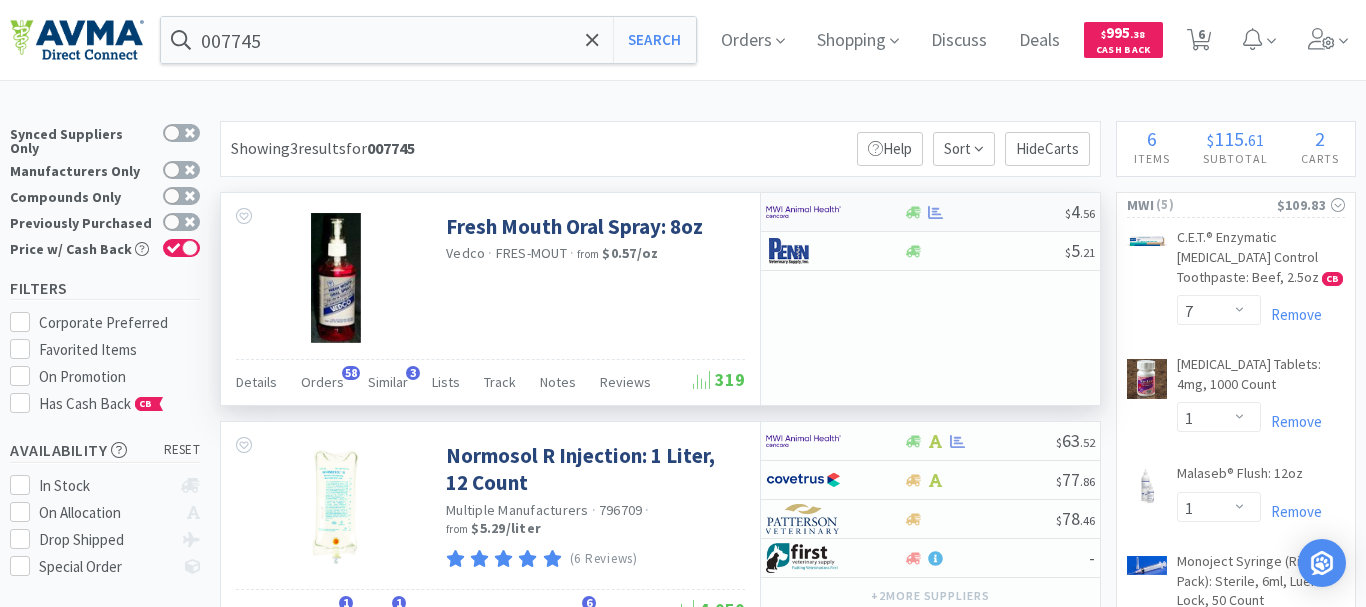 select on "1" 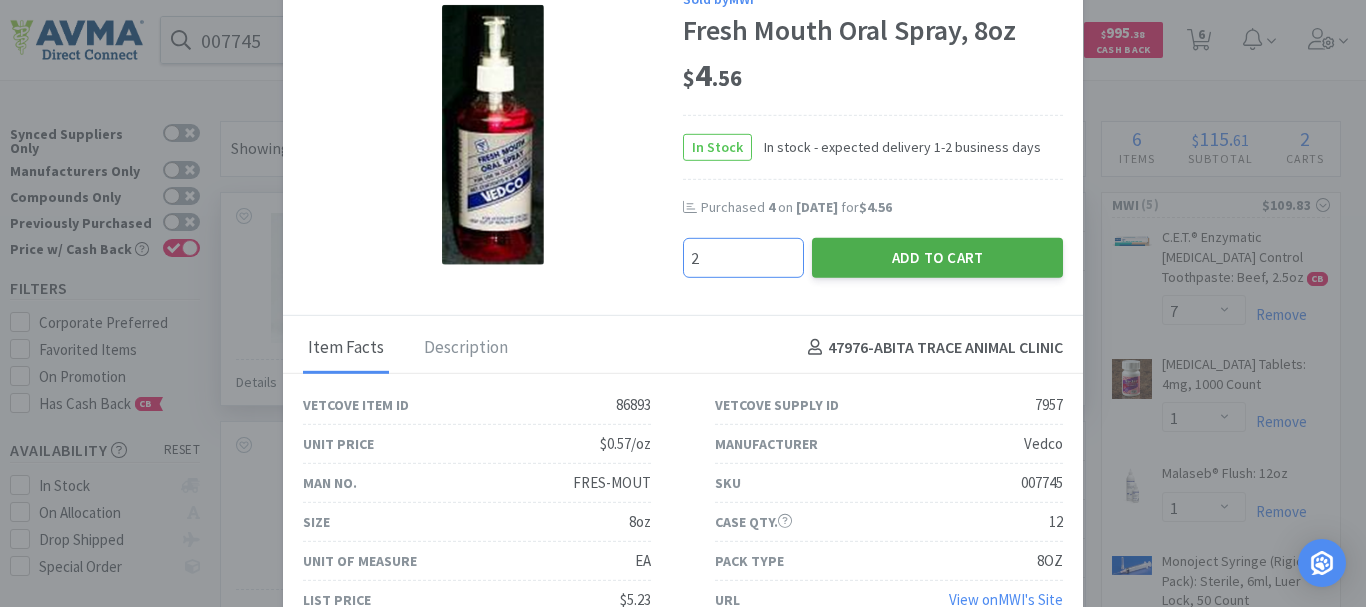 type on "2" 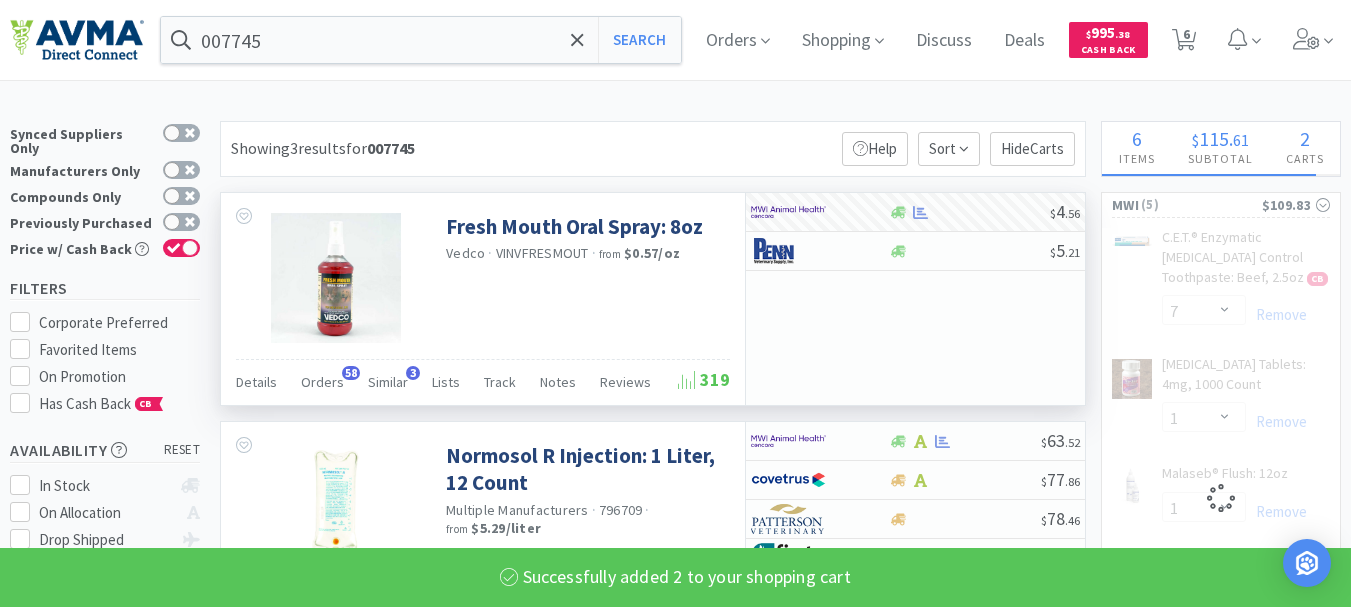 select on "2" 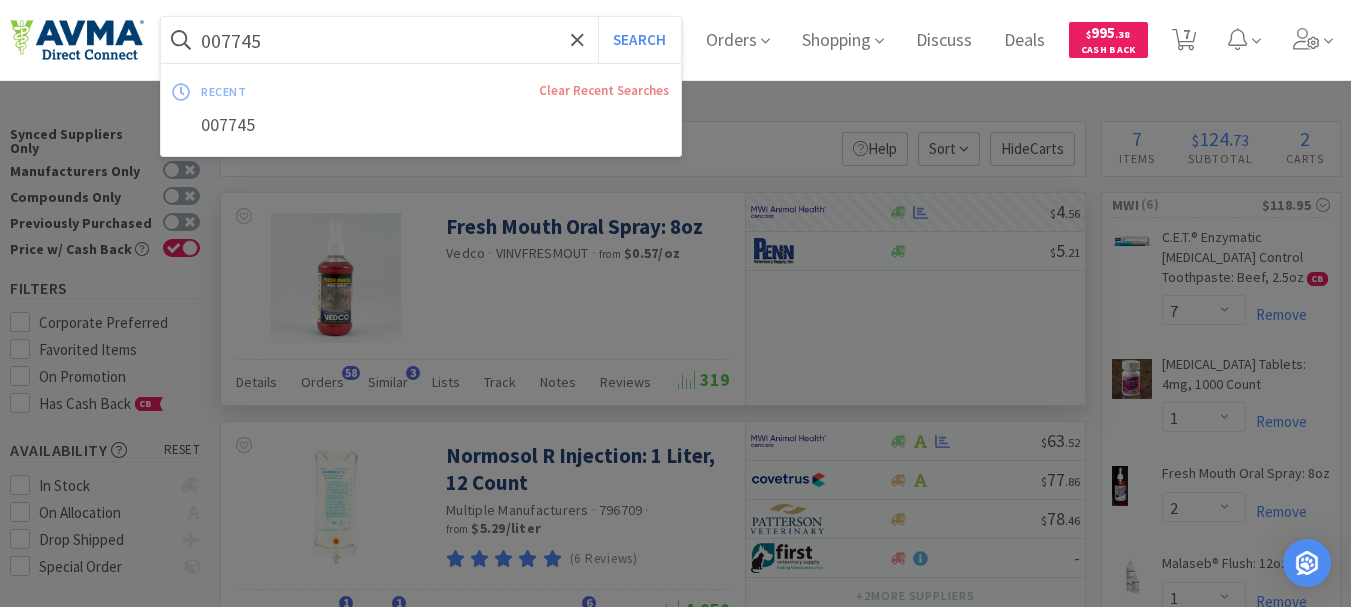 click on "007745" at bounding box center (421, 40) 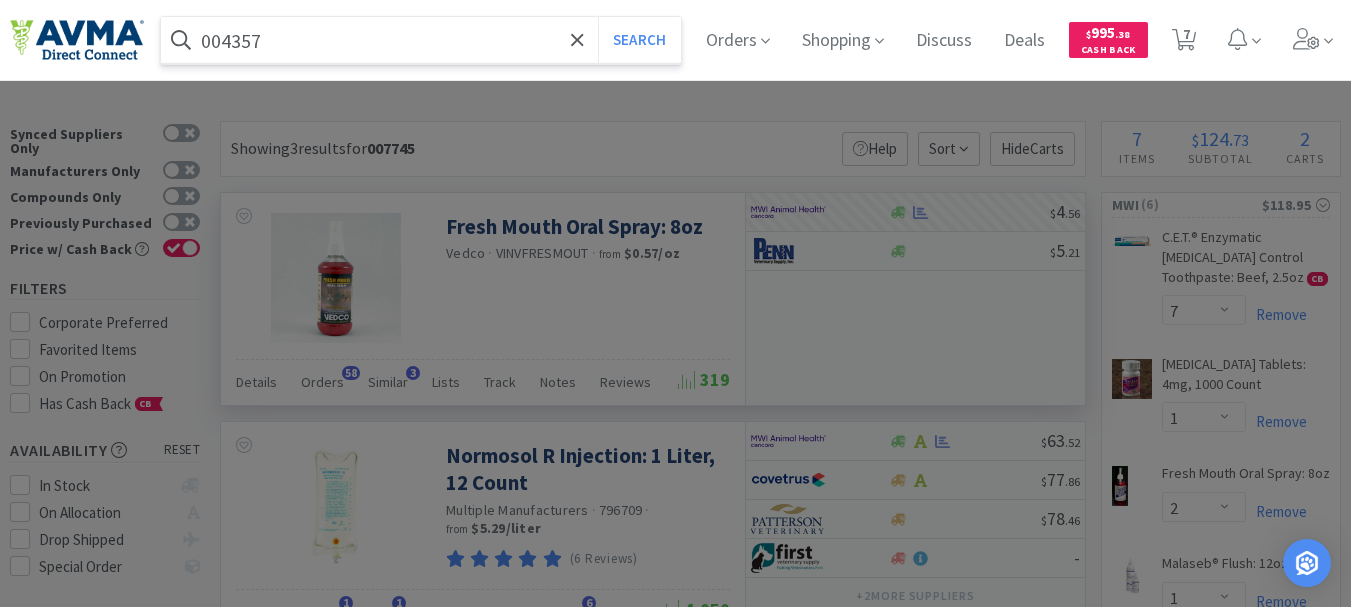 type on "004357" 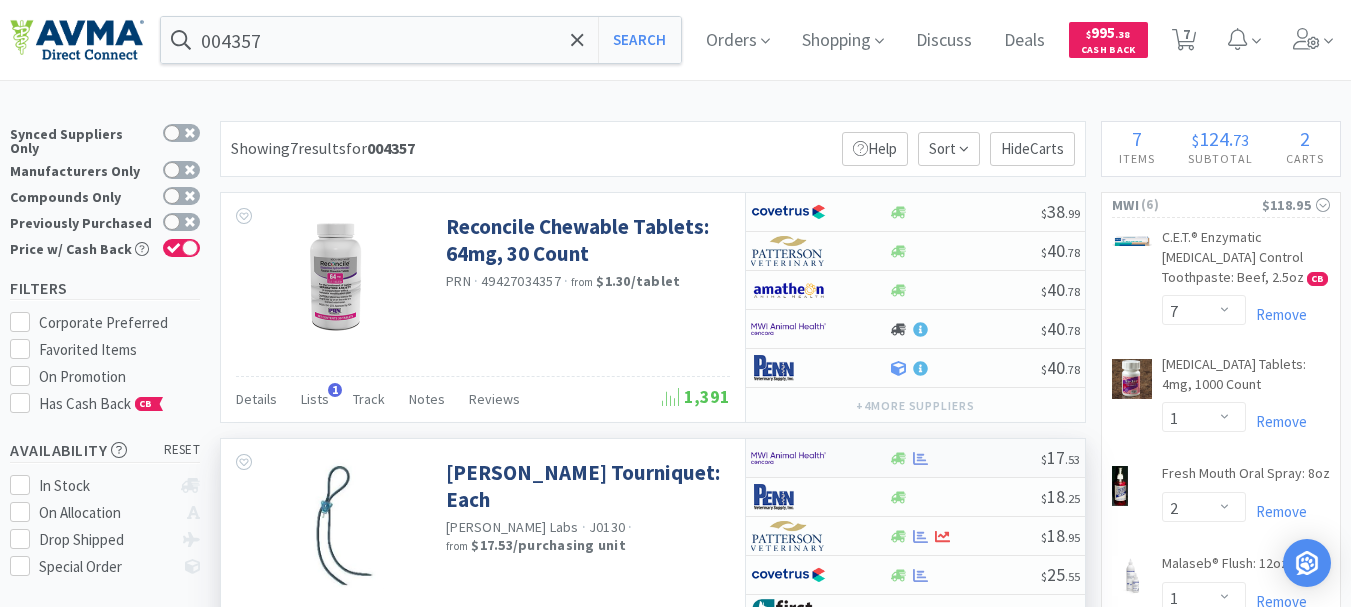 click at bounding box center [788, 458] 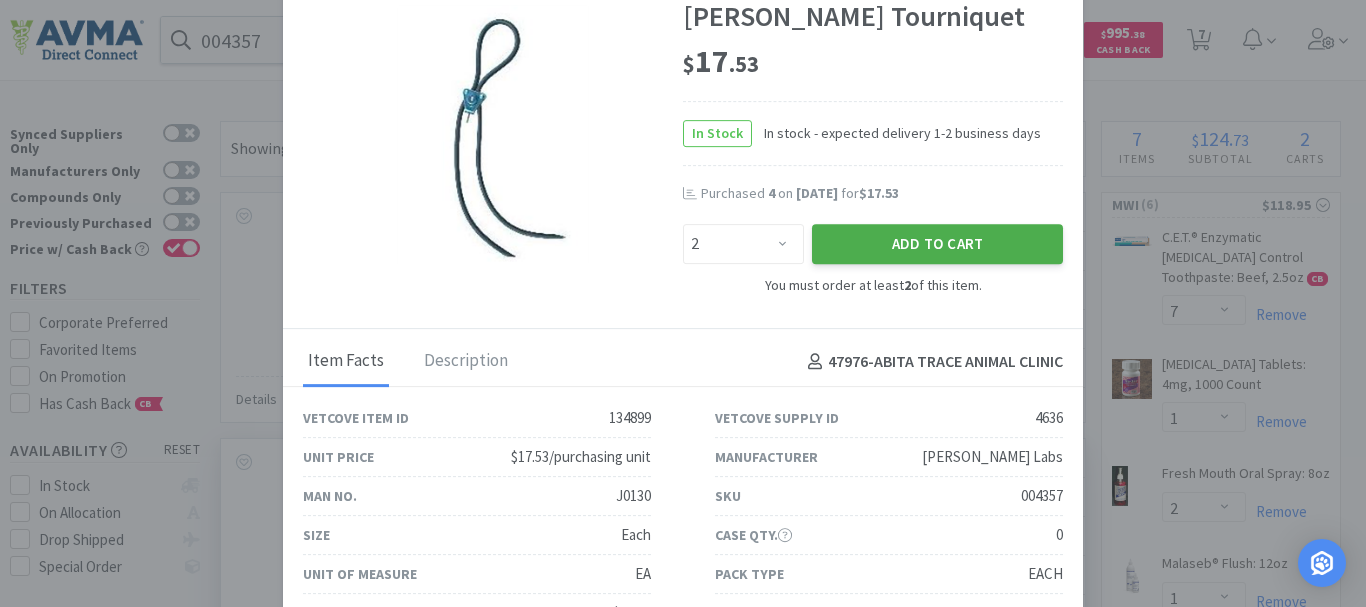 click on "Add to Cart" at bounding box center [937, 244] 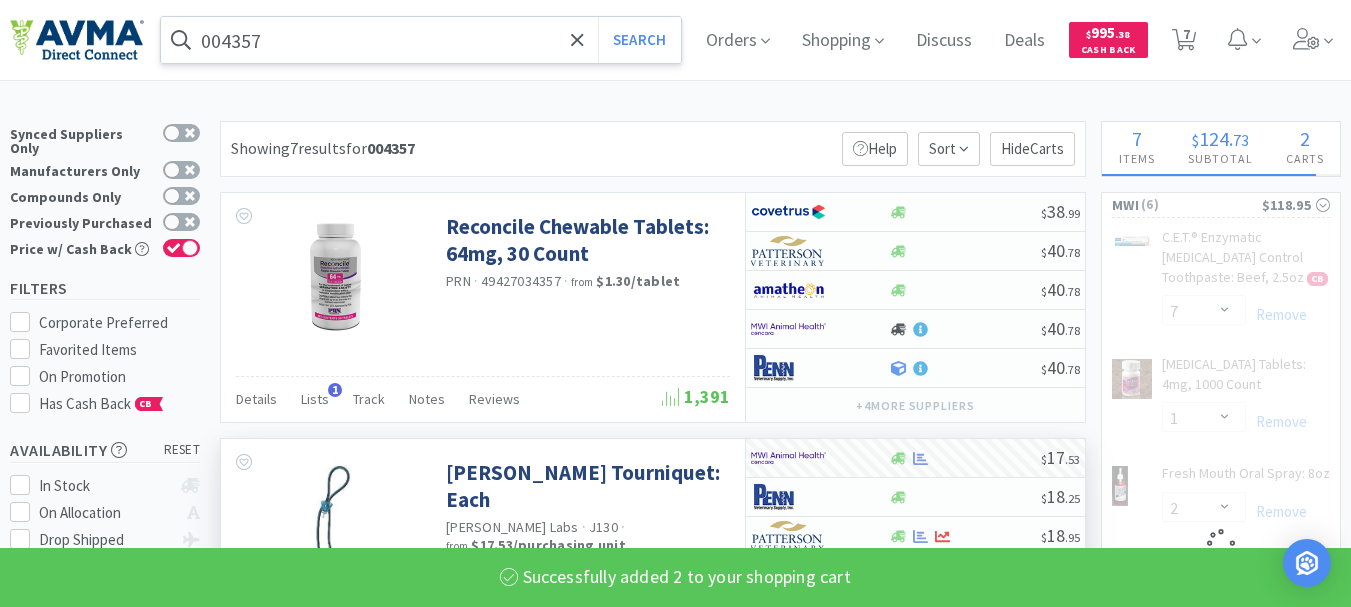 select on "2" 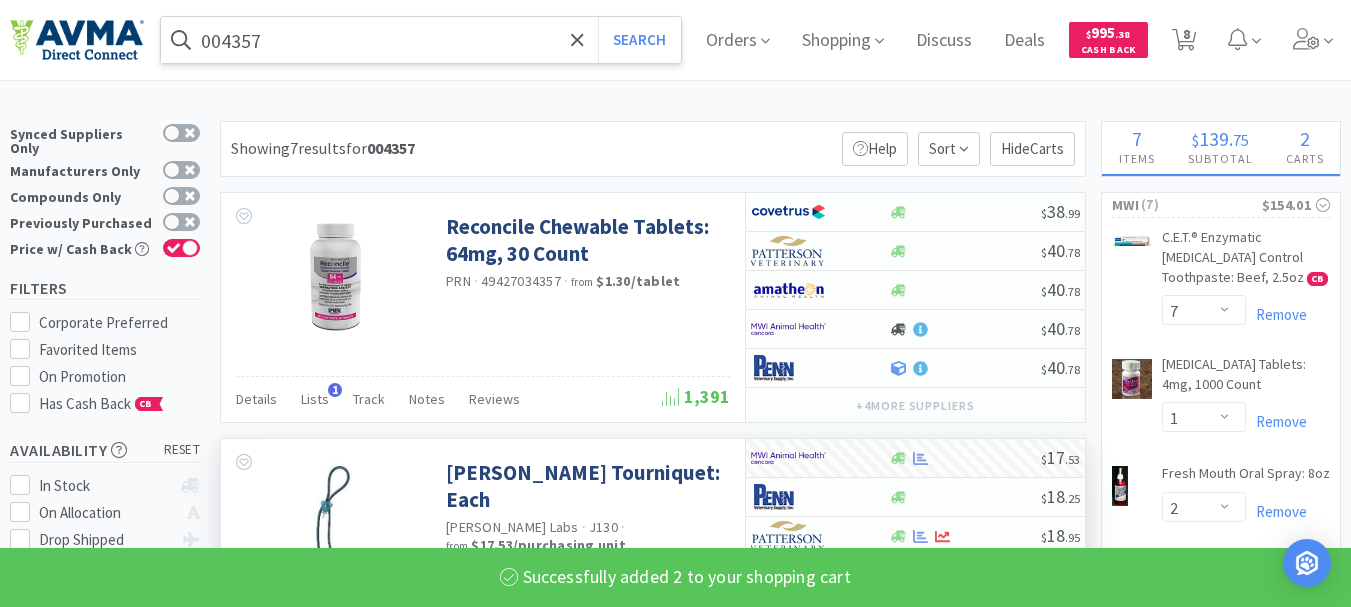 click on "004357" at bounding box center (421, 40) 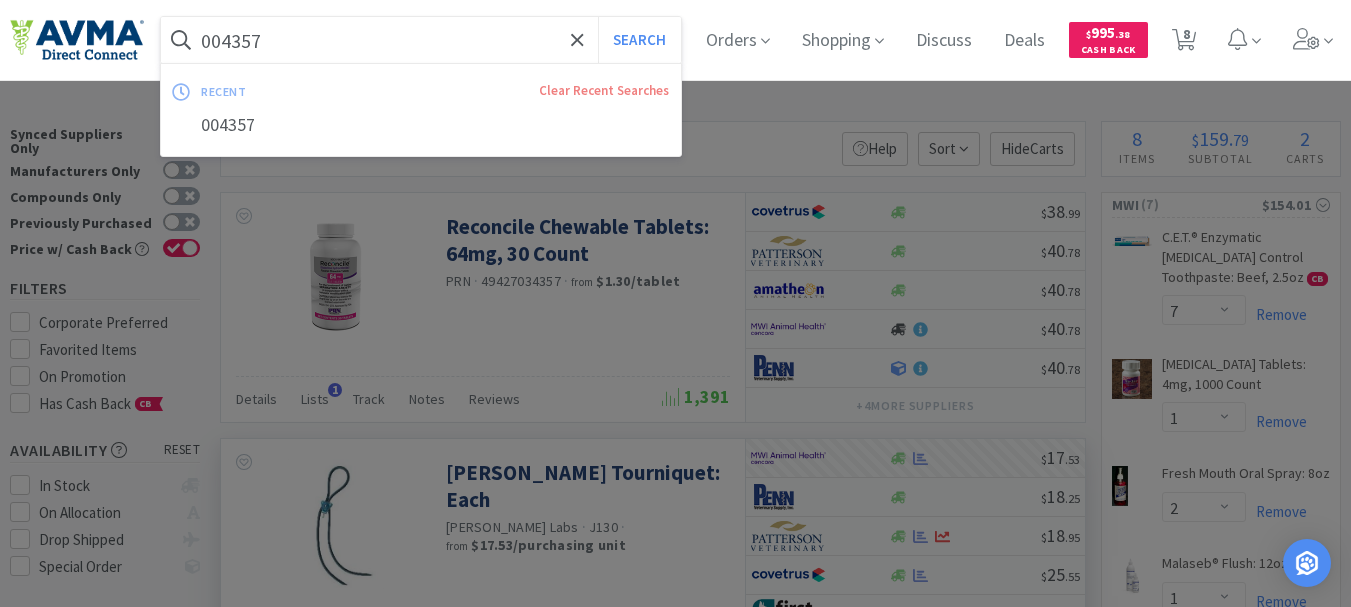 paste on "90593" 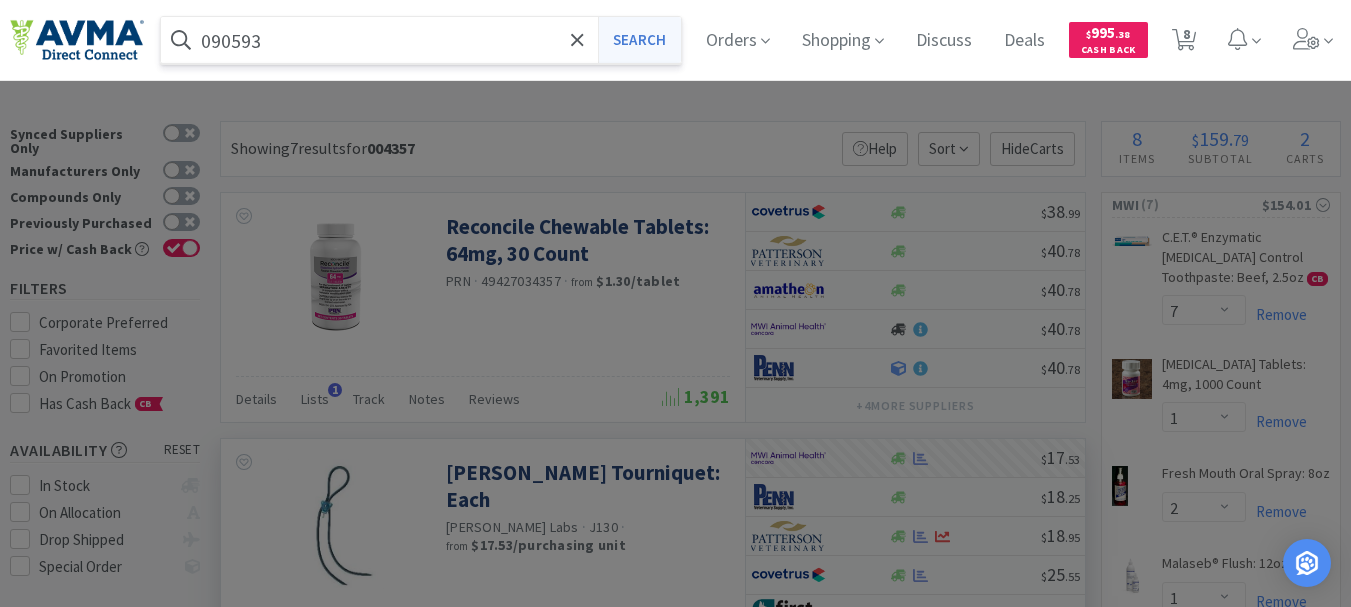 type on "090593" 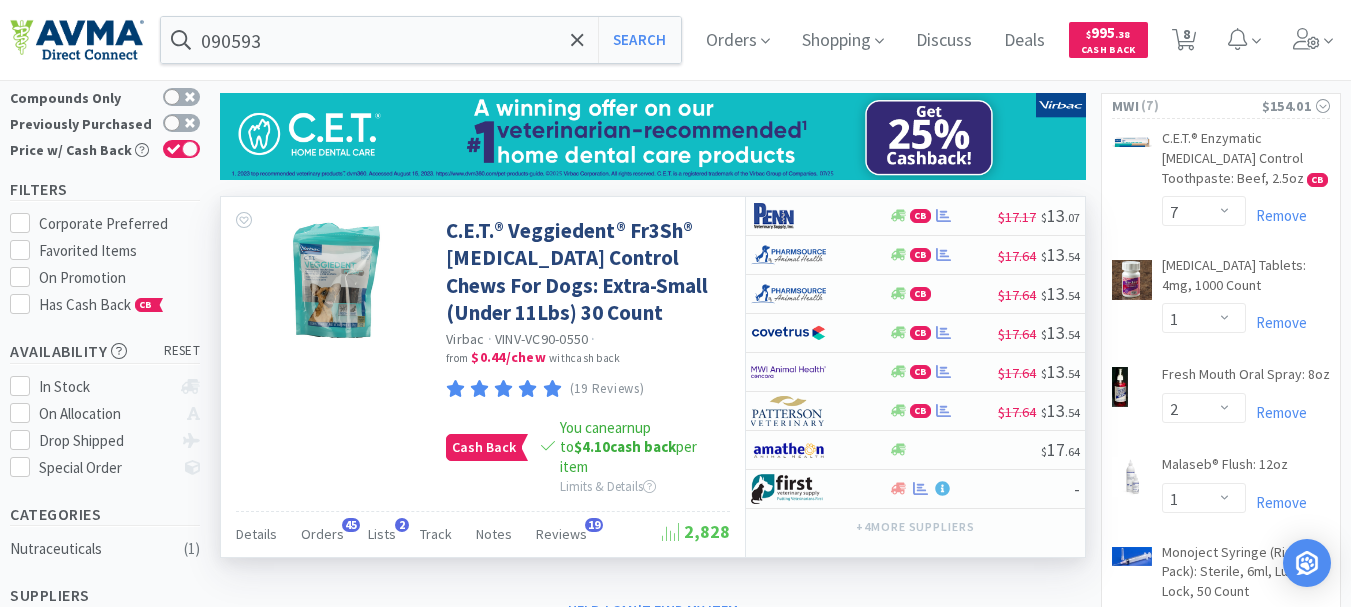 scroll, scrollTop: 100, scrollLeft: 0, axis: vertical 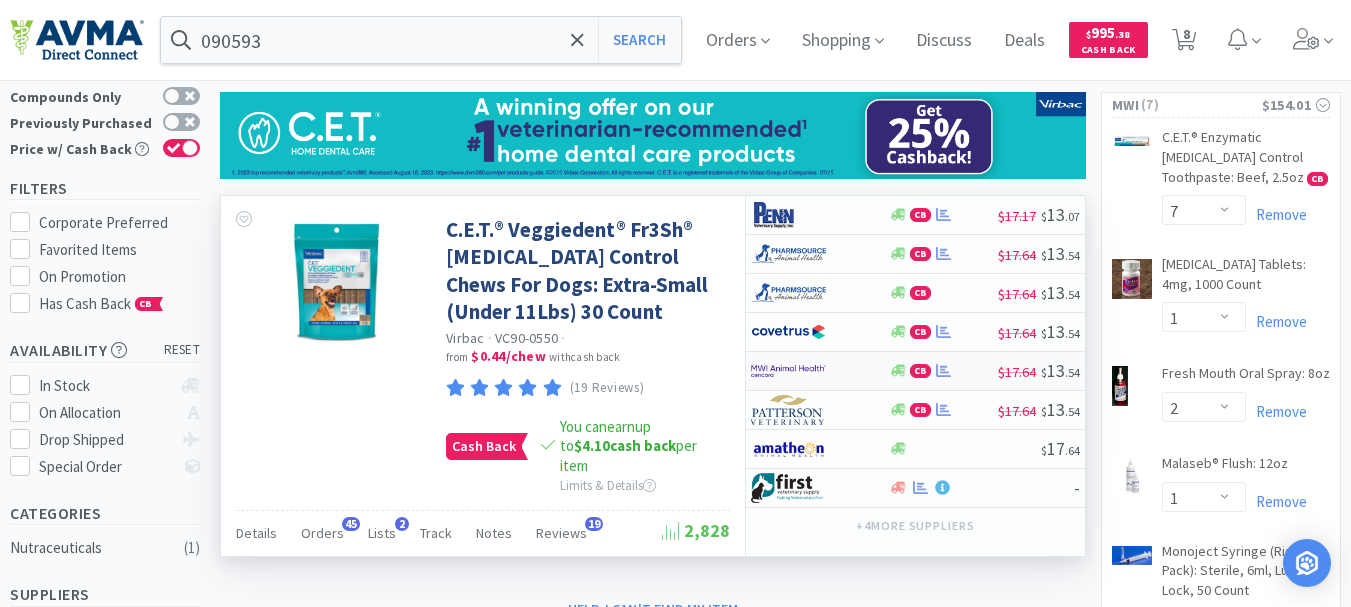 click at bounding box center [788, 371] 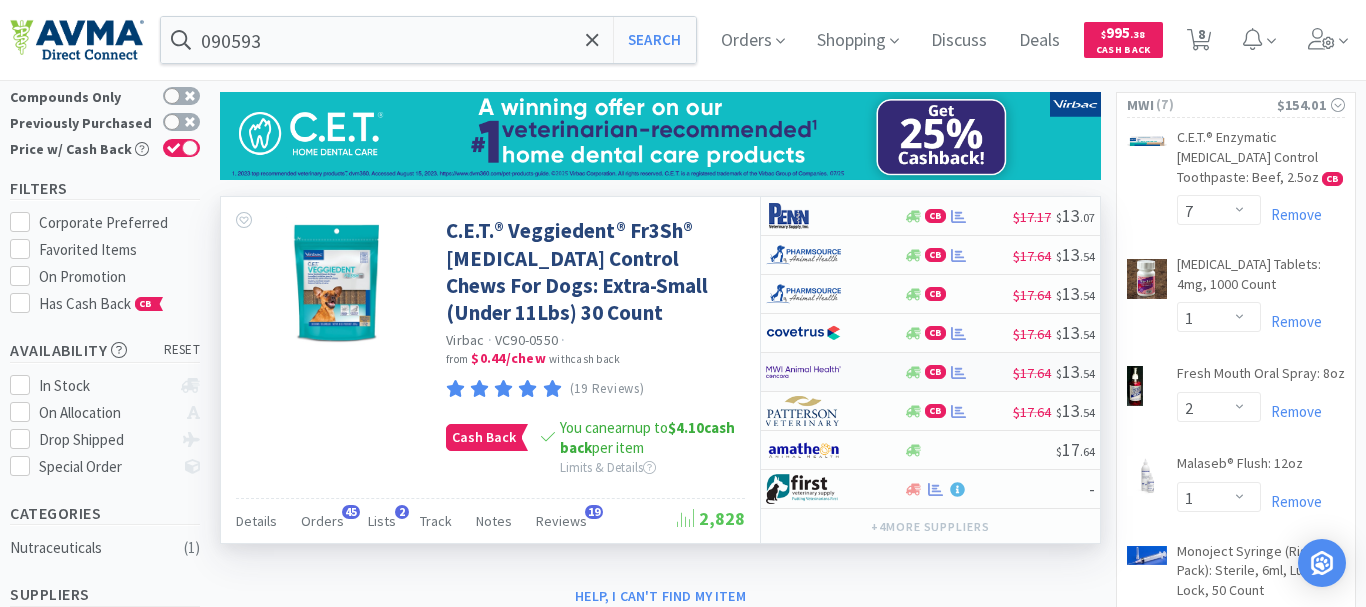 select on "1" 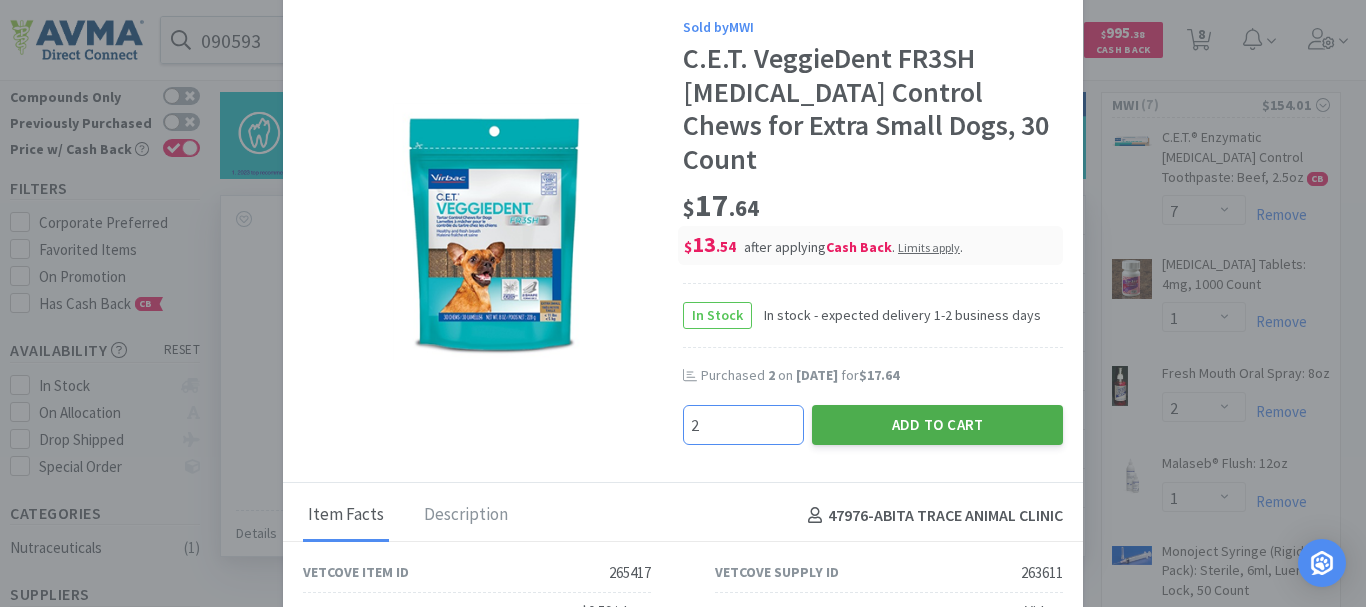 type on "2" 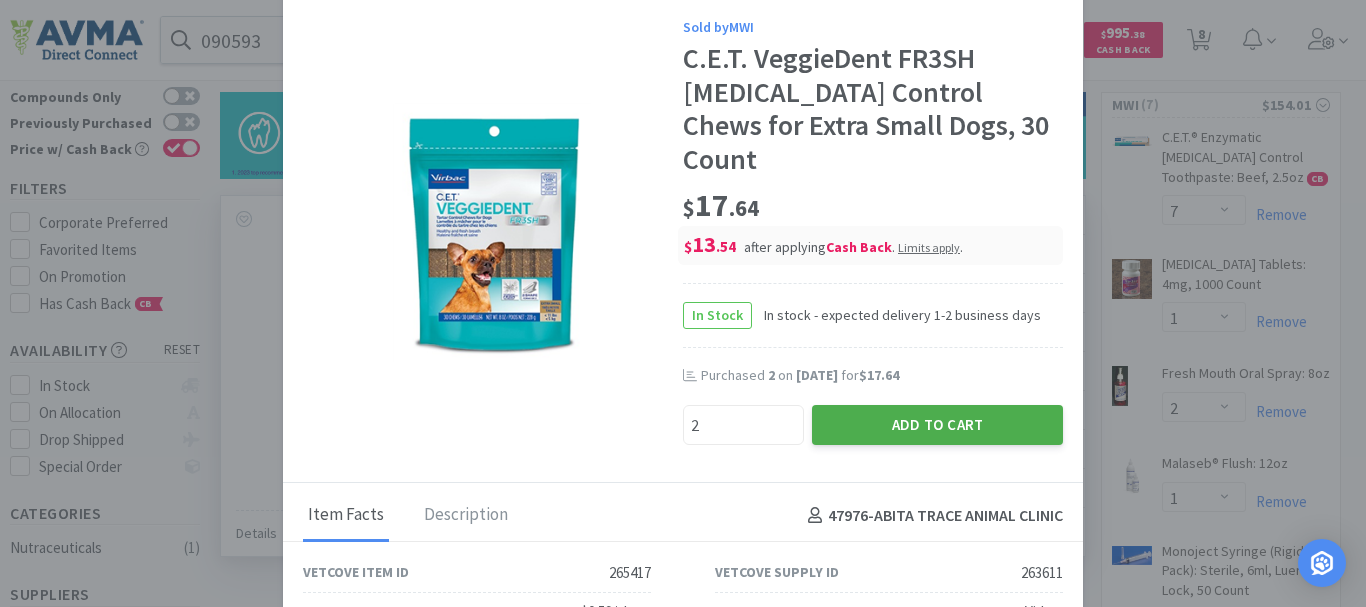 click on "Add to Cart" at bounding box center (937, 425) 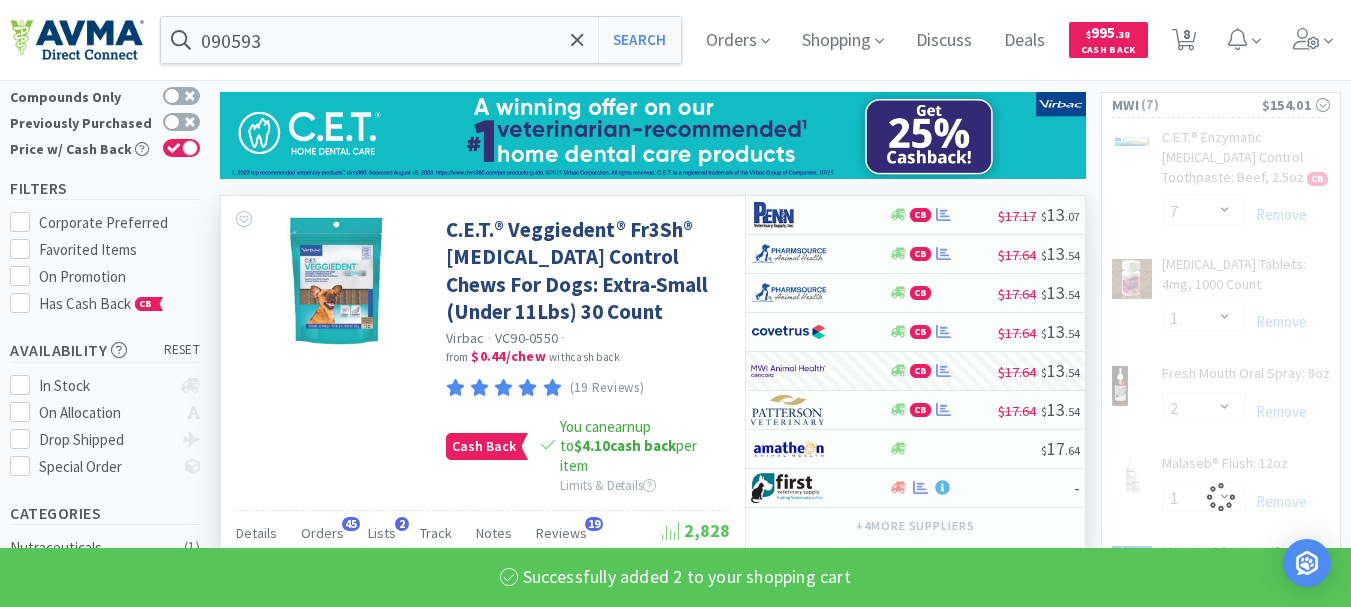 select on "2" 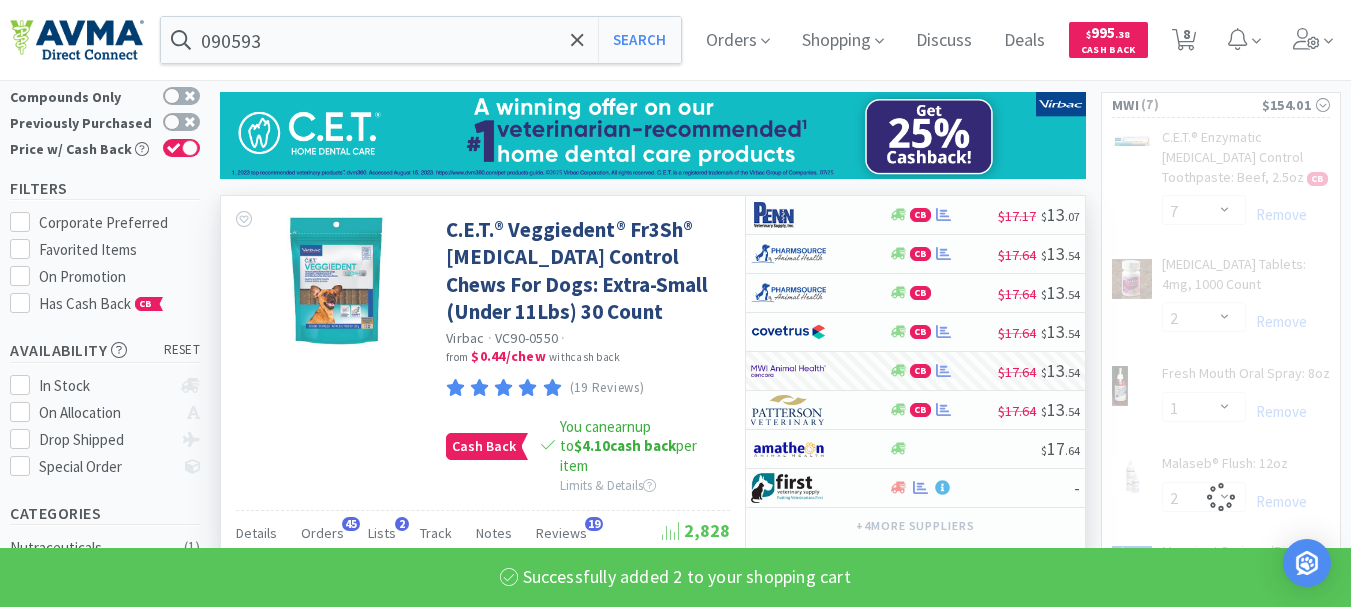select on "1" 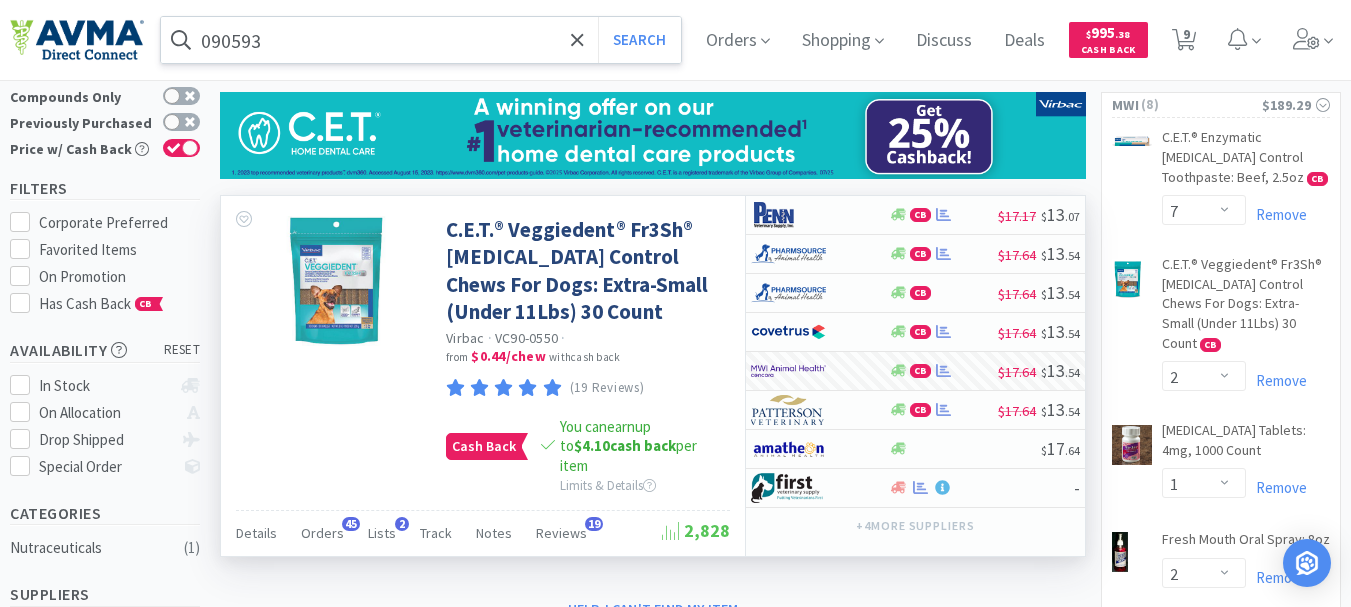 click on "090593" at bounding box center (421, 40) 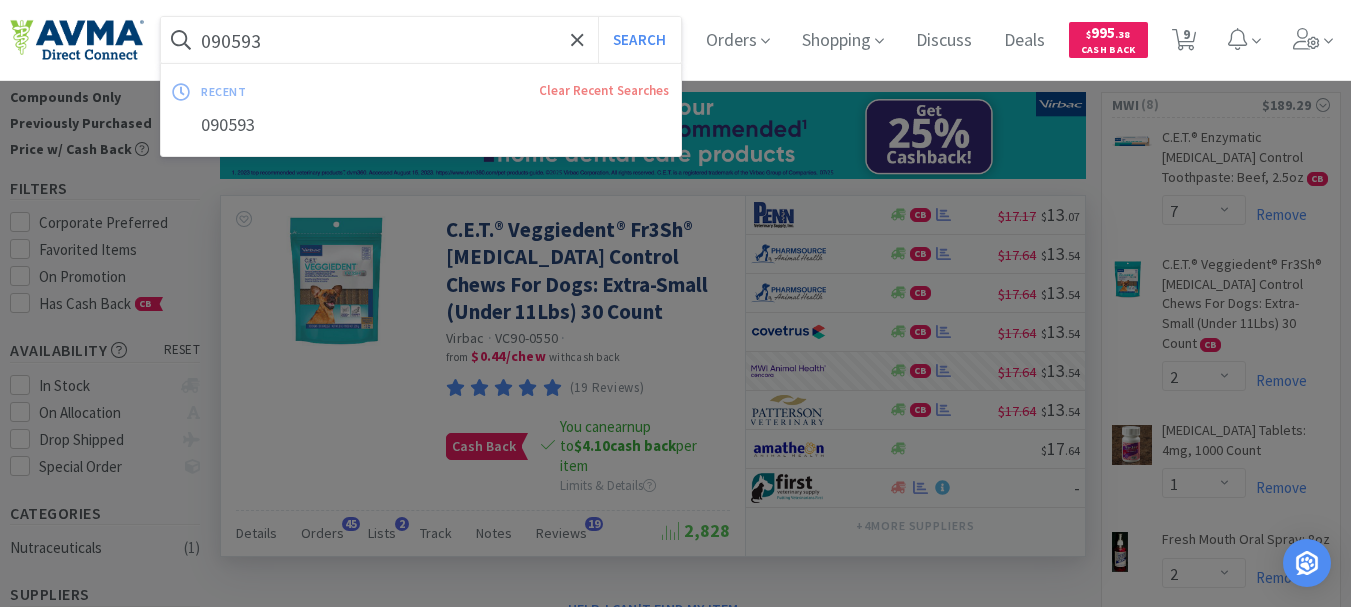 paste on "124297" 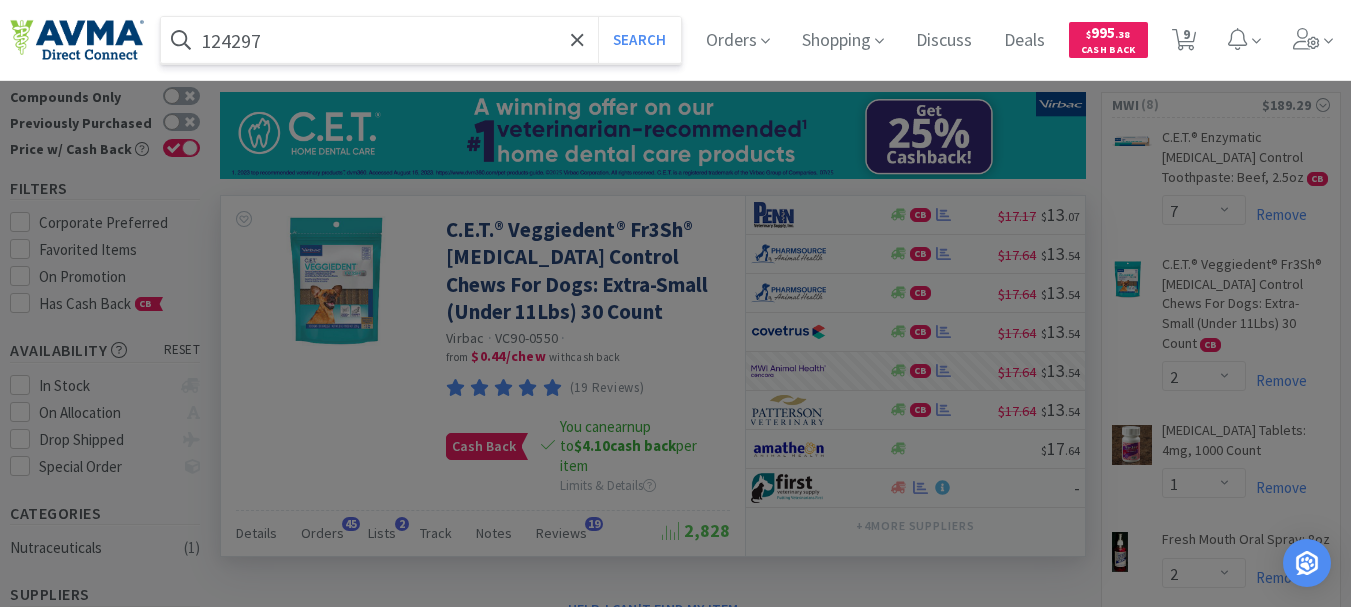 type on "124297" 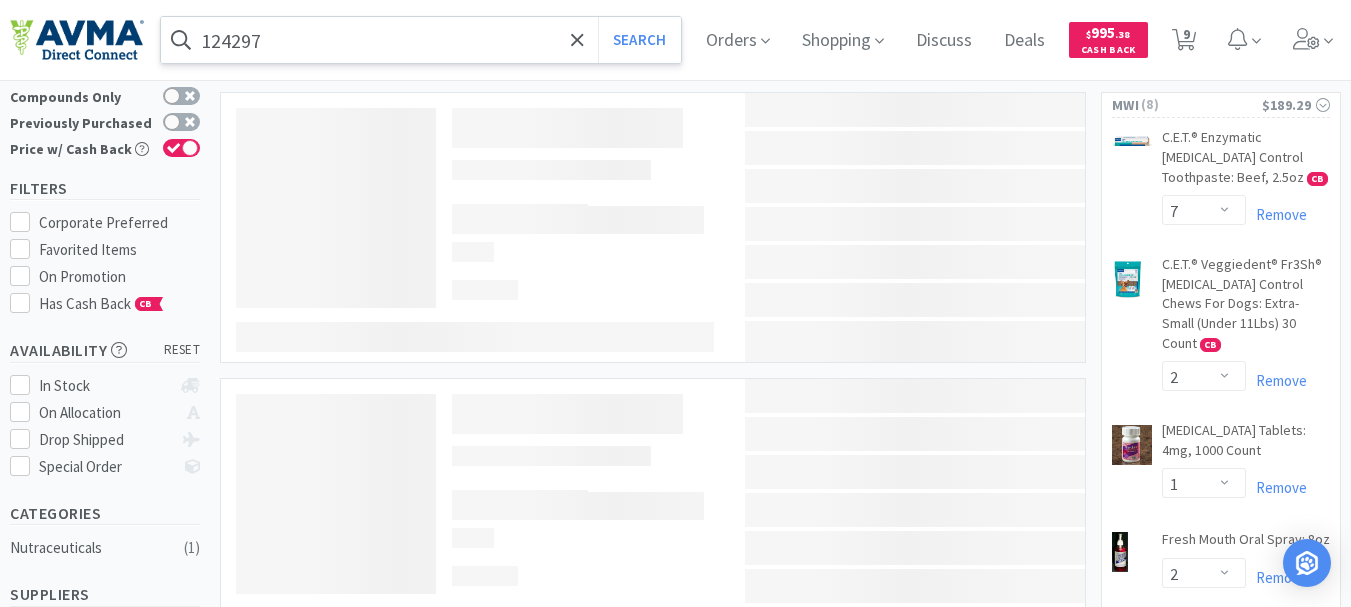 scroll, scrollTop: 0, scrollLeft: 0, axis: both 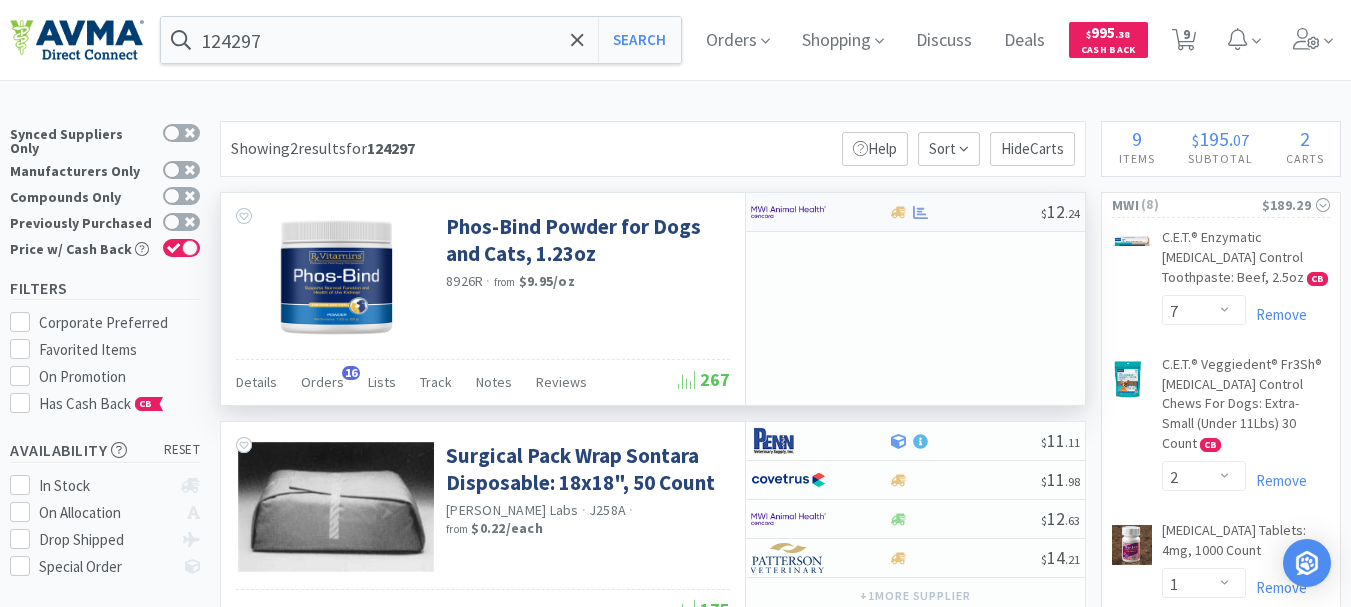 click at bounding box center [788, 212] 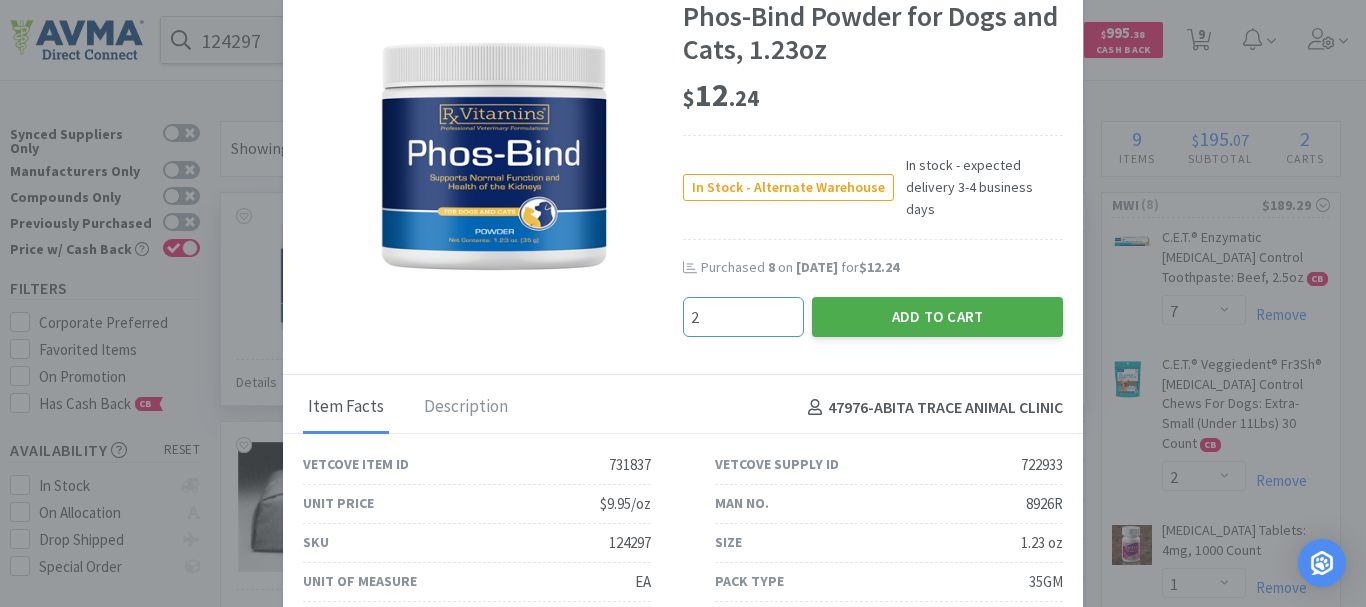 type on "2" 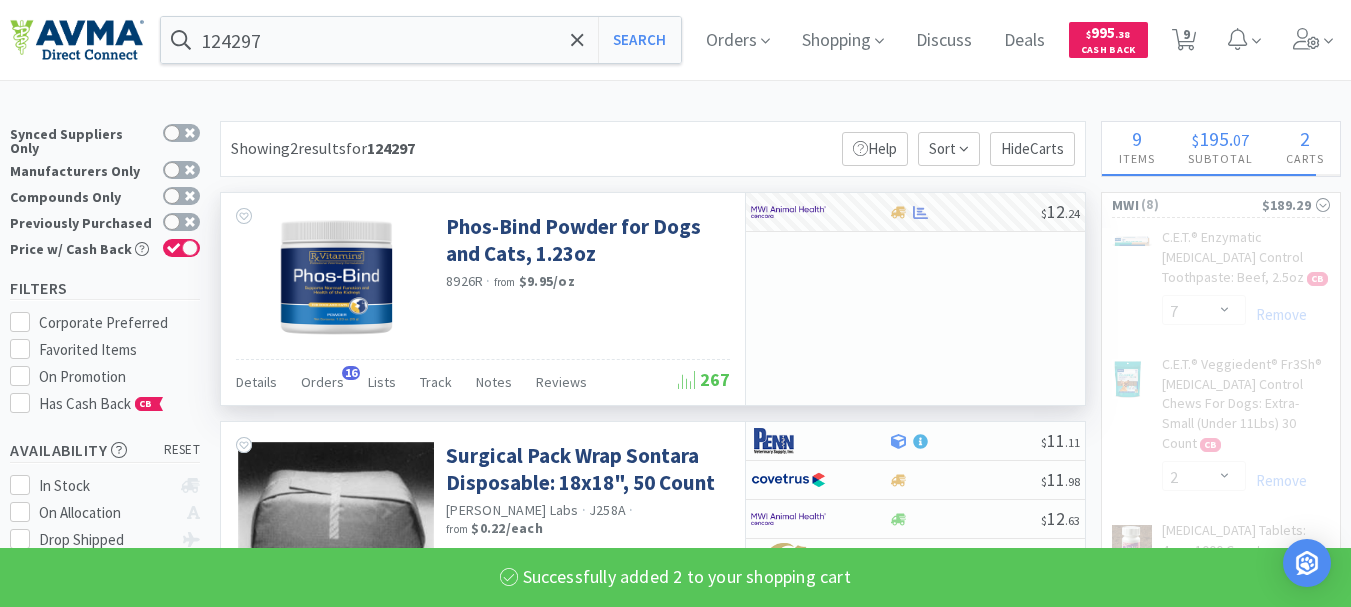 select on "2" 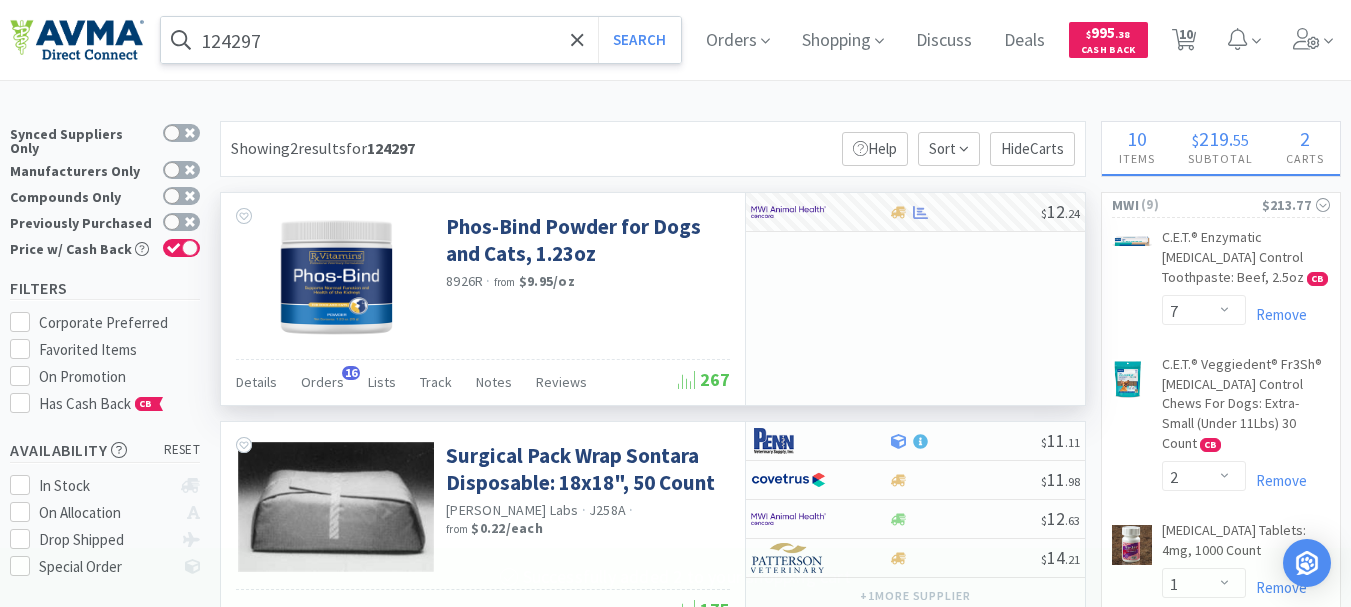 click on "124297" at bounding box center [421, 40] 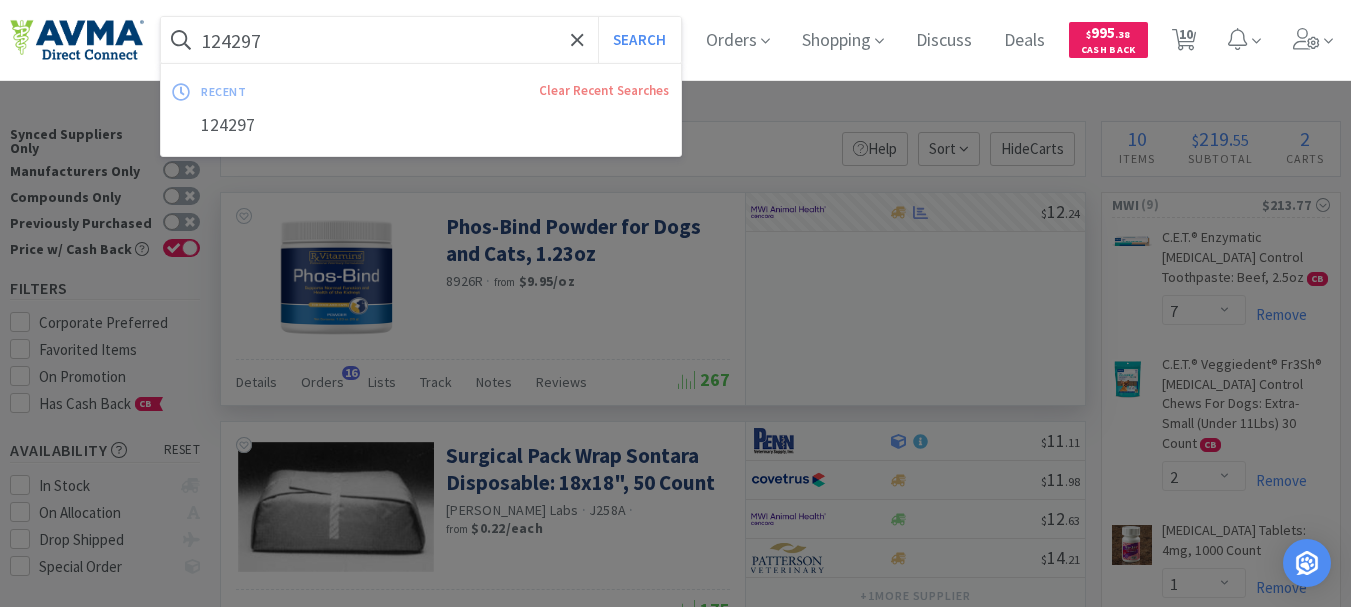 paste on "002004" 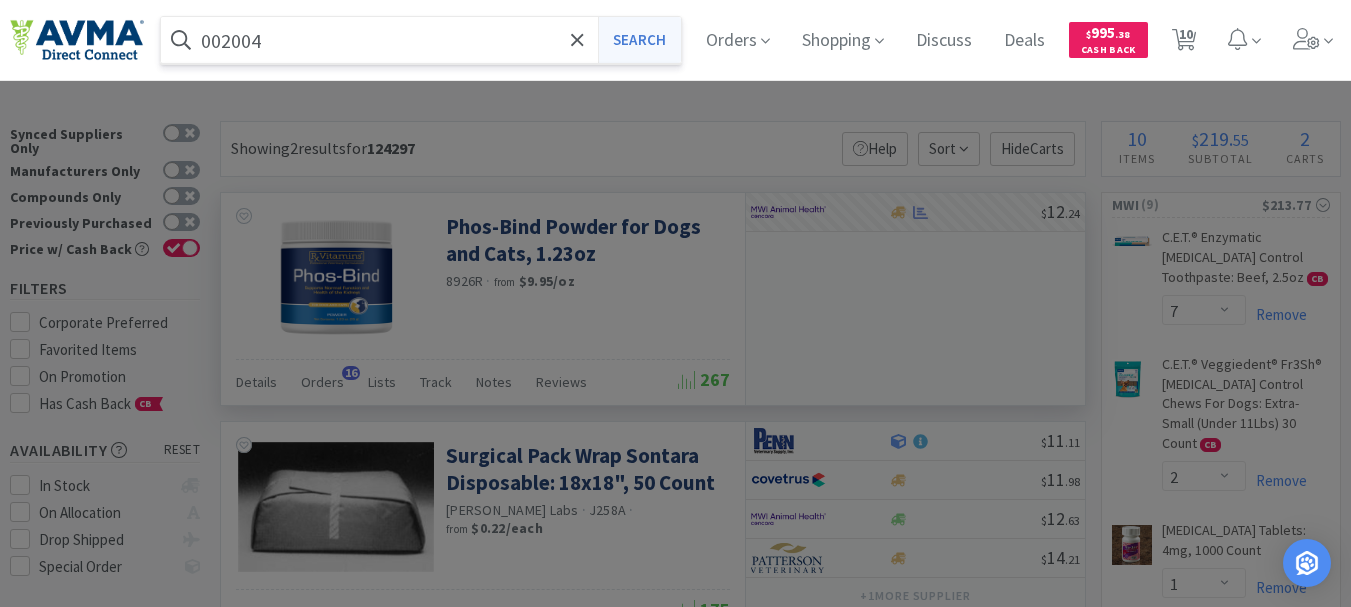 type on "002004" 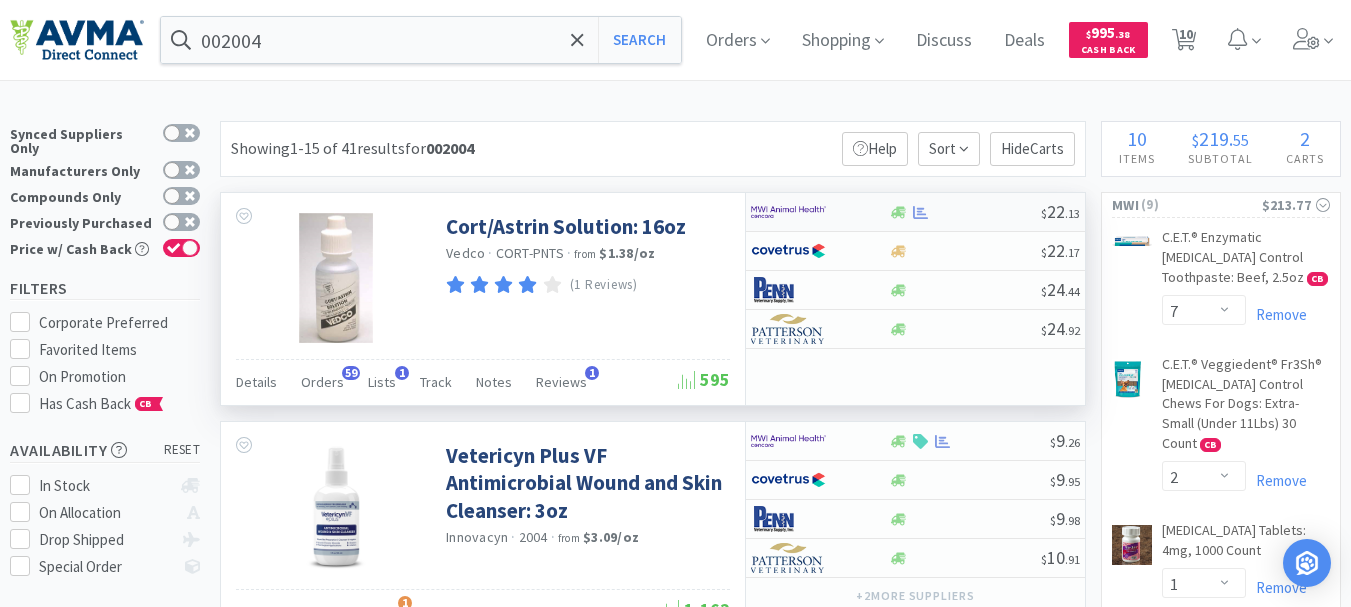 click at bounding box center [788, 212] 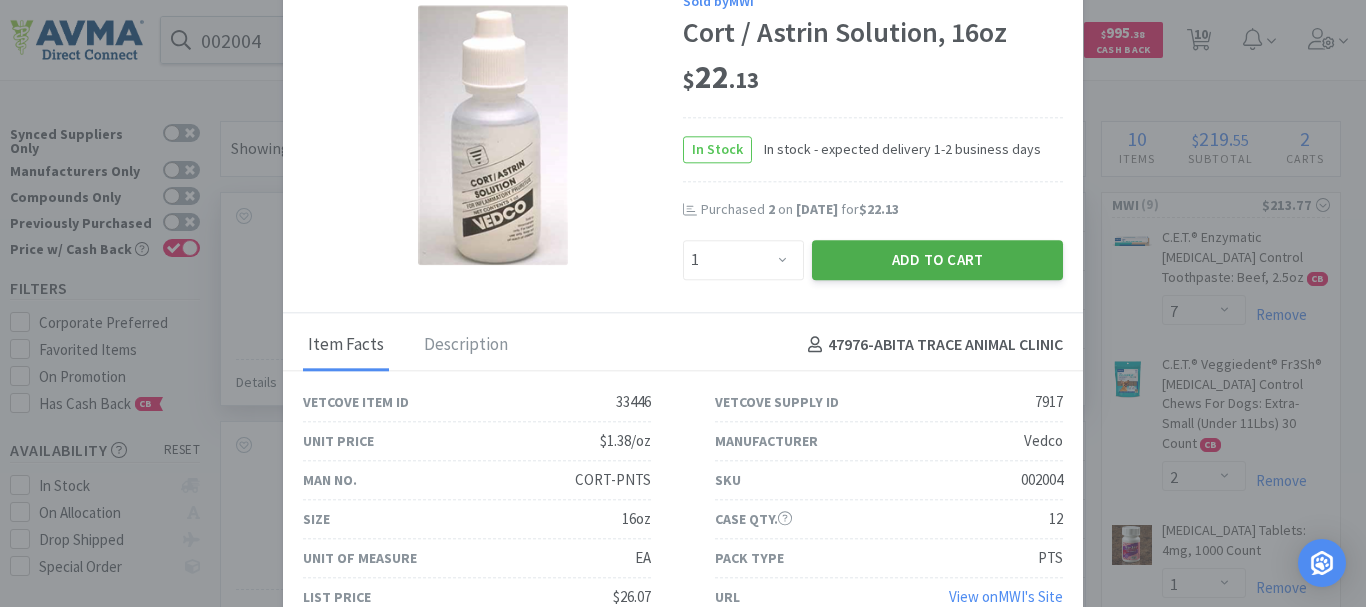 click on "Add to Cart" at bounding box center [937, 260] 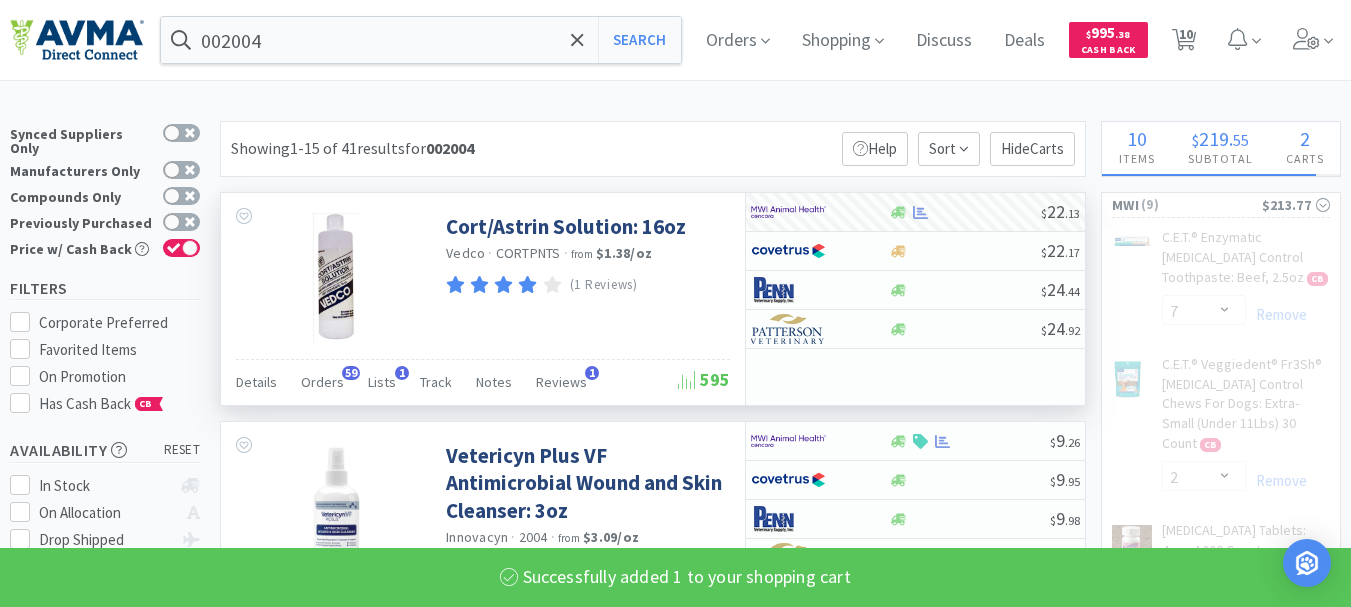 select on "1" 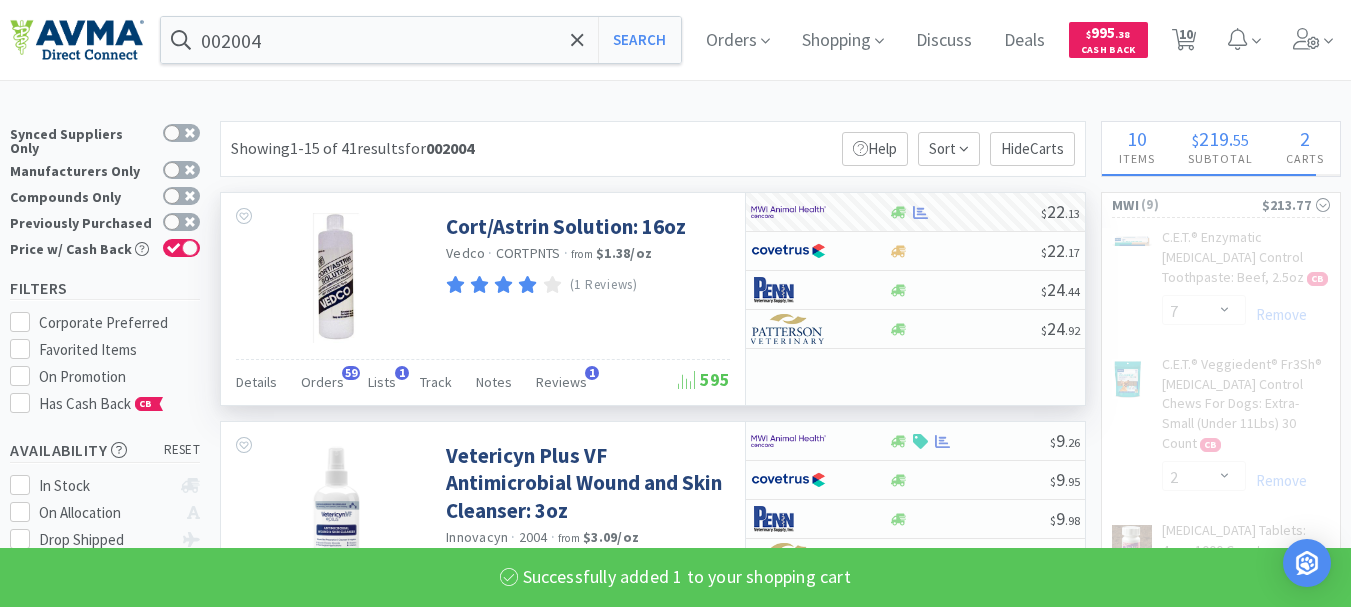 select on "2" 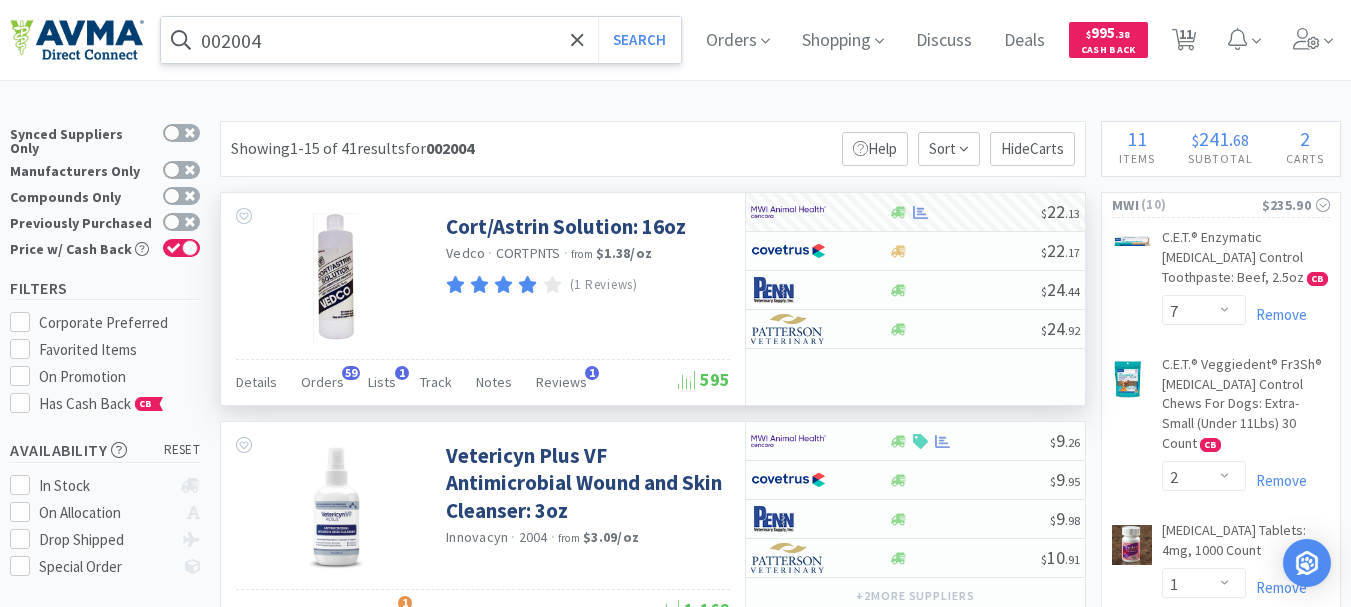 click on "002004" at bounding box center (421, 40) 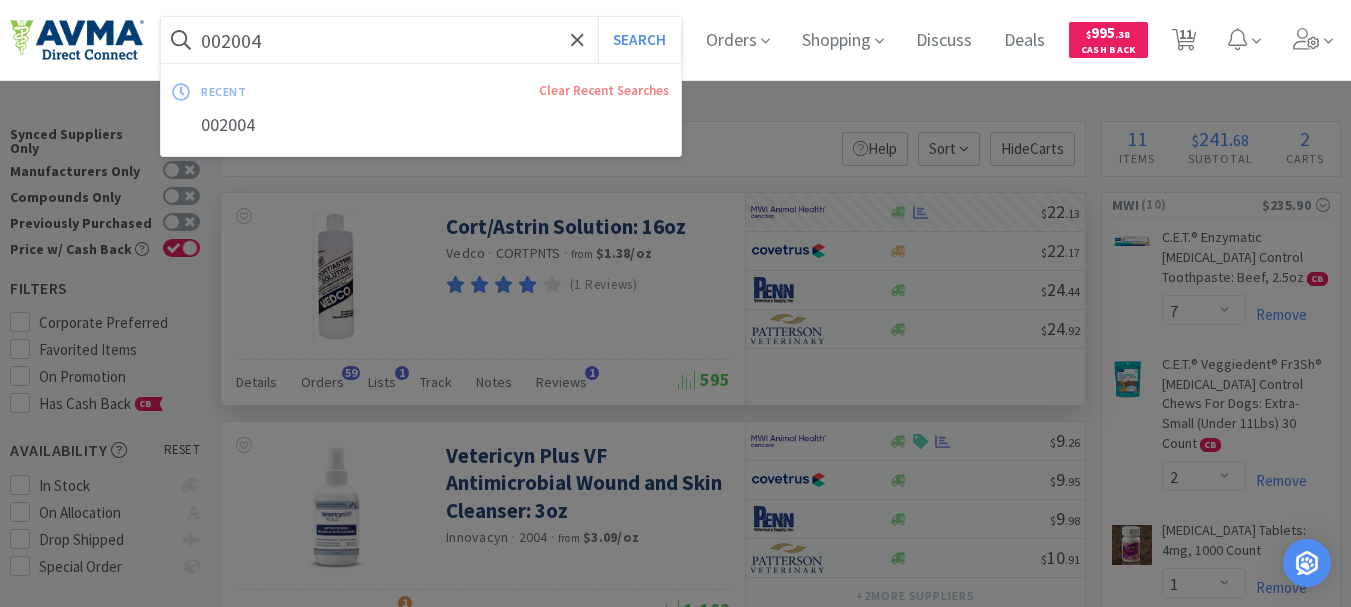 paste on "5592" 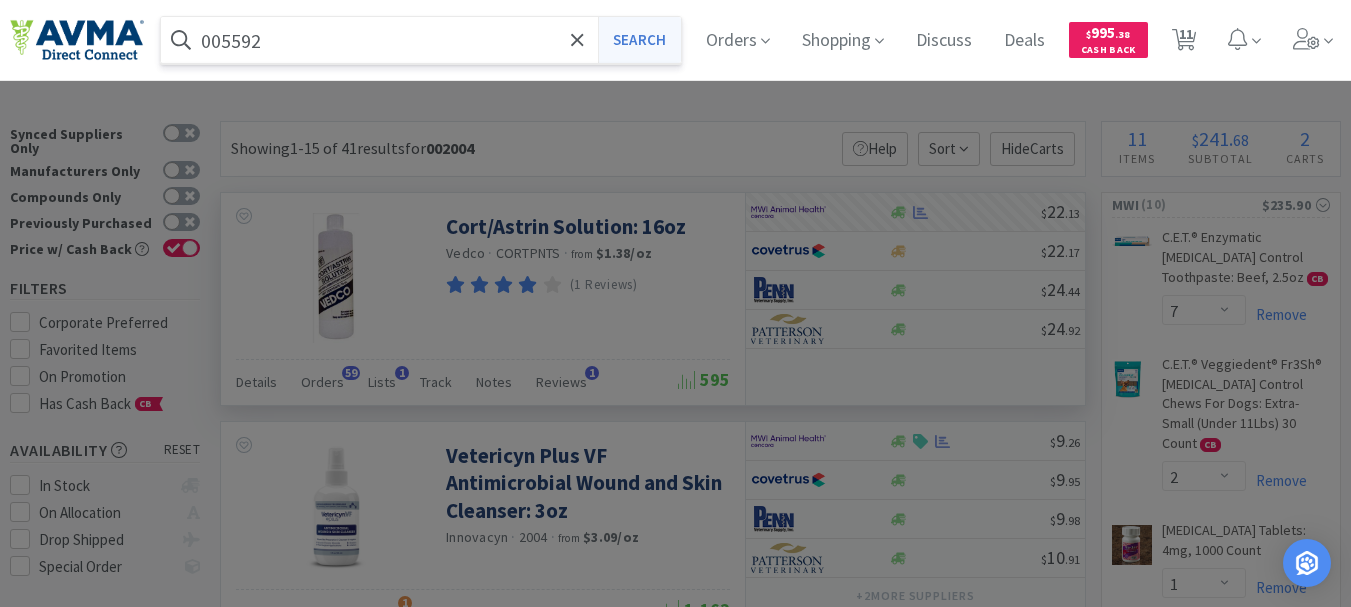 type on "005592" 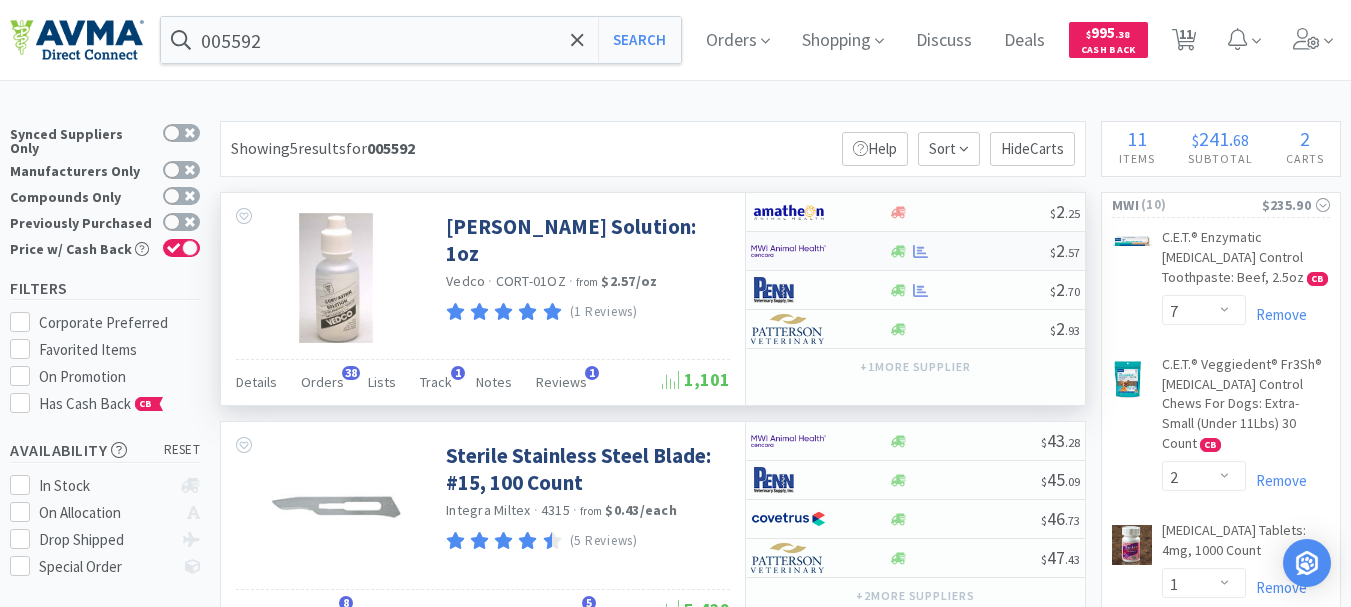 click at bounding box center (788, 251) 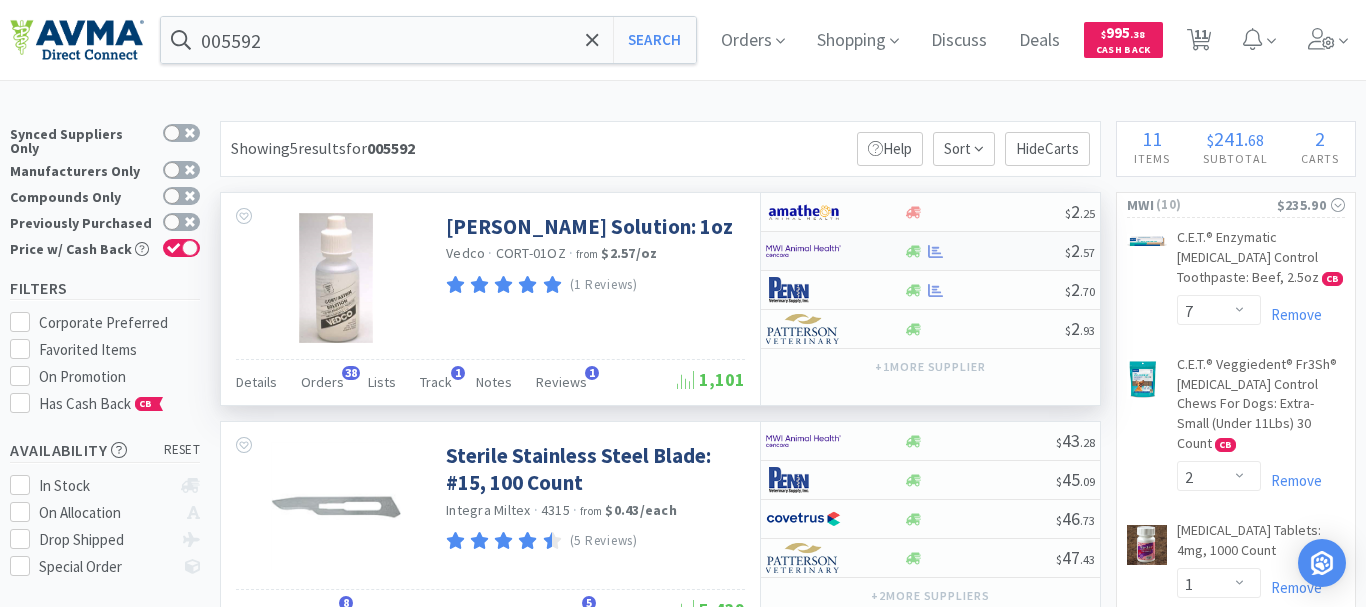 select on "1" 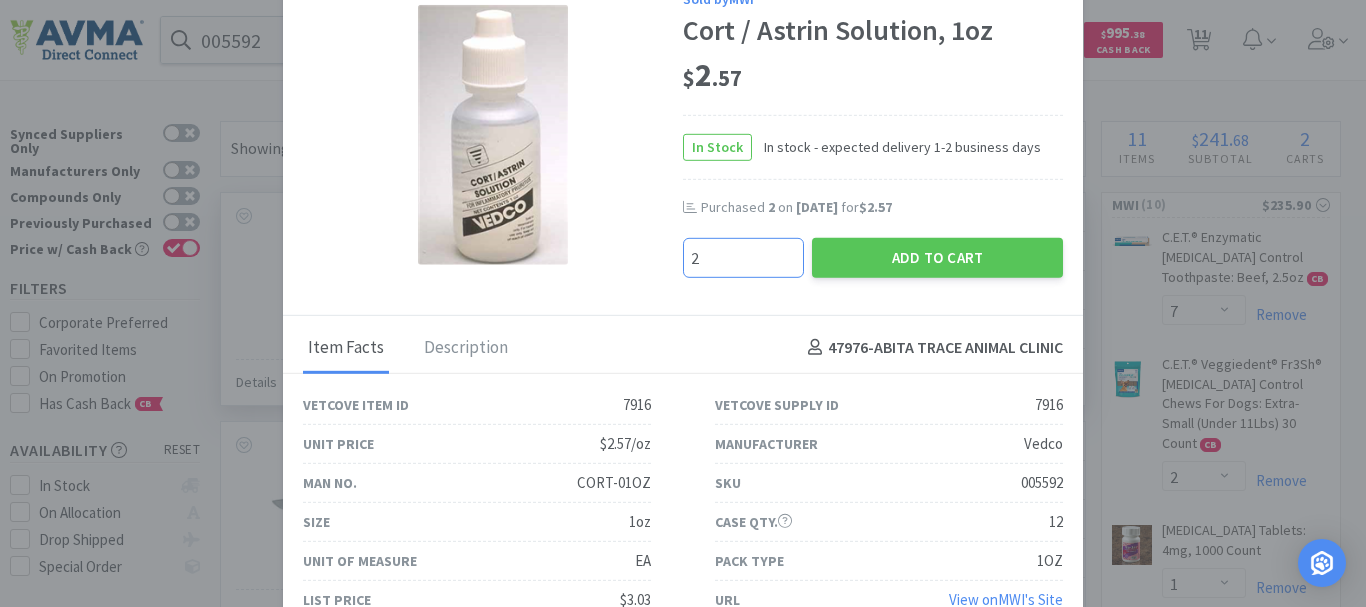 drag, startPoint x: 711, startPoint y: 261, endPoint x: 681, endPoint y: 258, distance: 30.149628 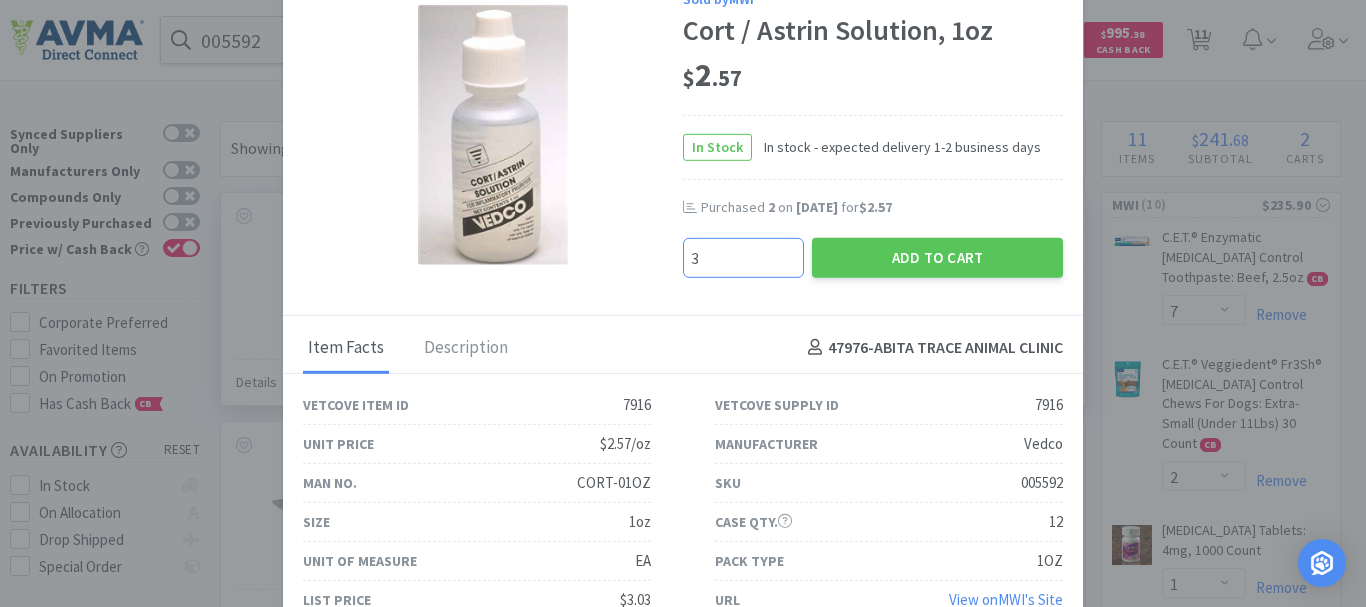 type on "3" 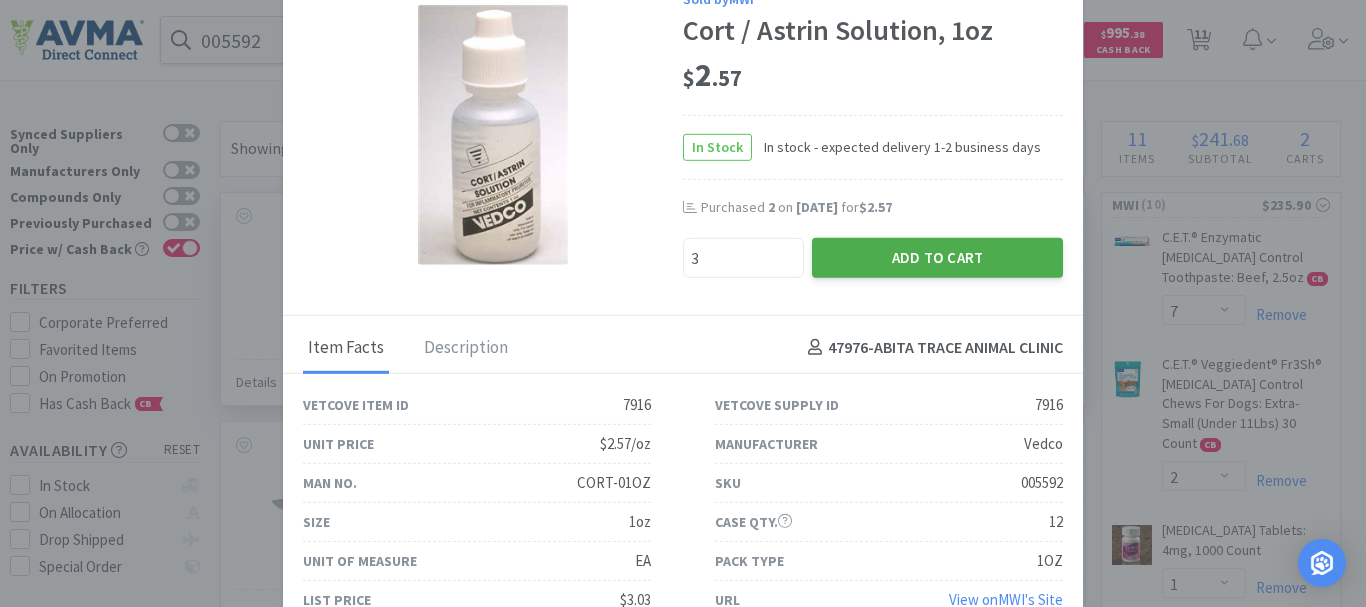 click on "Add to Cart" at bounding box center [937, 257] 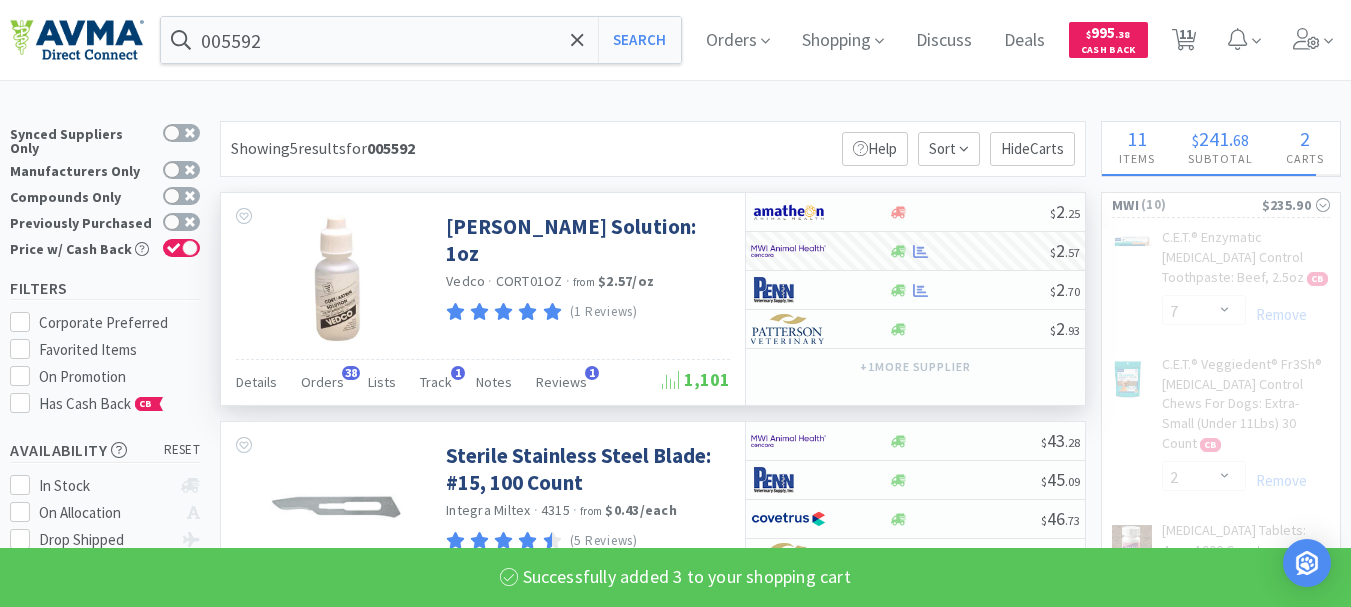 select on "3" 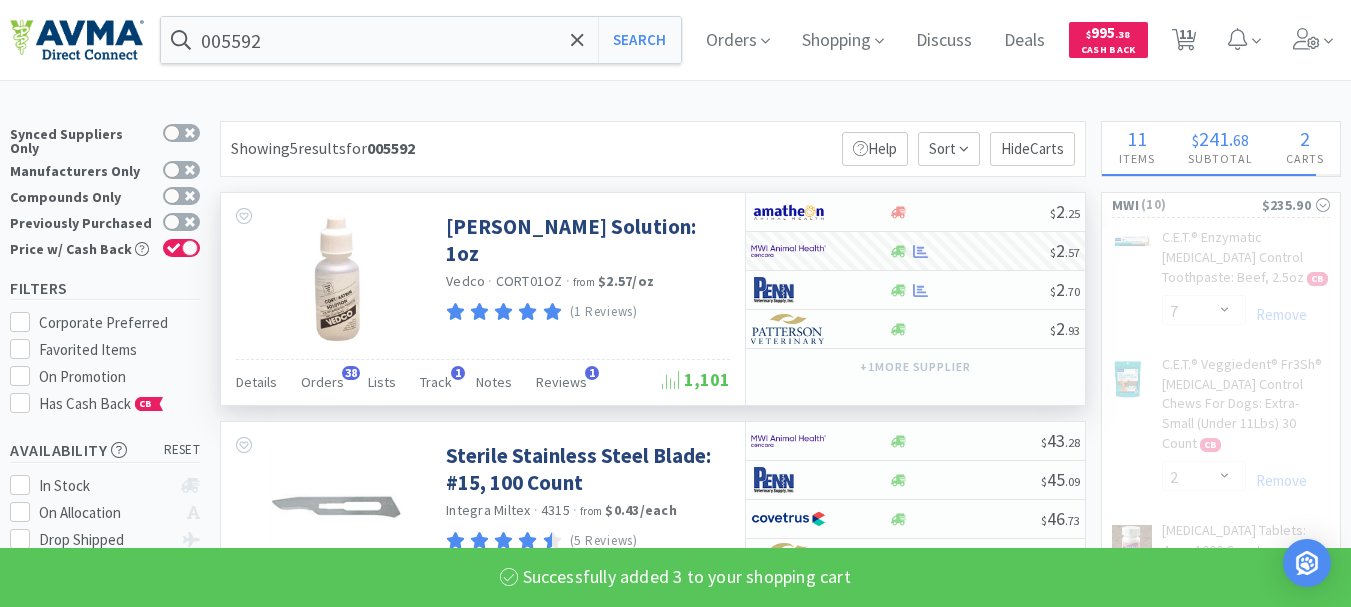 select on "1" 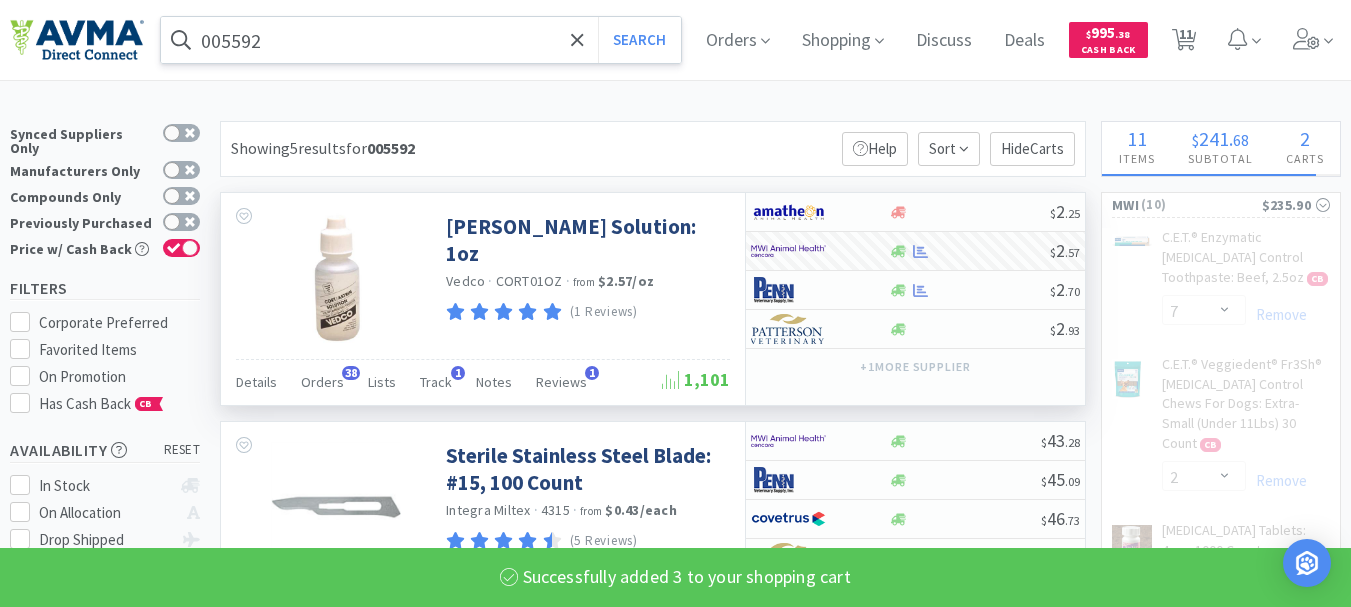 select on "1" 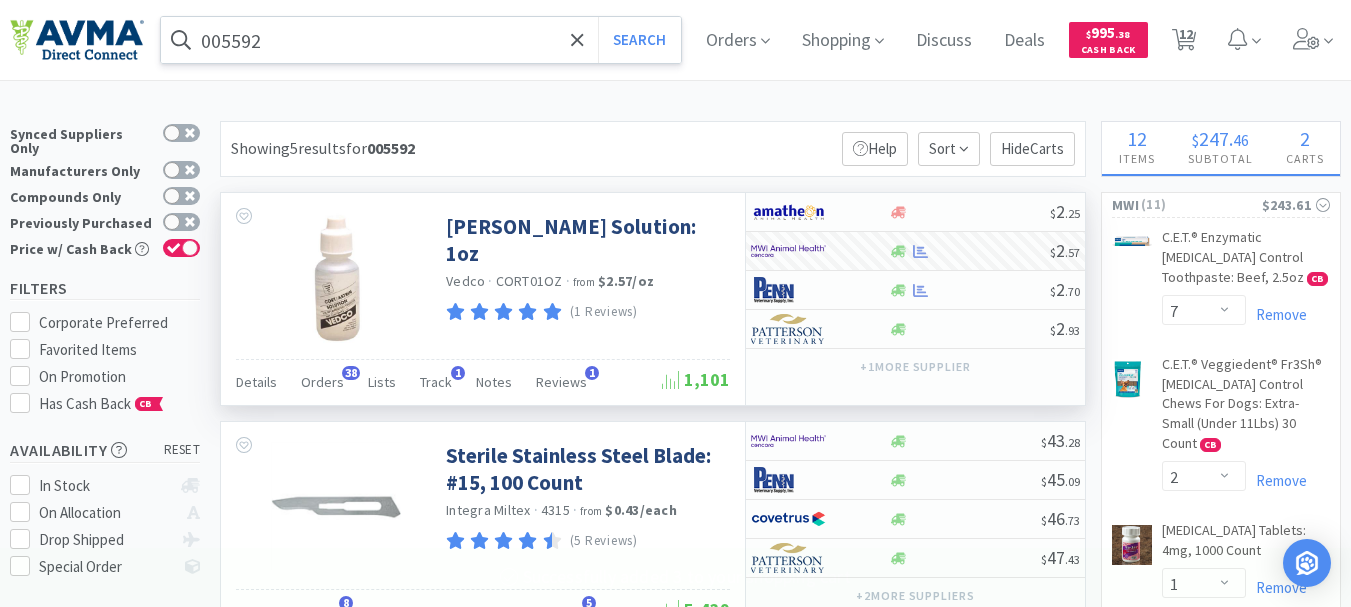 click on "005592" at bounding box center [421, 40] 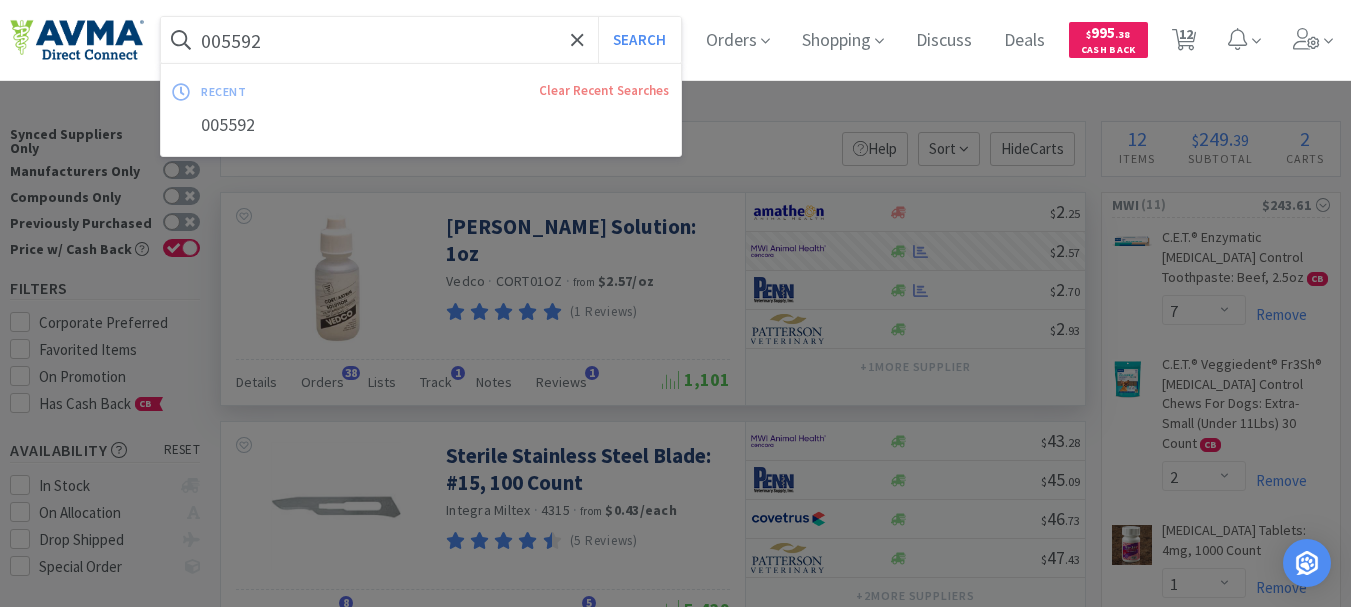 paste on "64230" 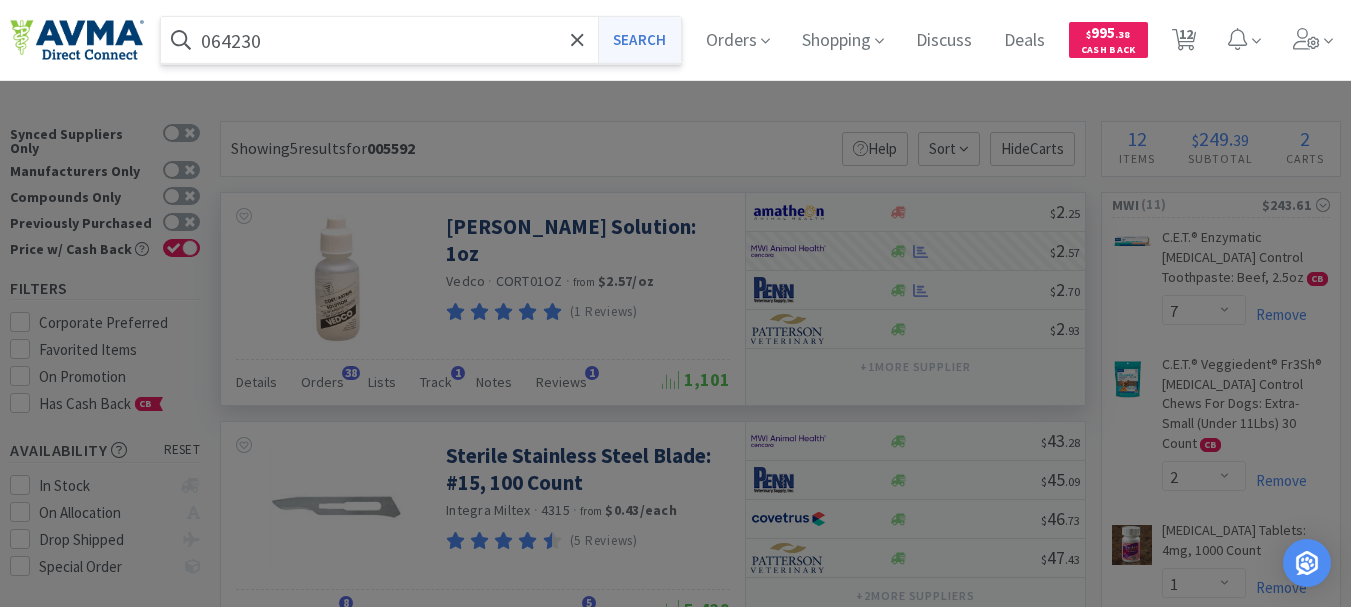 type on "064230" 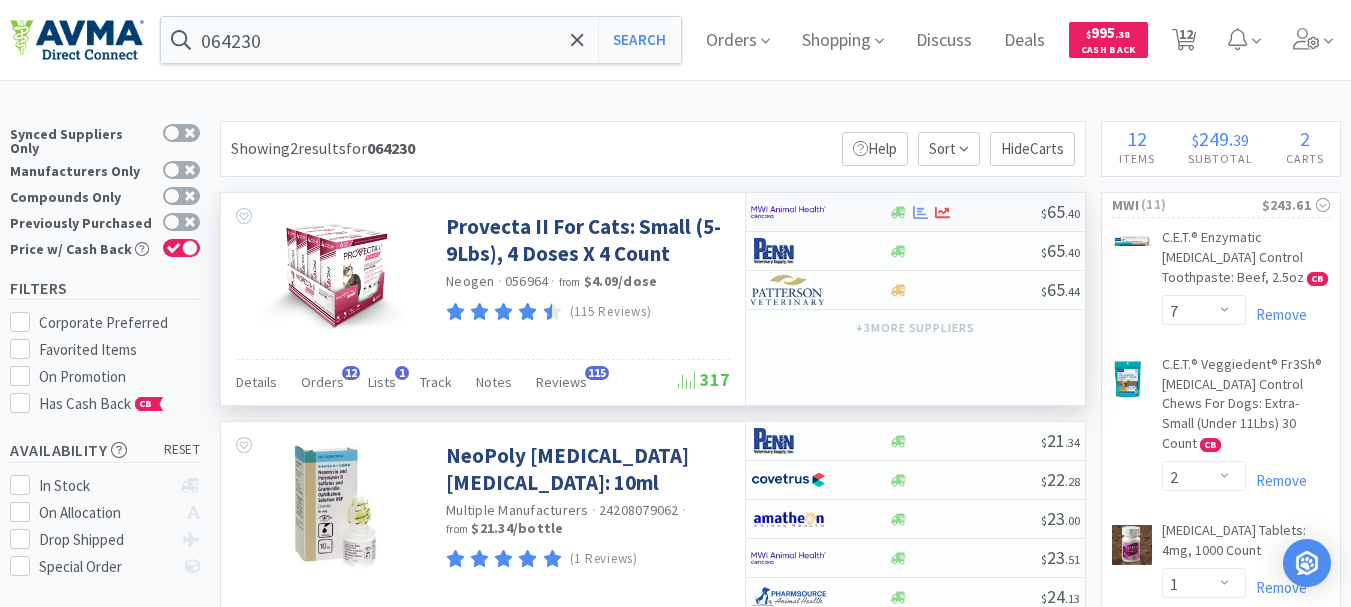 click at bounding box center (788, 212) 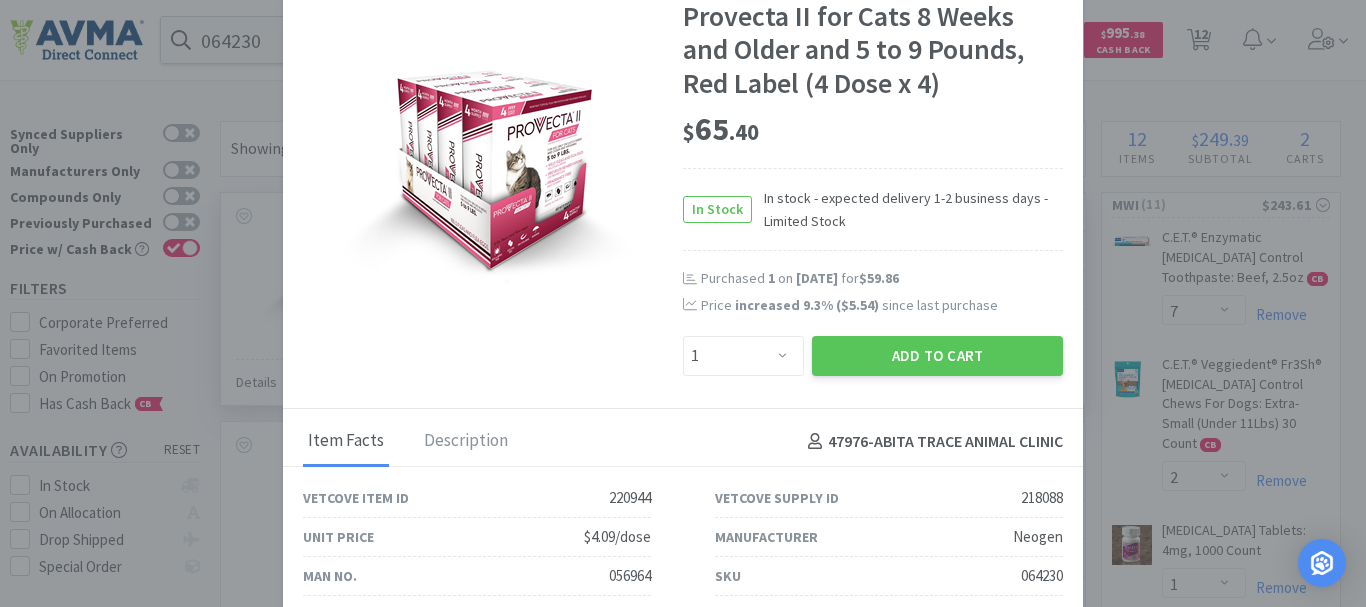 click on "056964" at bounding box center (630, 576) 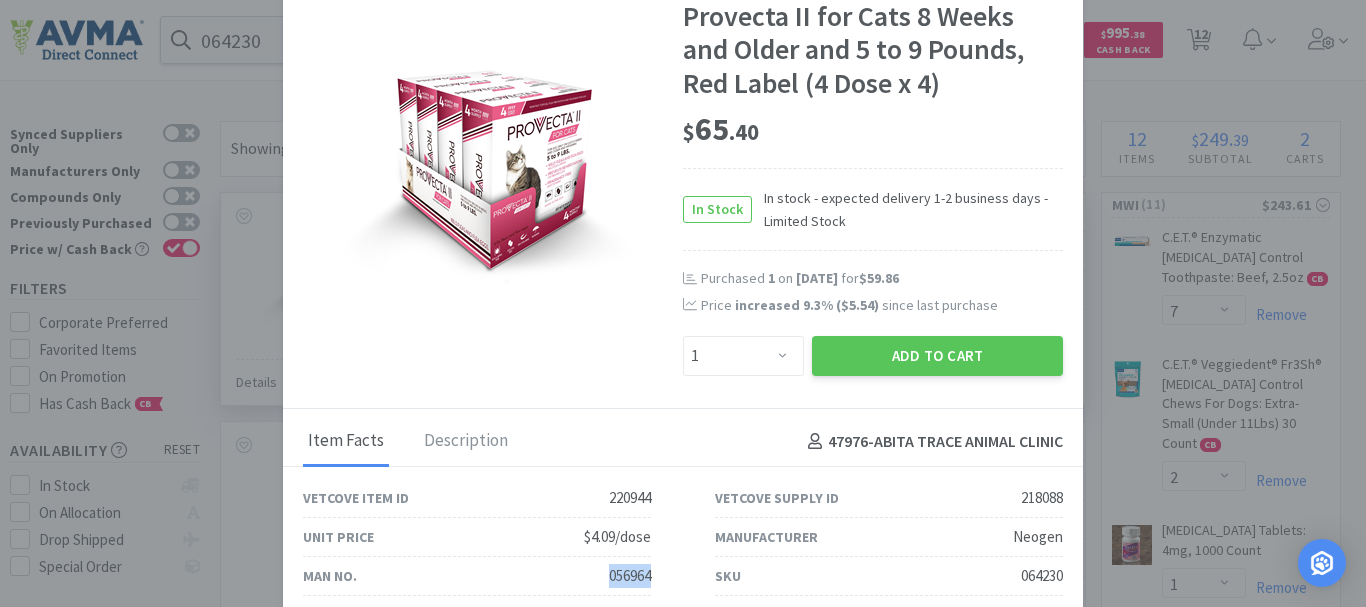 click on "056964" at bounding box center (630, 576) 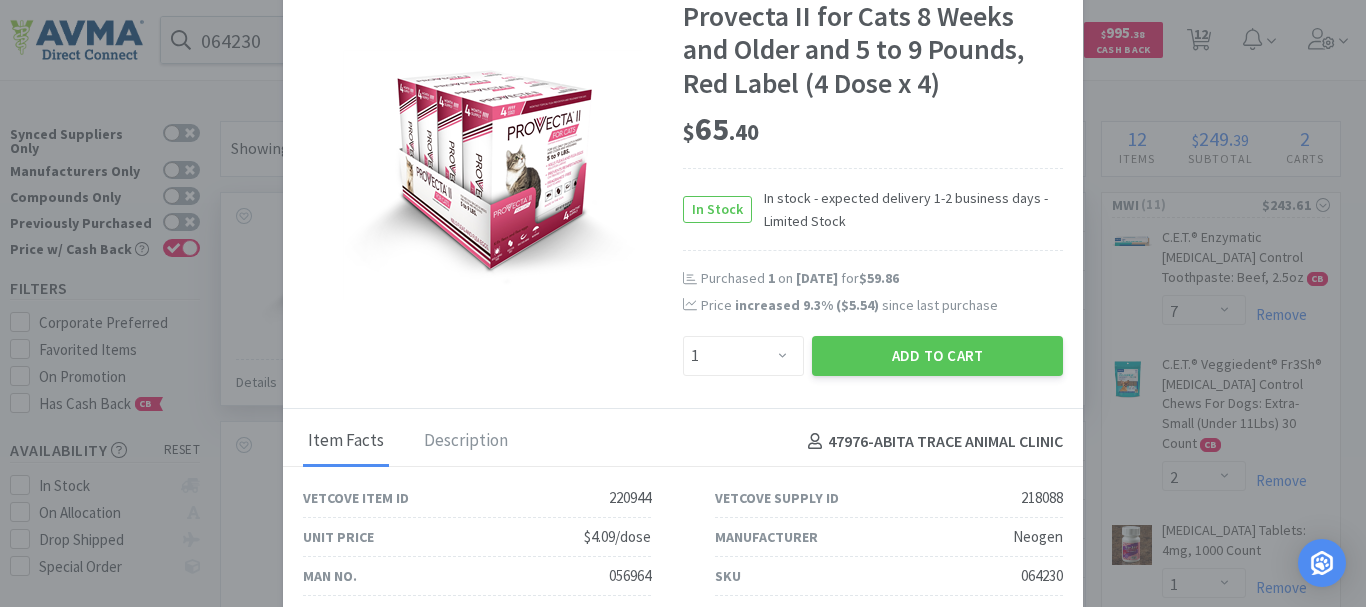 click on "SKU 064230" at bounding box center (889, 576) 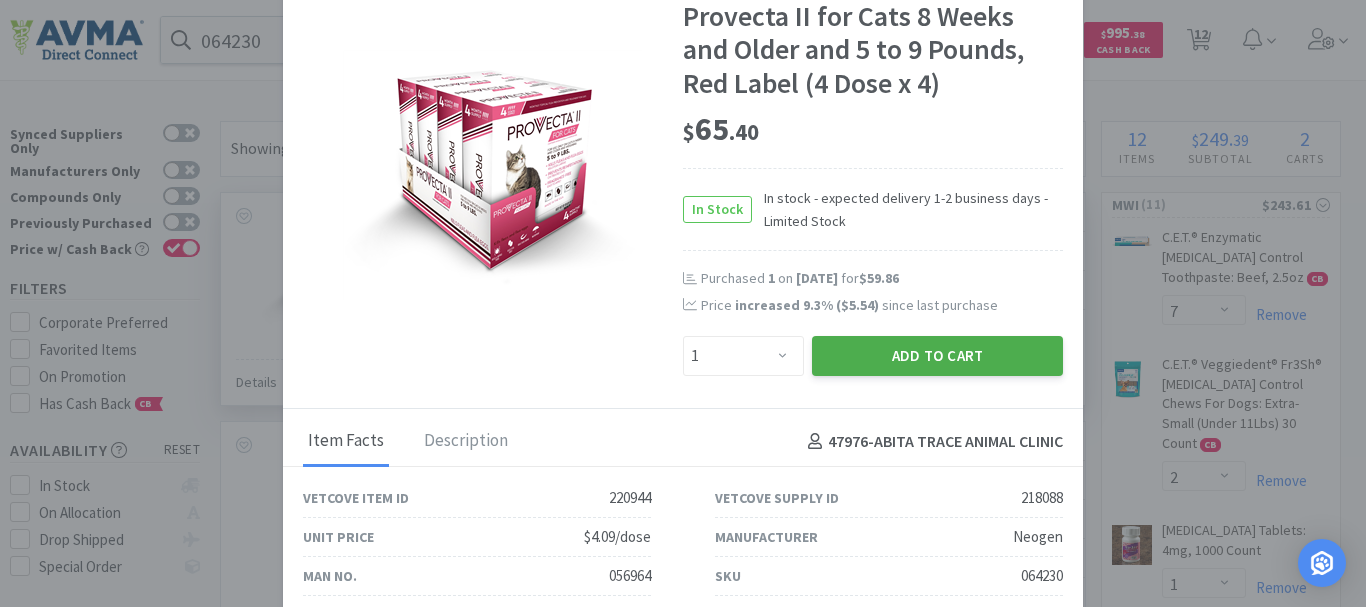click on "Add to Cart" at bounding box center (937, 356) 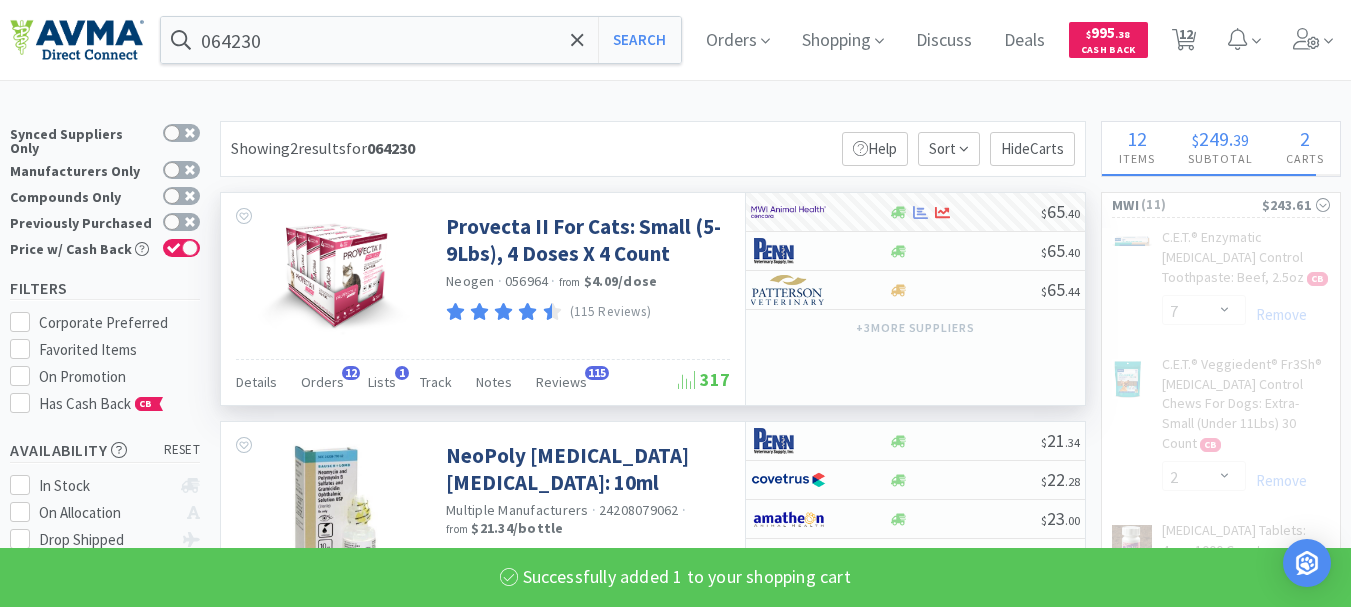 select on "1" 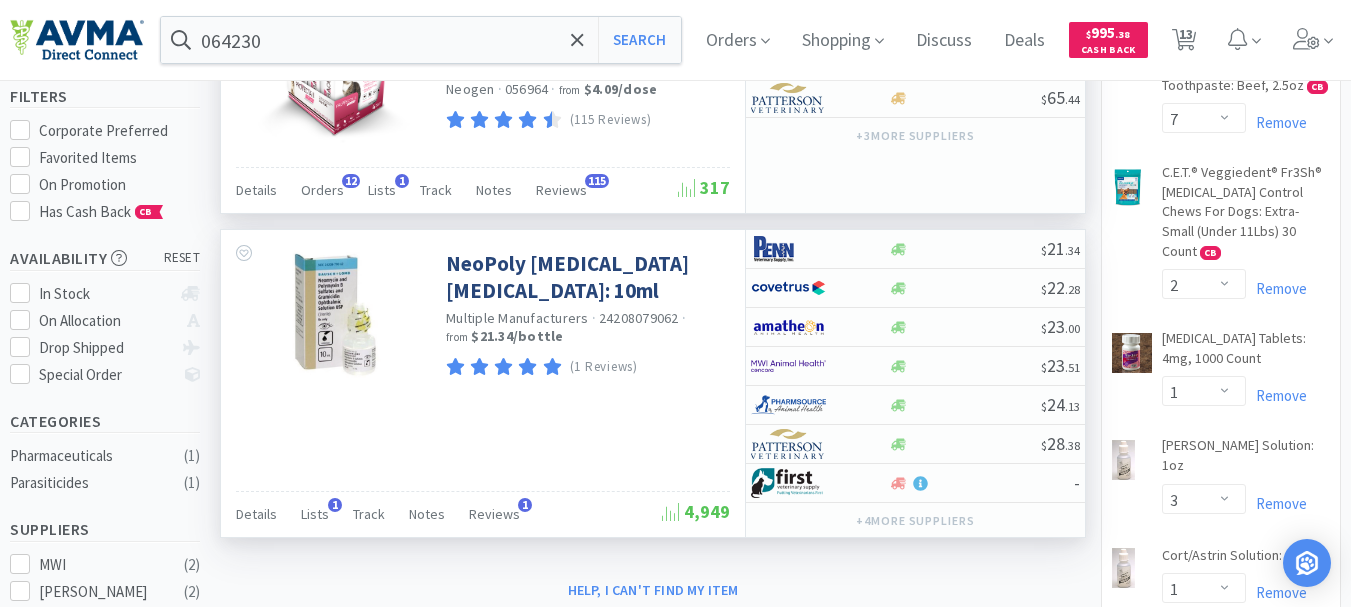 scroll, scrollTop: 200, scrollLeft: 0, axis: vertical 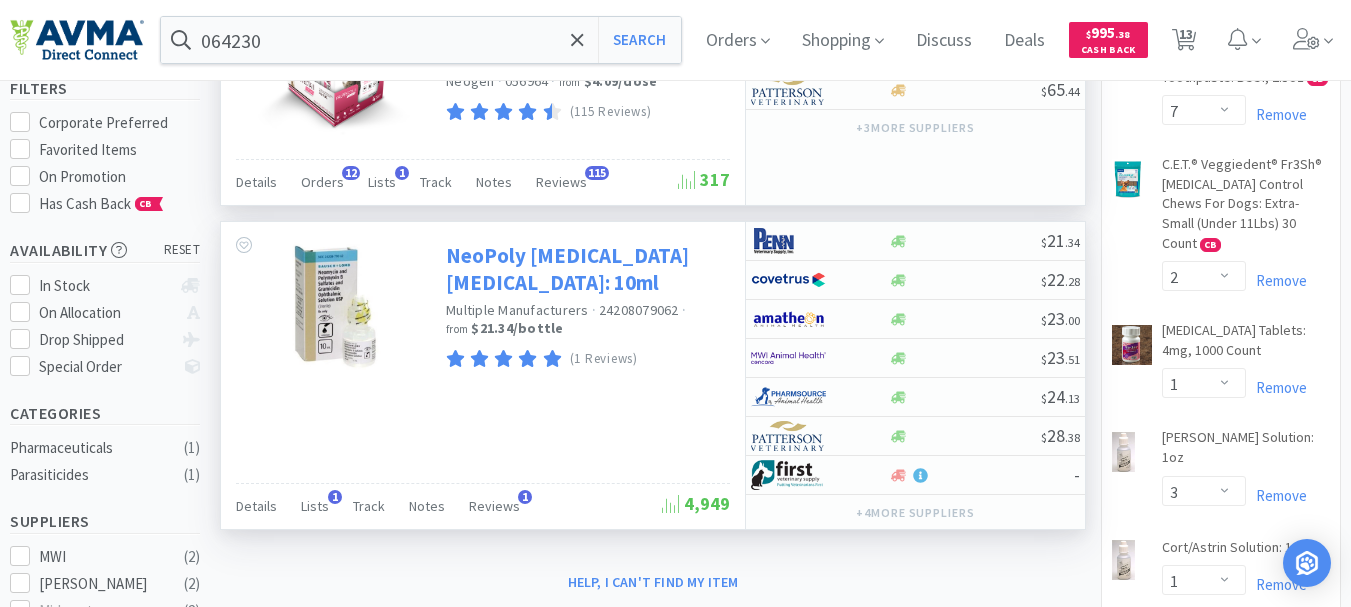 click on "NeoPoly [MEDICAL_DATA] [MEDICAL_DATA]: 10ml" at bounding box center [585, 269] 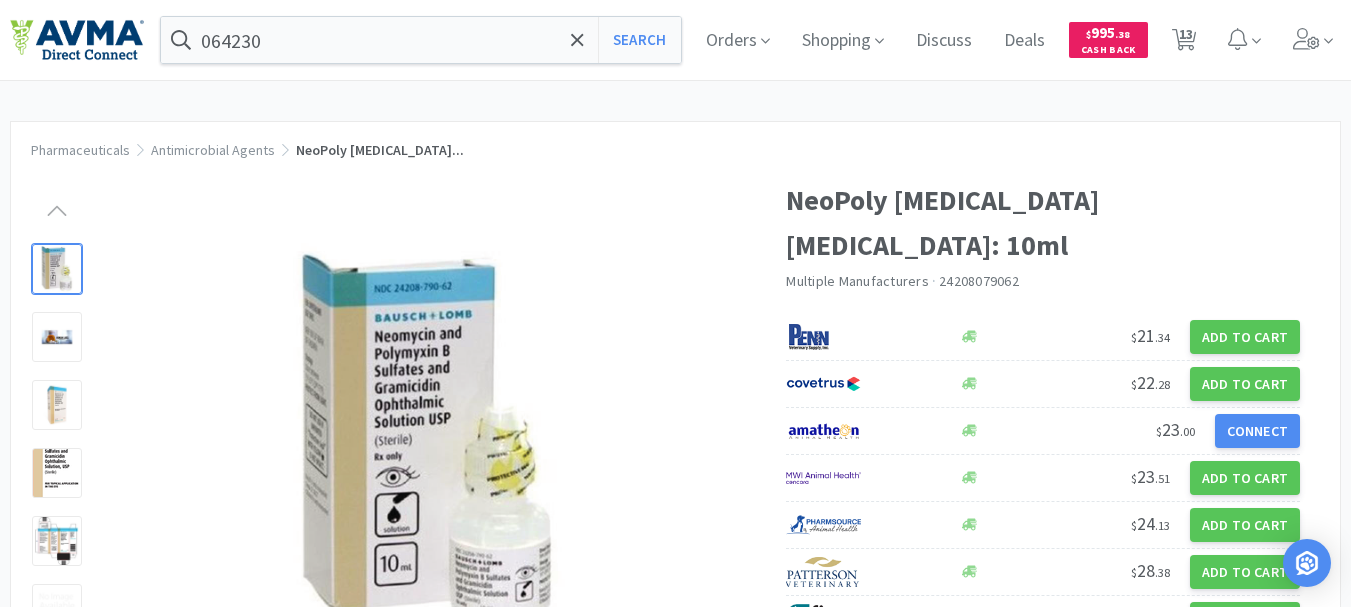 scroll, scrollTop: 100, scrollLeft: 0, axis: vertical 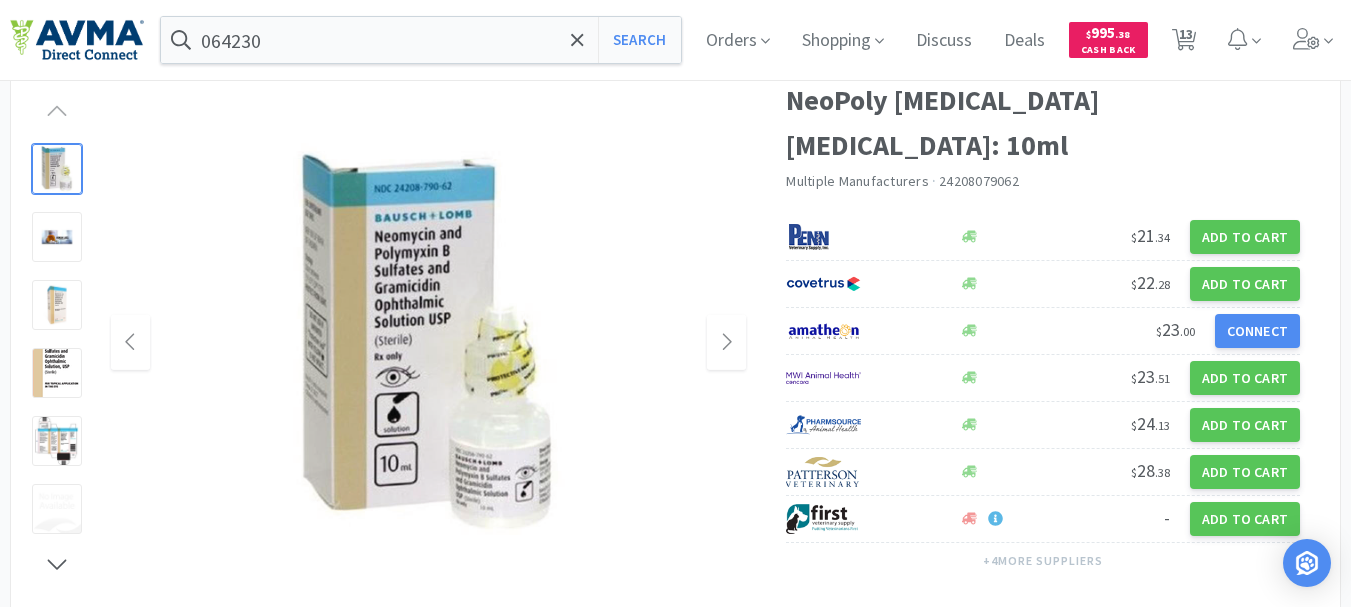 drag, startPoint x: 622, startPoint y: 374, endPoint x: 683, endPoint y: 463, distance: 107.8981 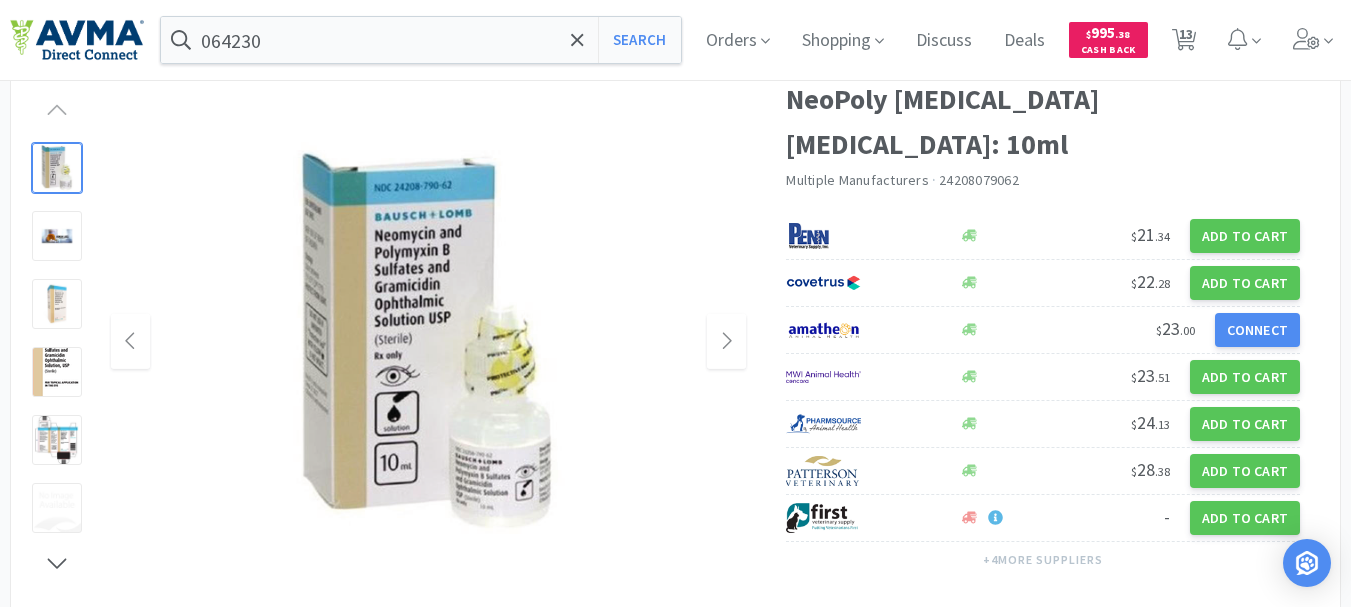 scroll, scrollTop: 100, scrollLeft: 0, axis: vertical 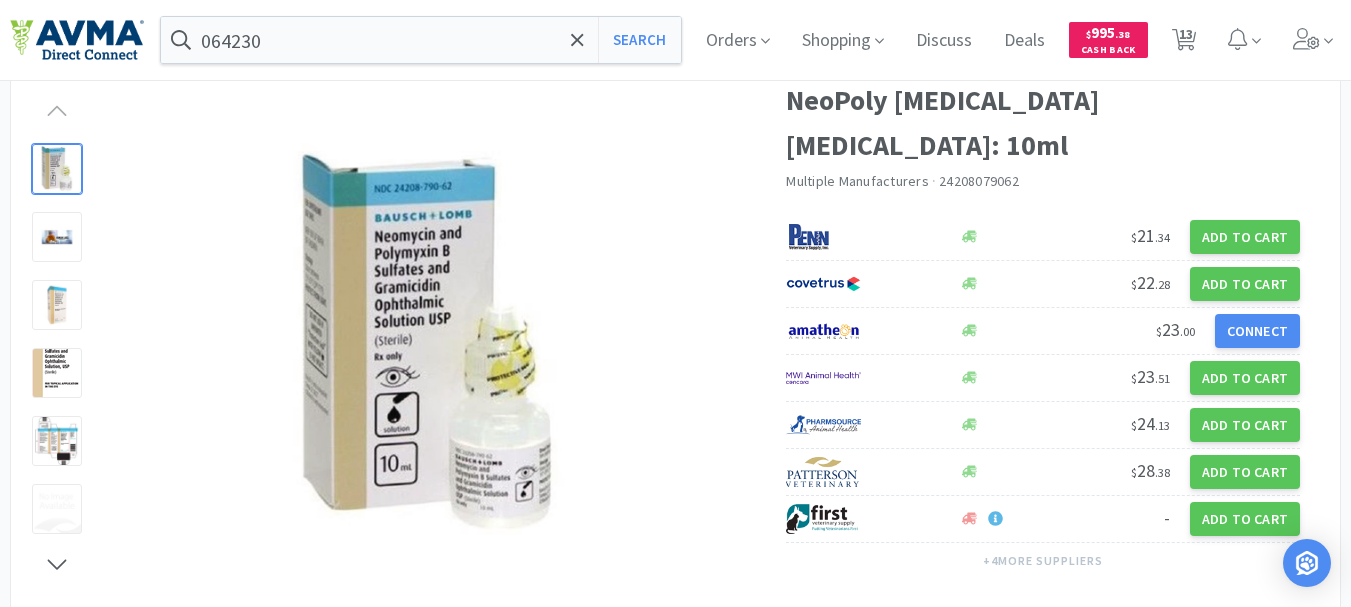 drag, startPoint x: 1000, startPoint y: 138, endPoint x: 792, endPoint y: 101, distance: 211.26524 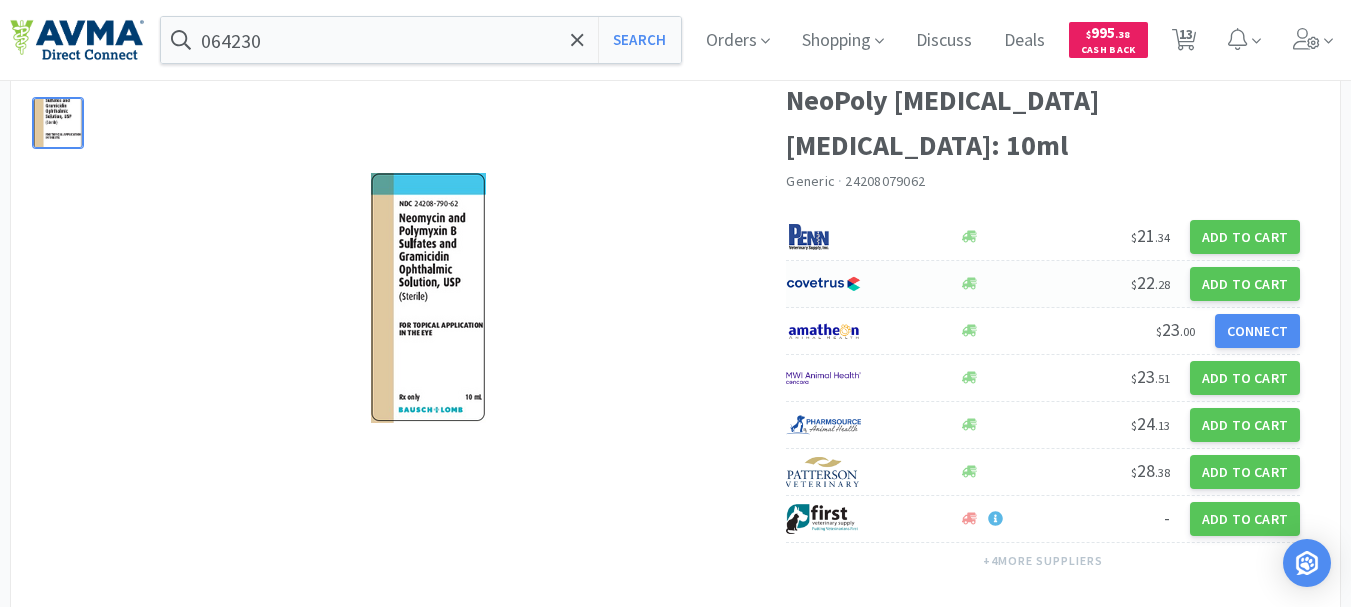 click at bounding box center (823, 284) 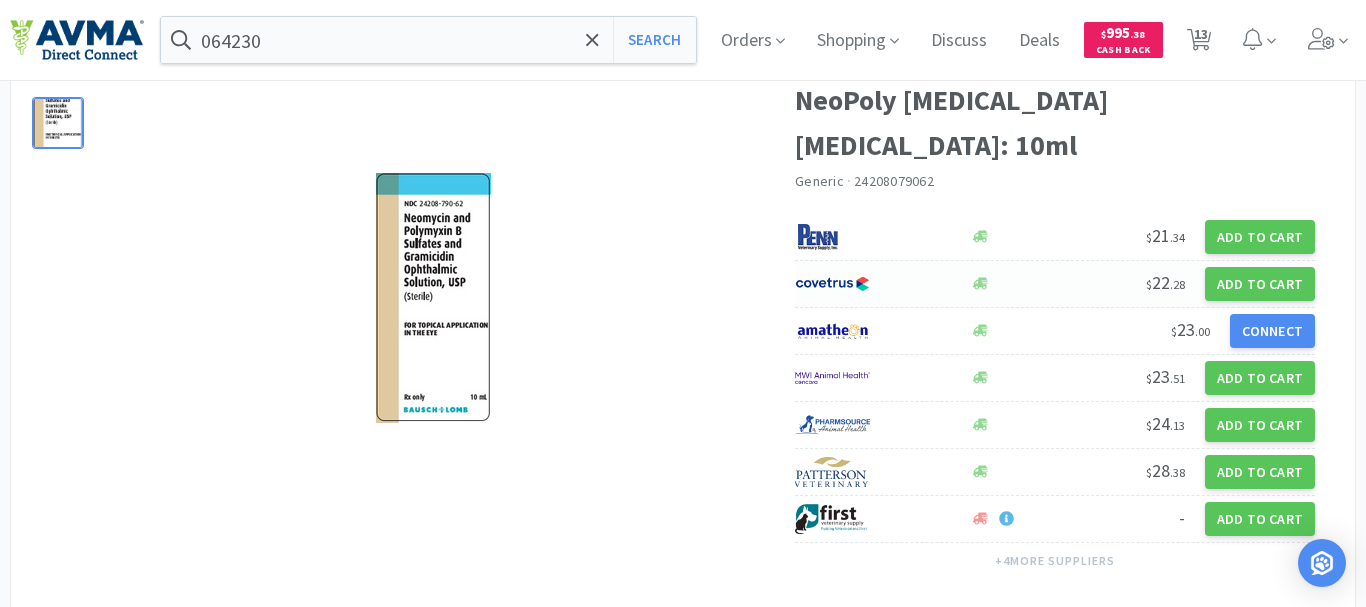 select on "1" 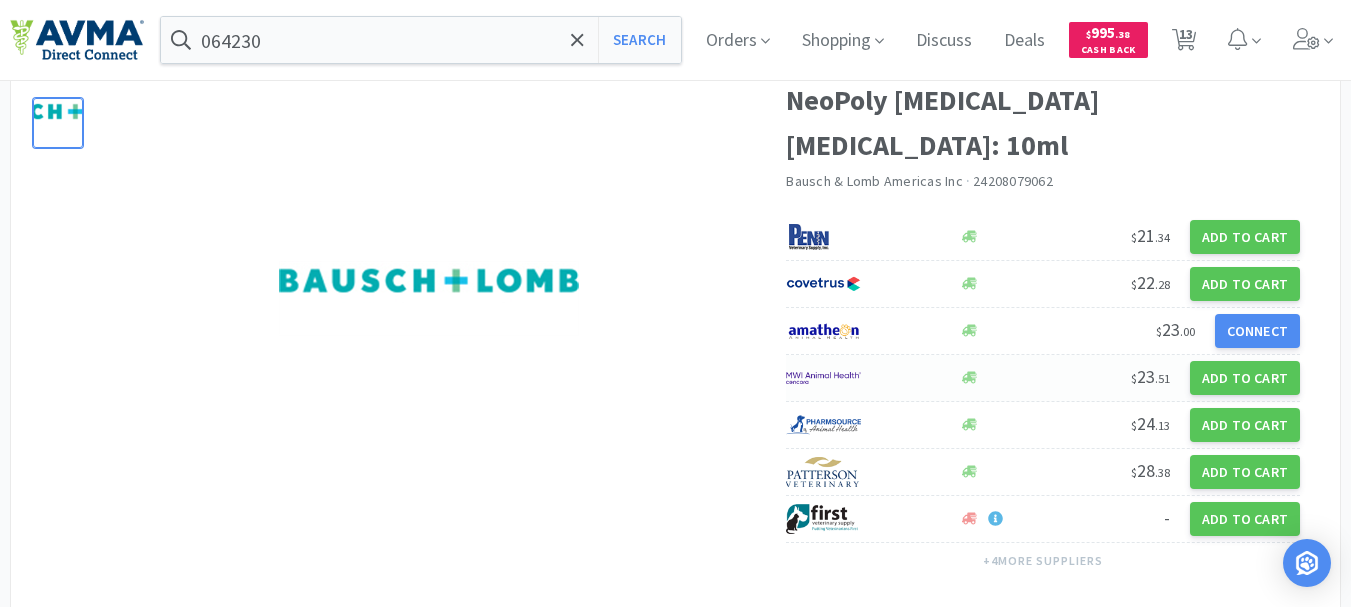 click at bounding box center (823, 378) 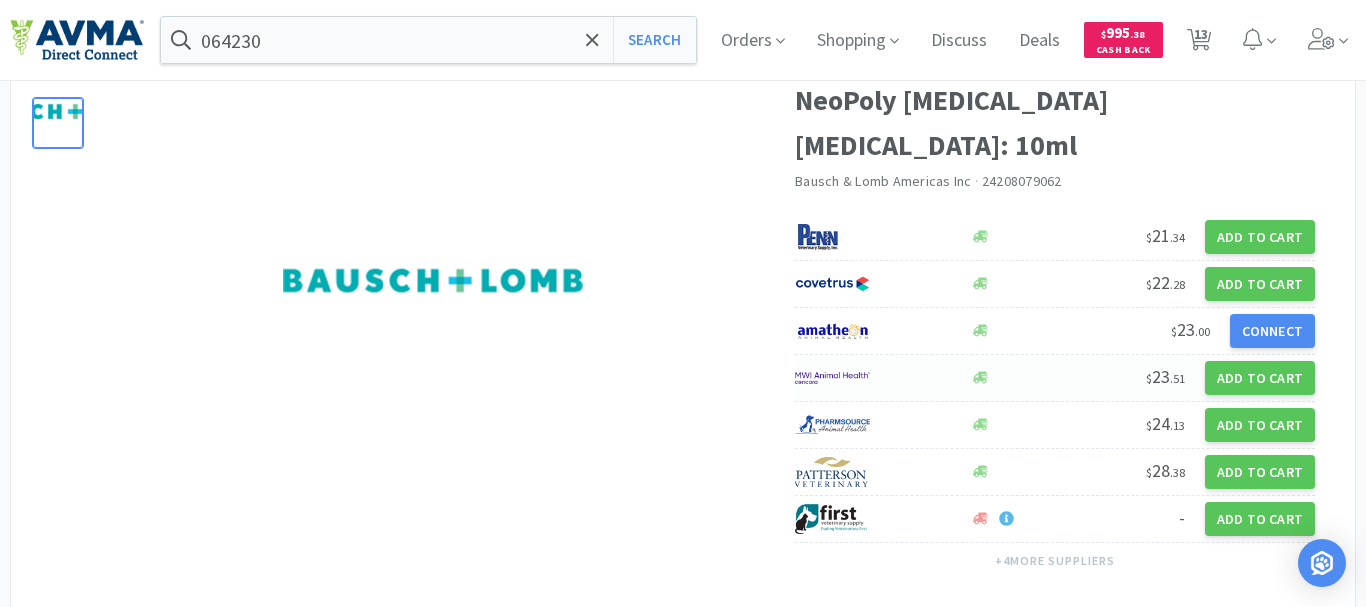 select on "1" 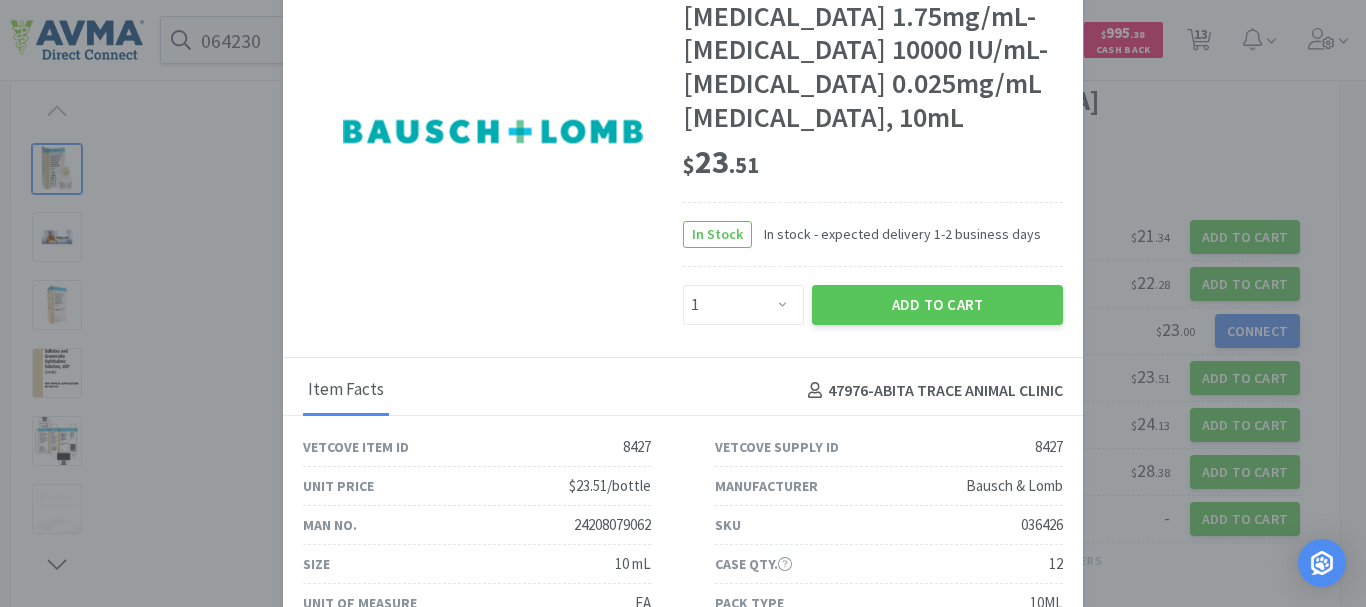 click on "24208079062" at bounding box center [612, 525] 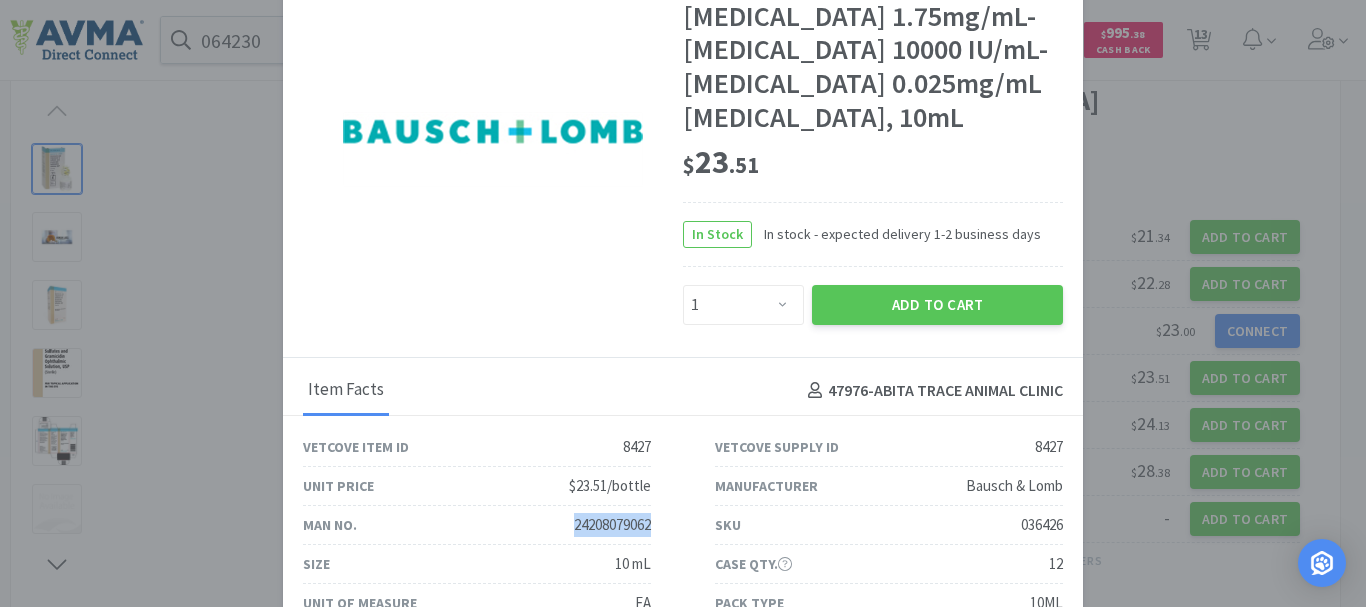 click on "24208079062" at bounding box center [612, 525] 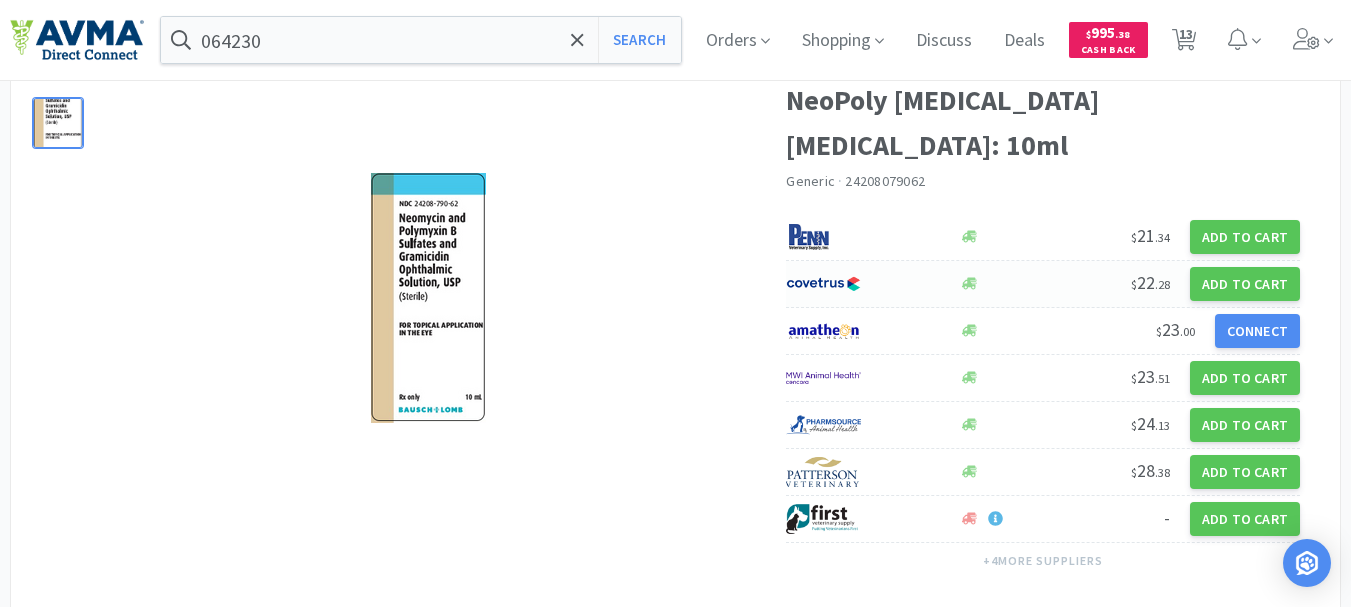 click at bounding box center [823, 284] 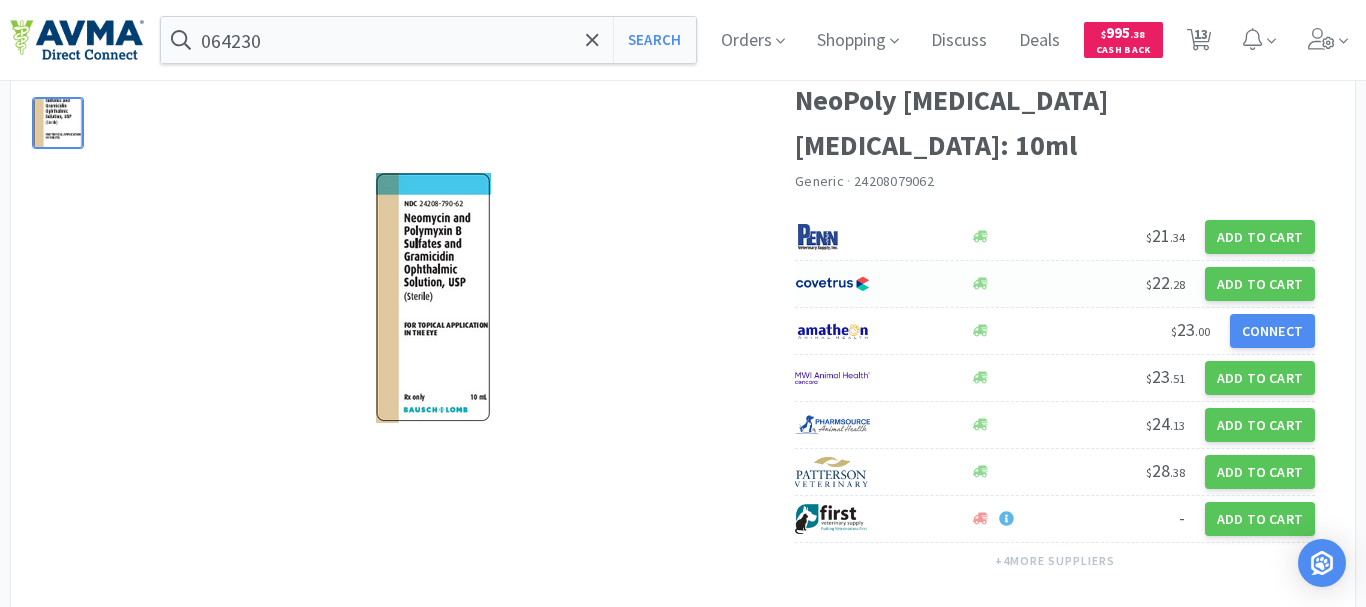 select on "1" 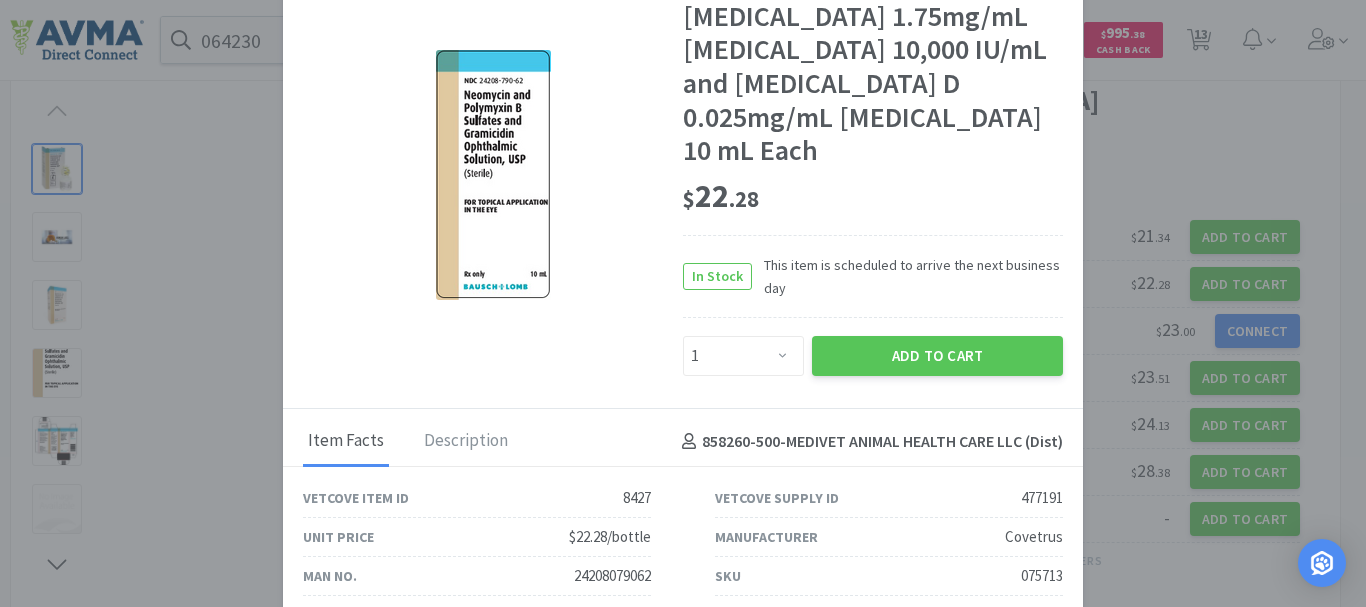 click on "075713" at bounding box center [1042, 576] 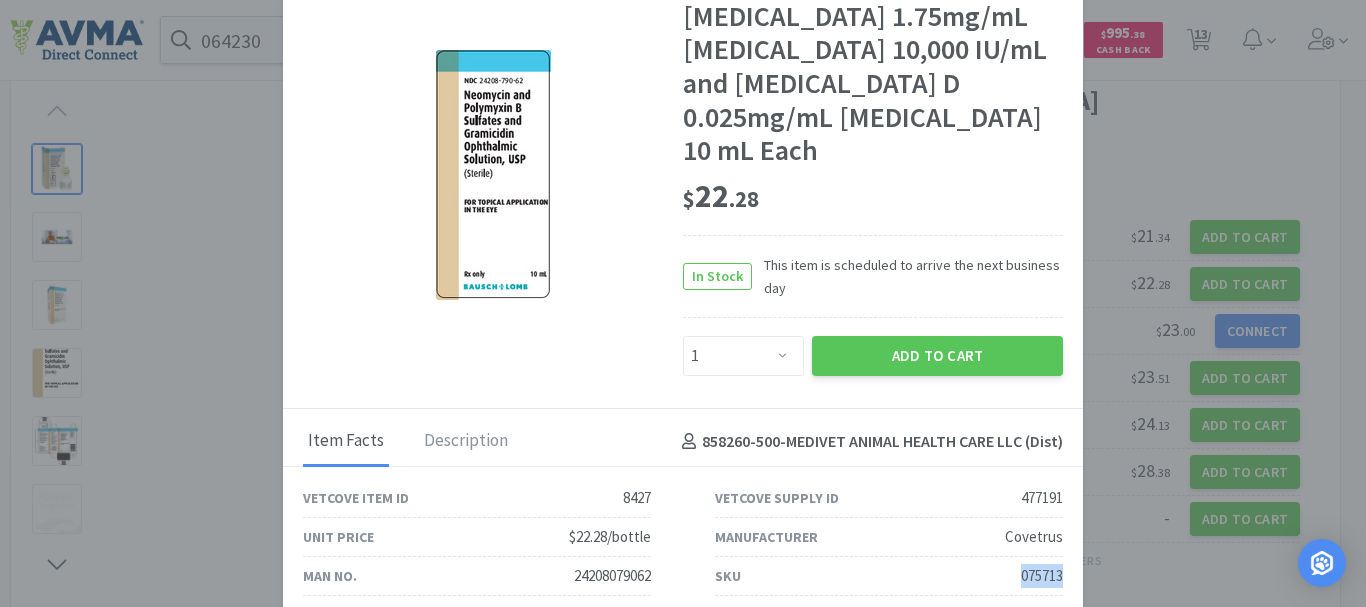 click on "075713" at bounding box center [1042, 576] 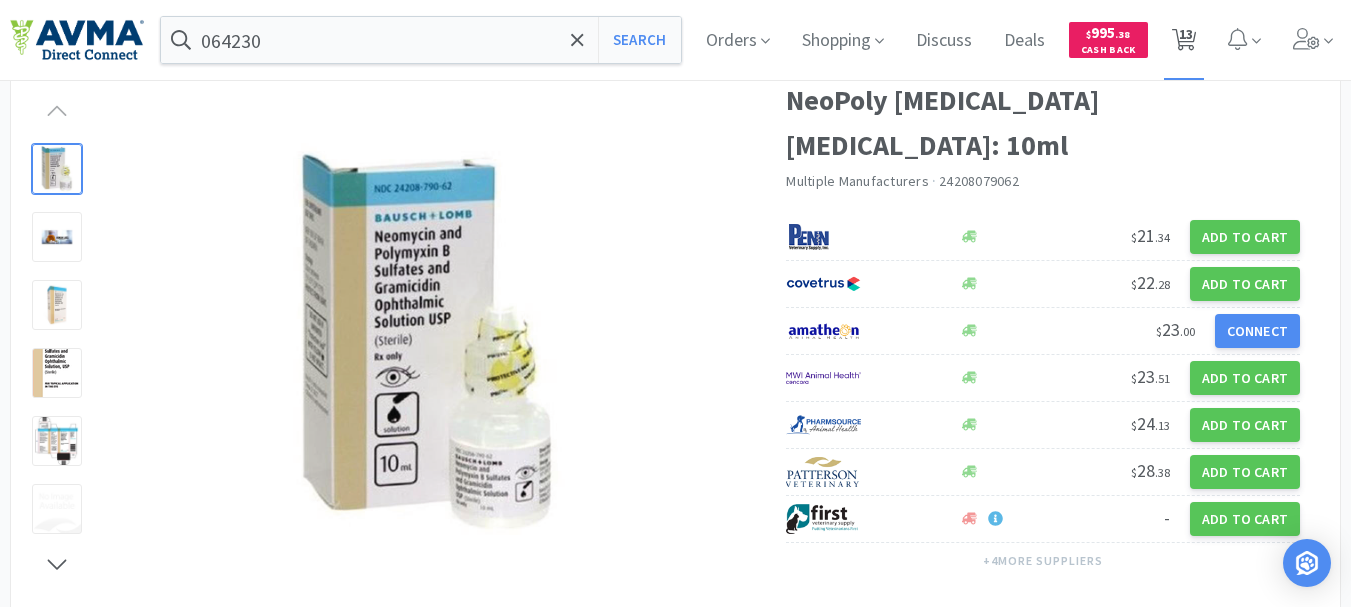 click on "13" at bounding box center [1186, 34] 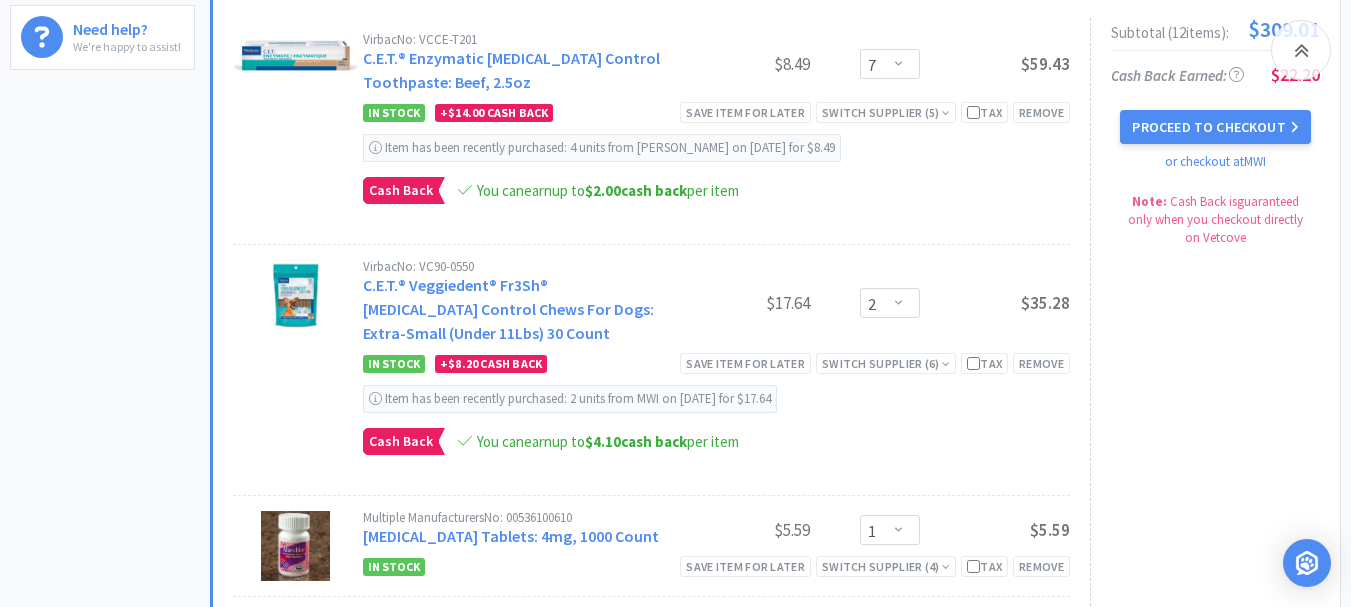 scroll, scrollTop: 600, scrollLeft: 0, axis: vertical 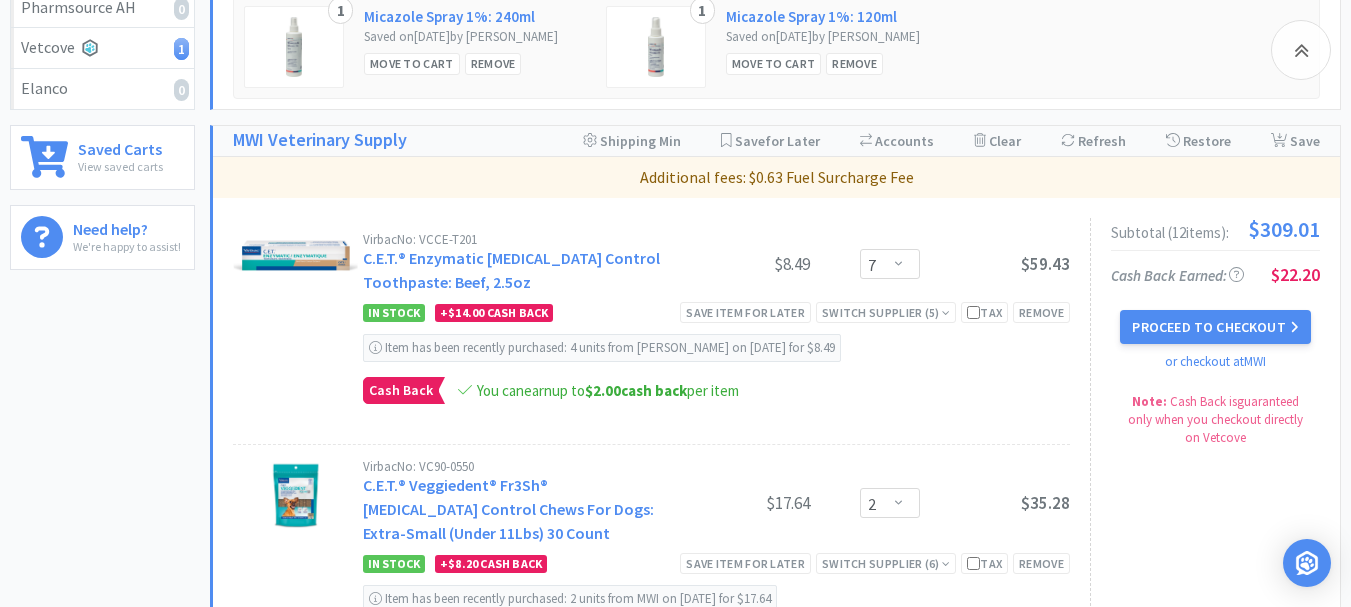 drag, startPoint x: 591, startPoint y: 166, endPoint x: 574, endPoint y: 174, distance: 18.788294 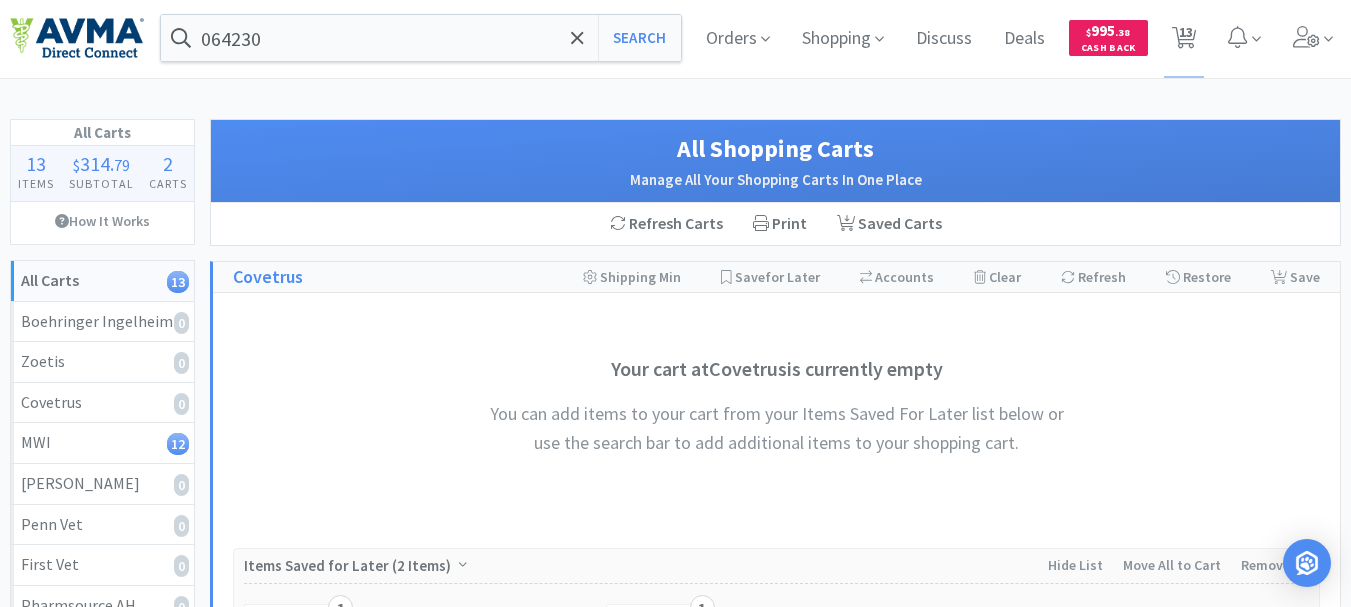 scroll, scrollTop: 0, scrollLeft: 0, axis: both 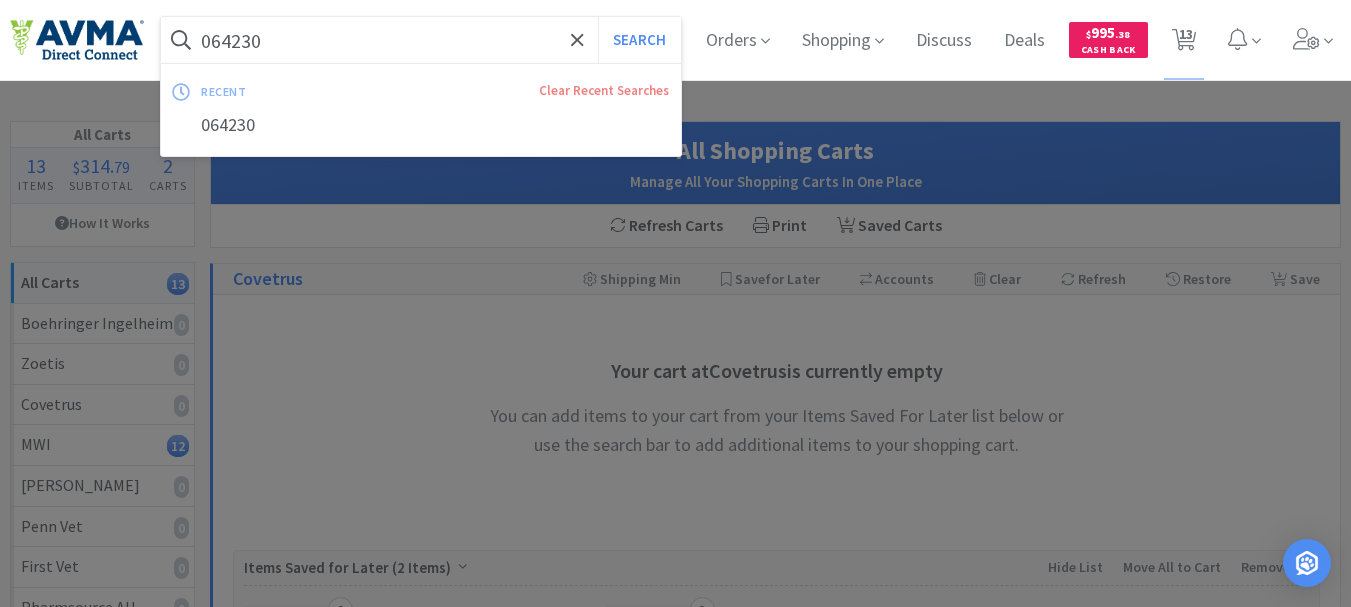 click on "064230" at bounding box center (421, 40) 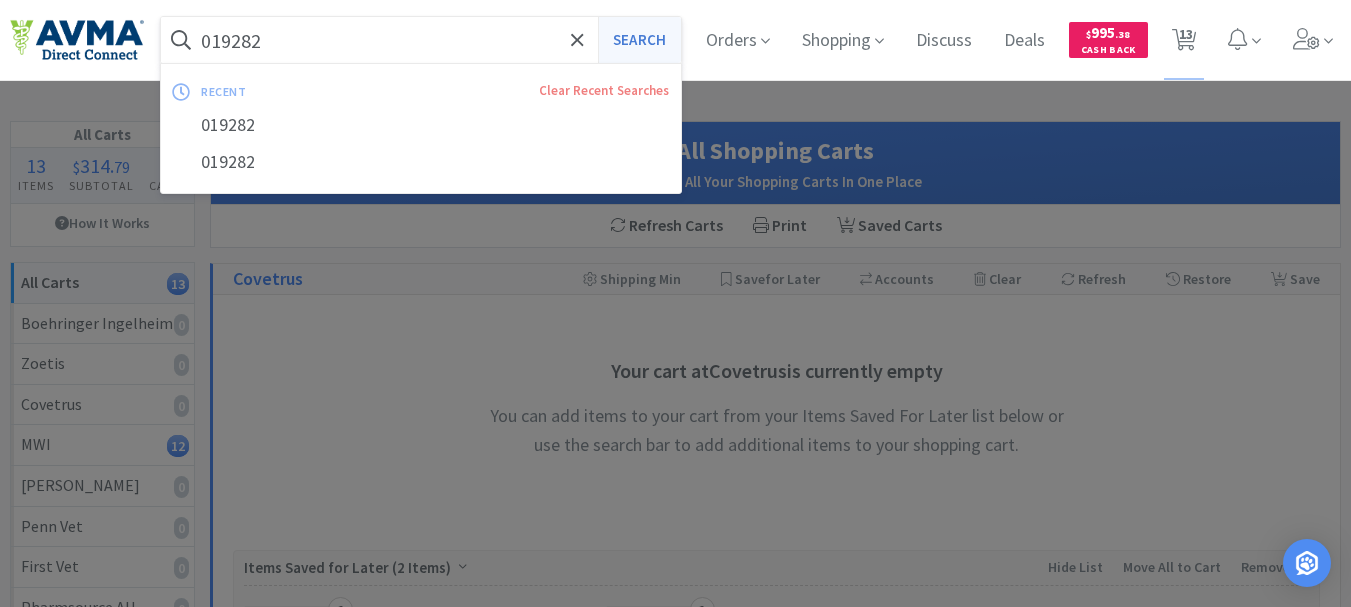 type on "019282" 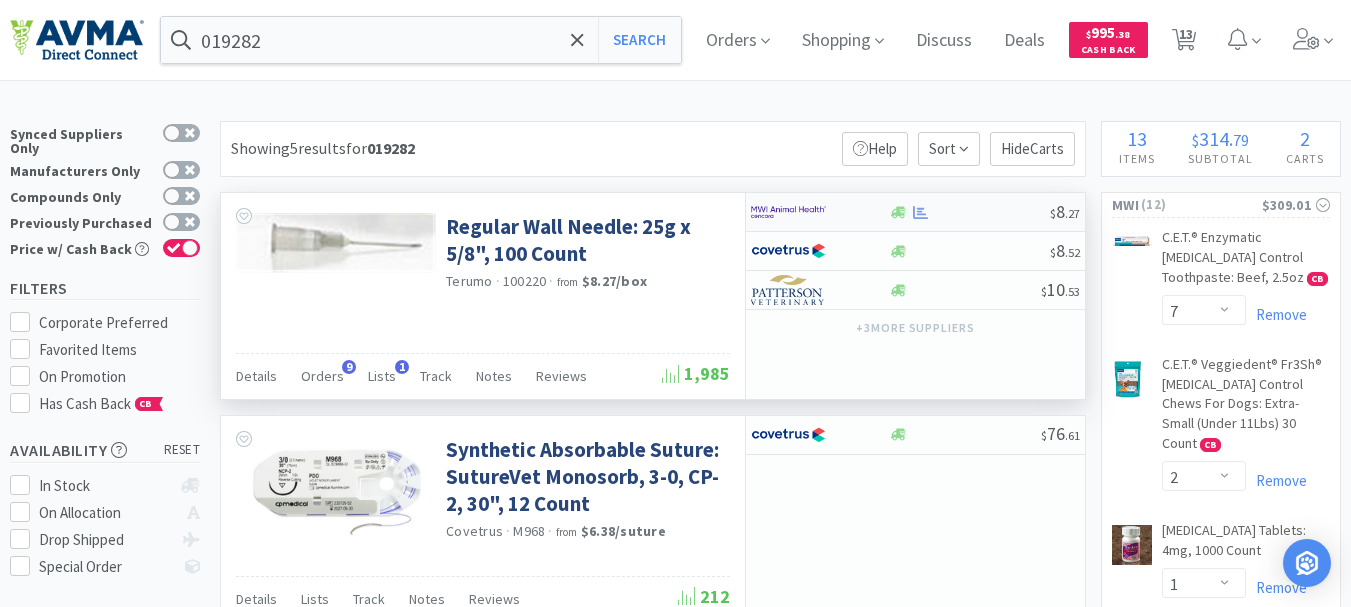 click at bounding box center [788, 212] 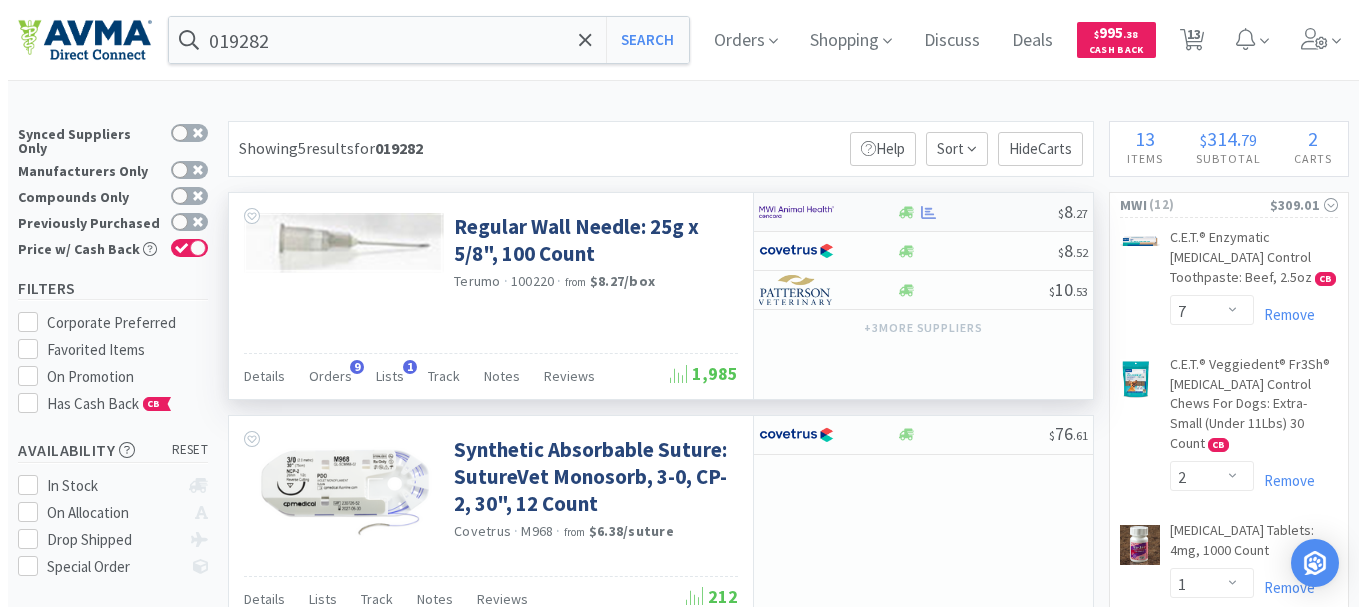select on "1" 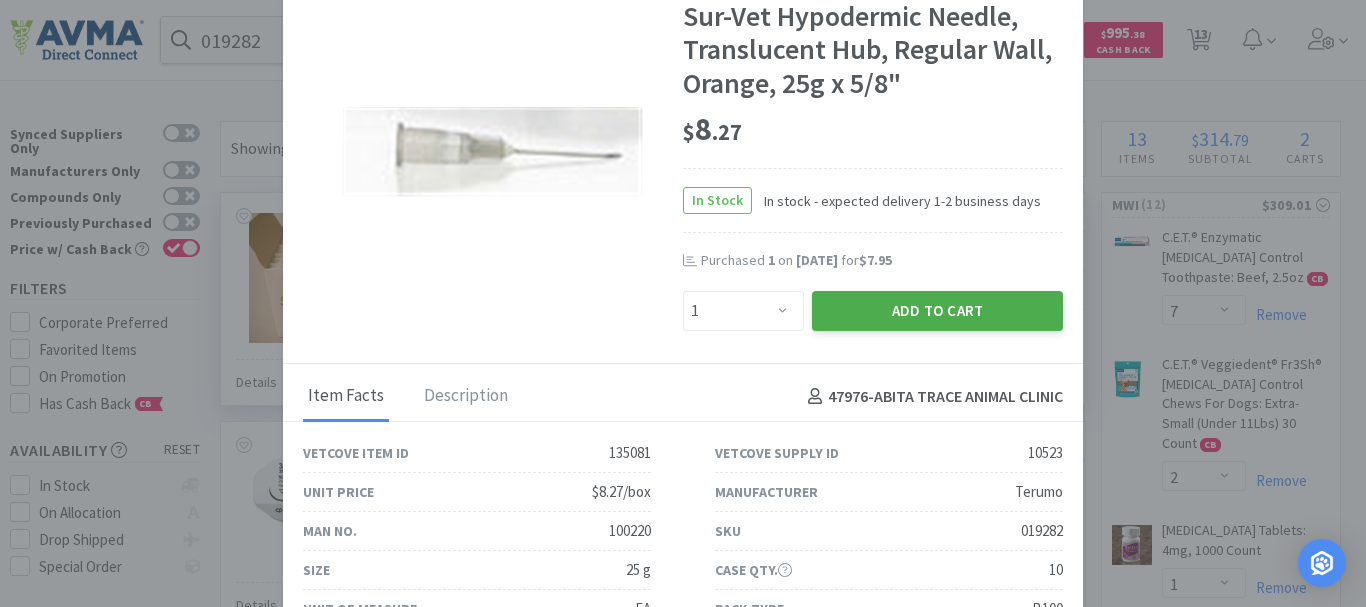 click on "Add to Cart" at bounding box center (937, 311) 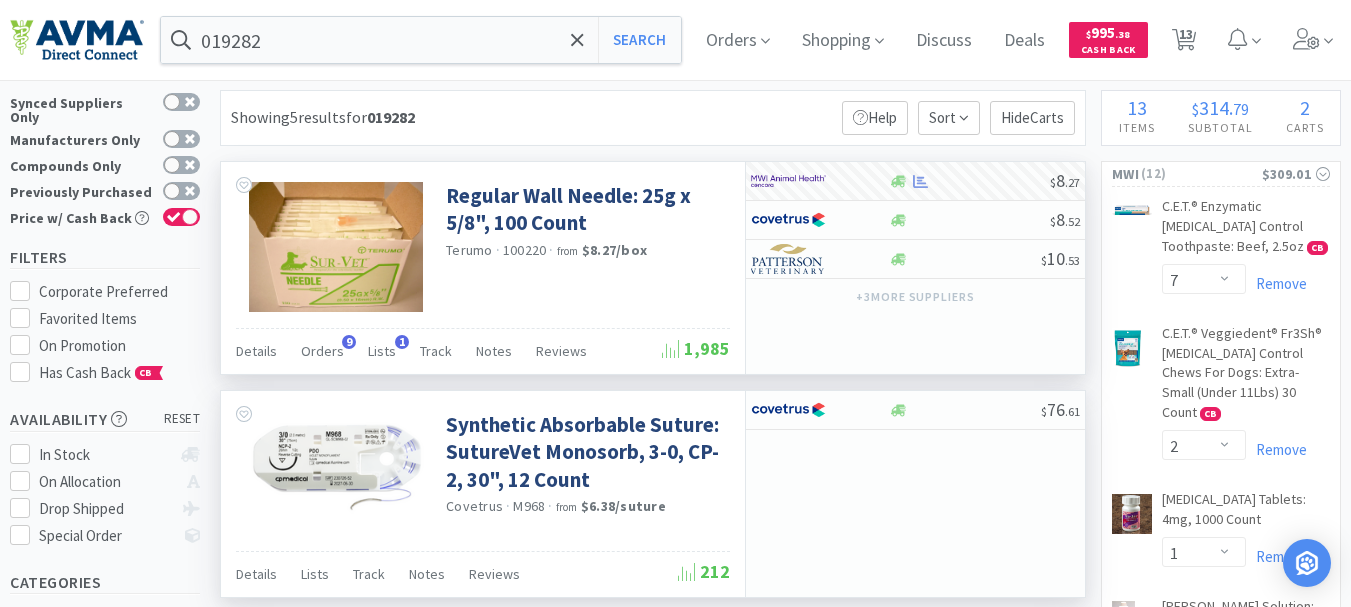 scroll, scrollTop: 0, scrollLeft: 0, axis: both 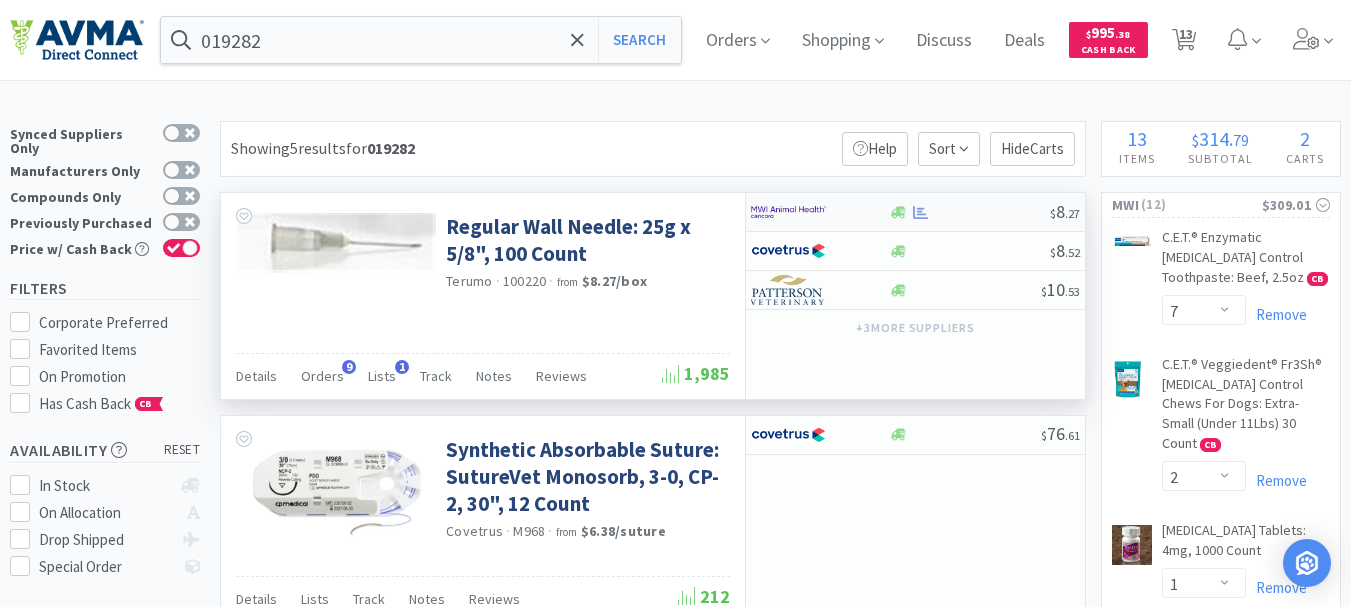 click at bounding box center (788, 212) 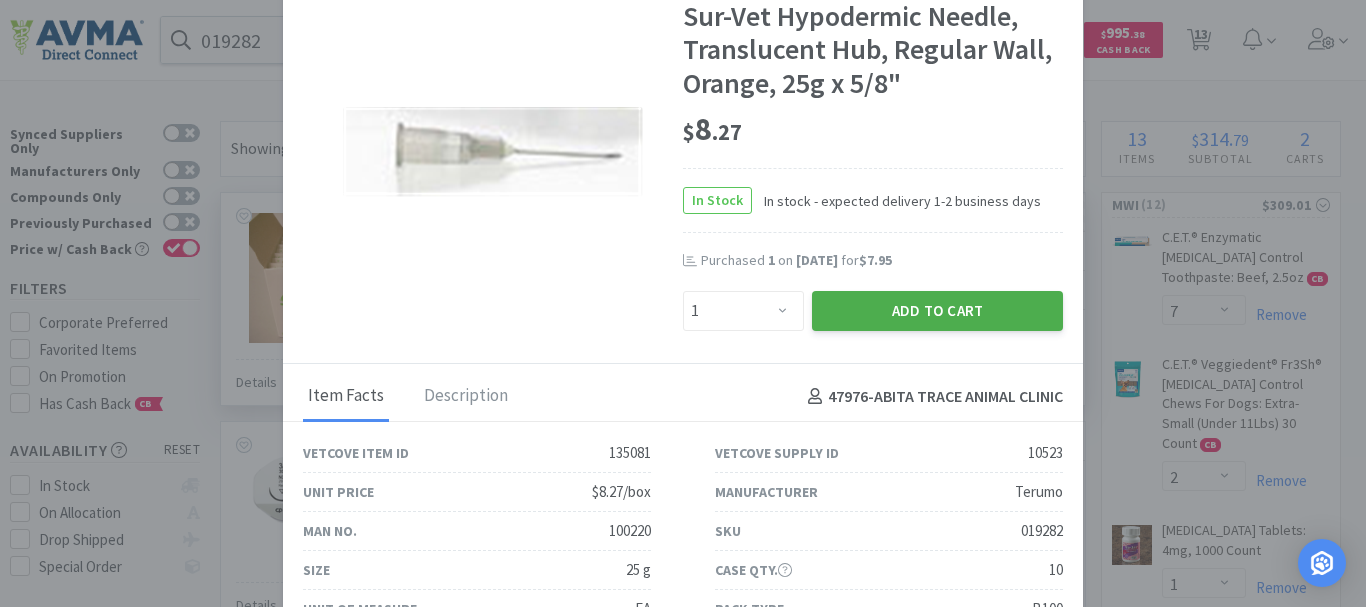 click on "Add to Cart" at bounding box center (937, 311) 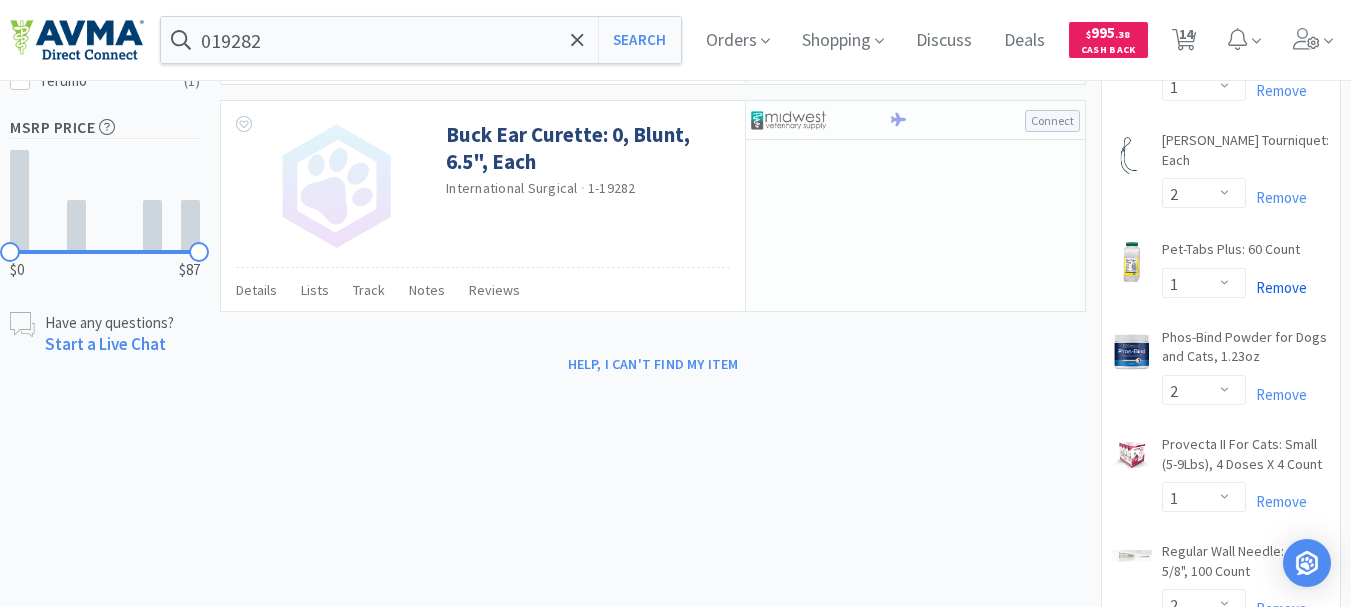 scroll, scrollTop: 1100, scrollLeft: 0, axis: vertical 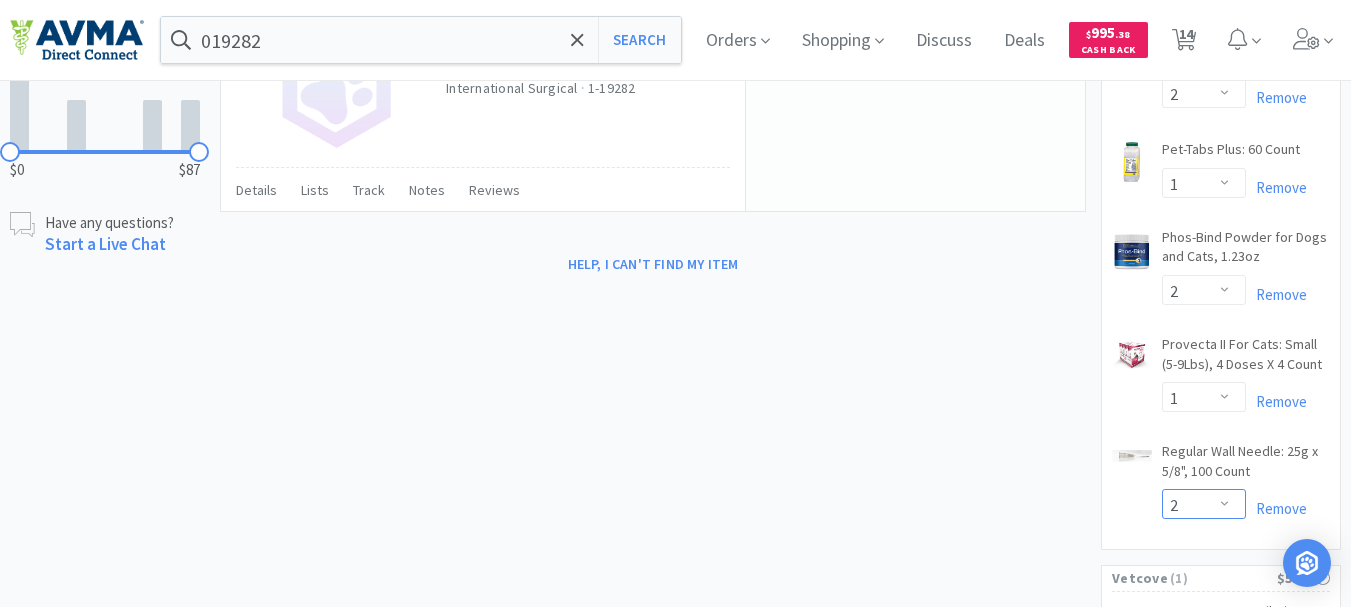 click on "Enter Quantity 1 2 3 4 5 6 7 8 9 10 11 12 13 14 15 16 17 18 19 20 Enter Quantity" at bounding box center [1204, 504] 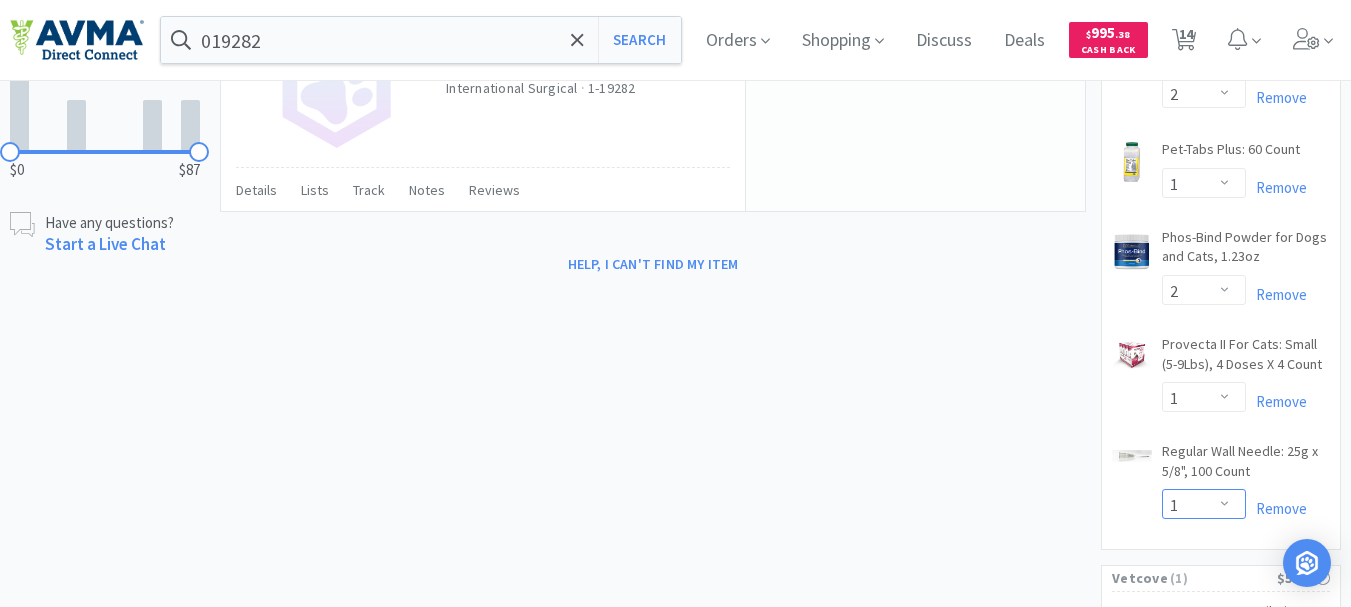 click on "Enter Quantity 1 2 3 4 5 6 7 8 9 10 11 12 13 14 15 16 17 18 19 20 Enter Quantity" at bounding box center [1204, 504] 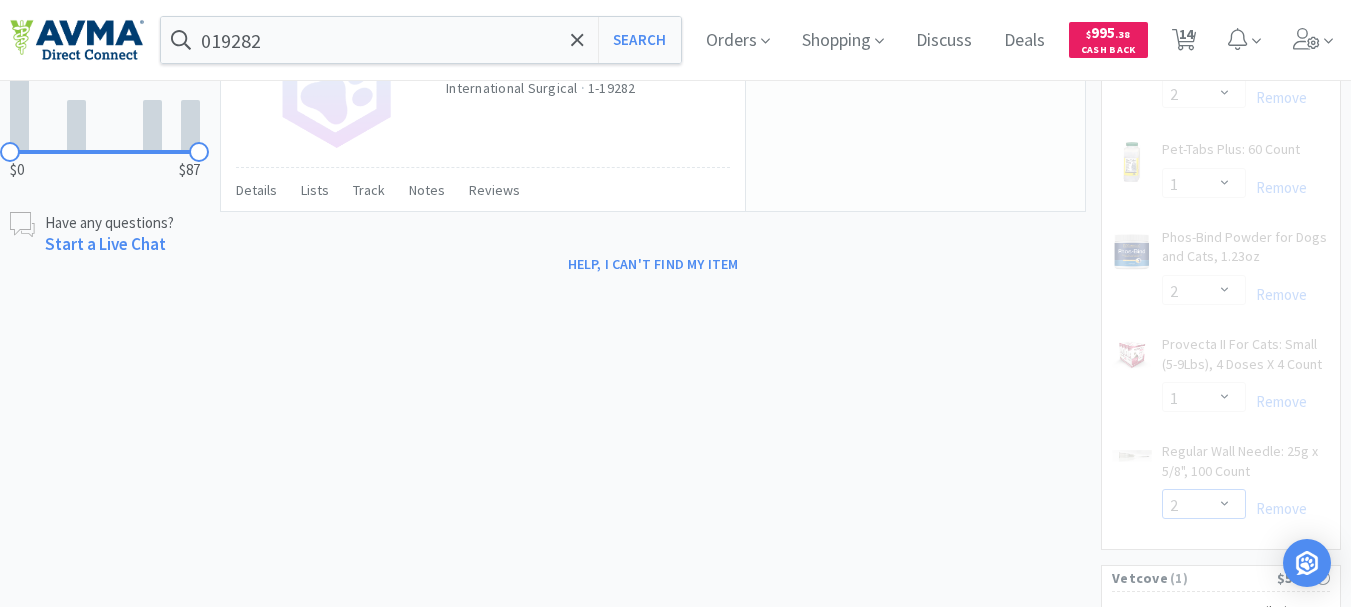 select on "1" 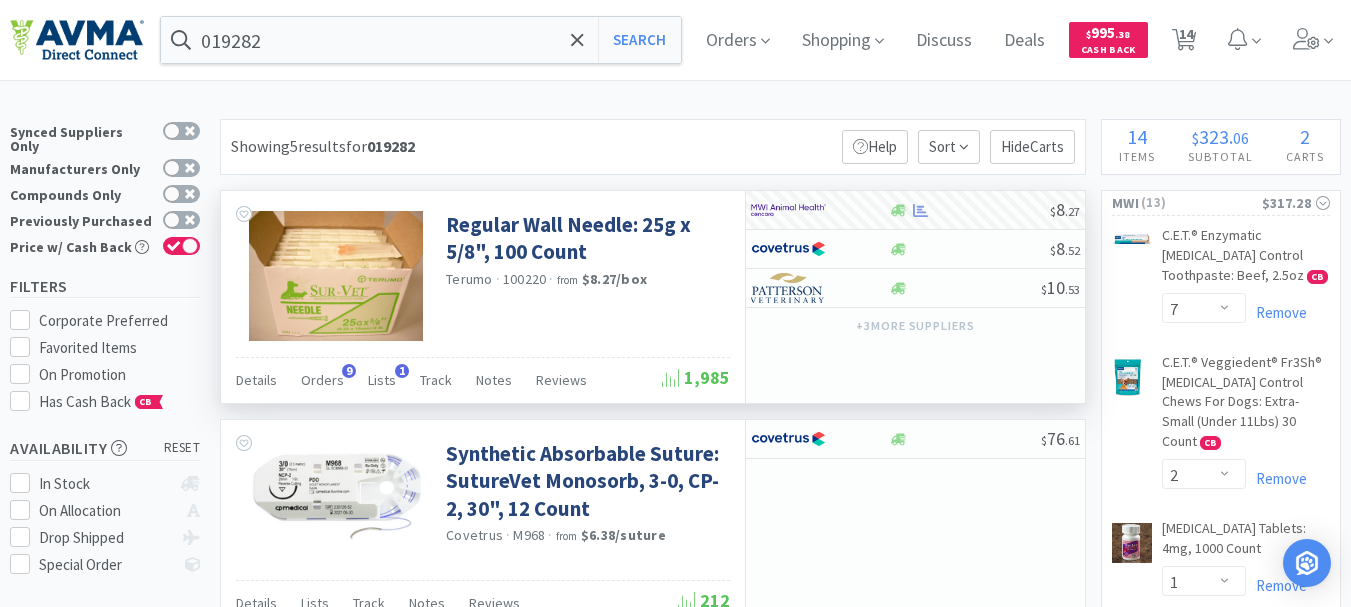 scroll, scrollTop: 0, scrollLeft: 0, axis: both 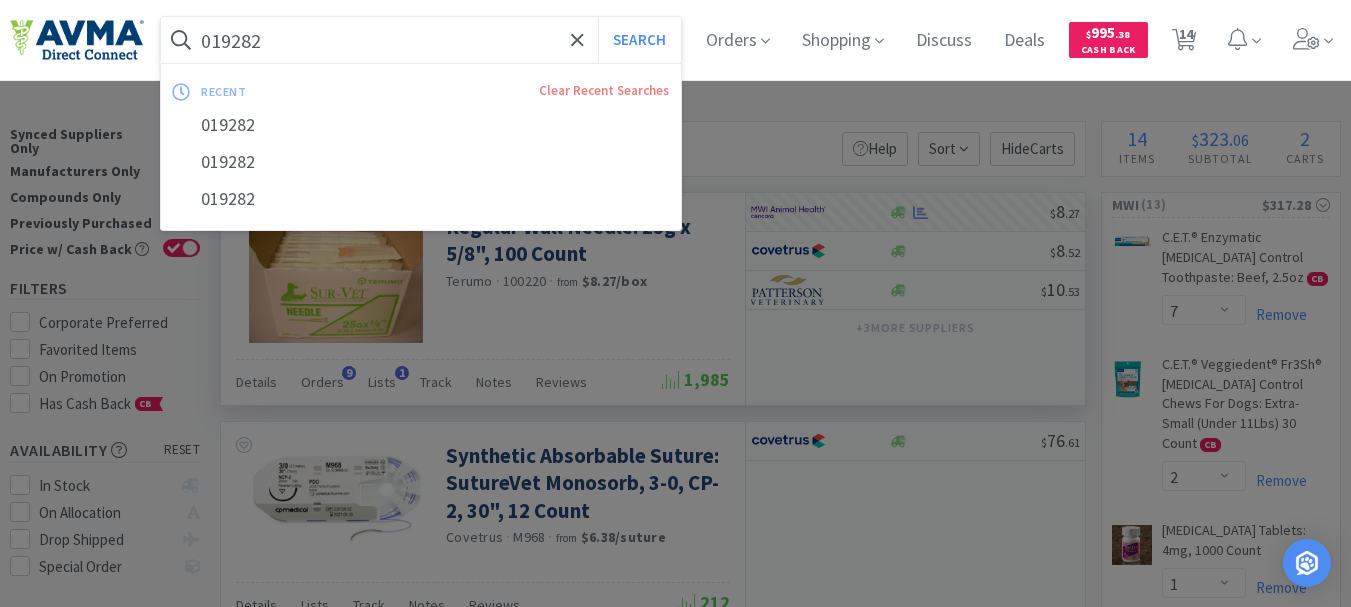 click on "019282" at bounding box center [421, 40] 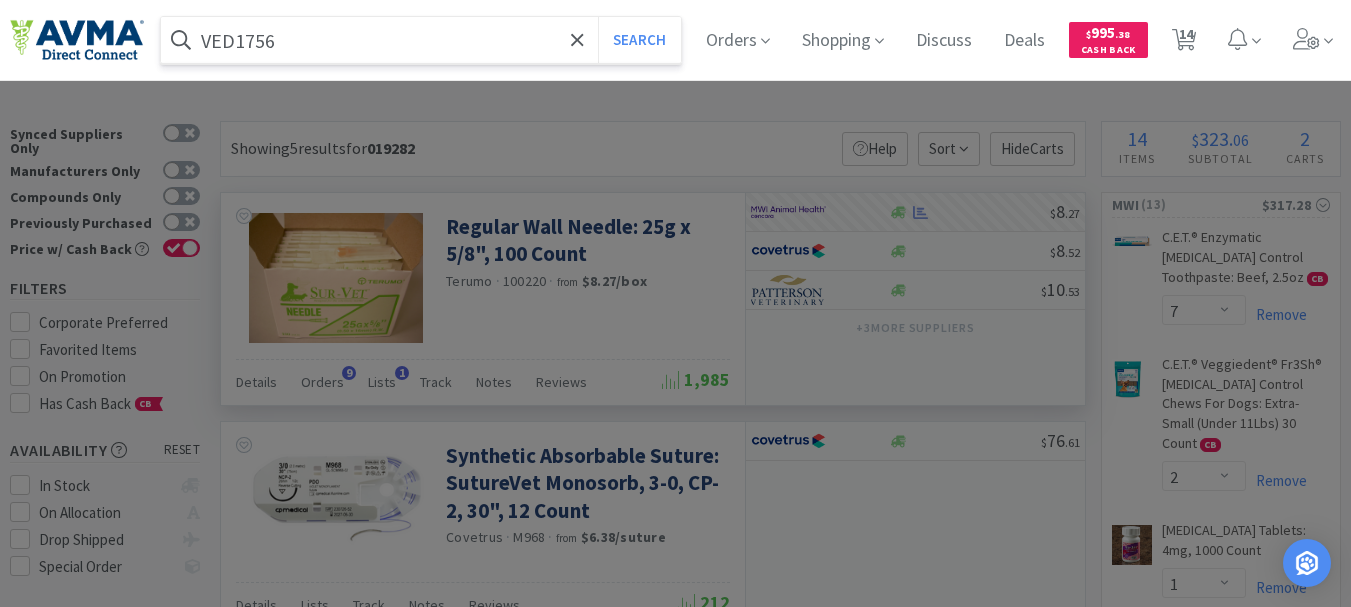 click on "Search" at bounding box center [639, 40] 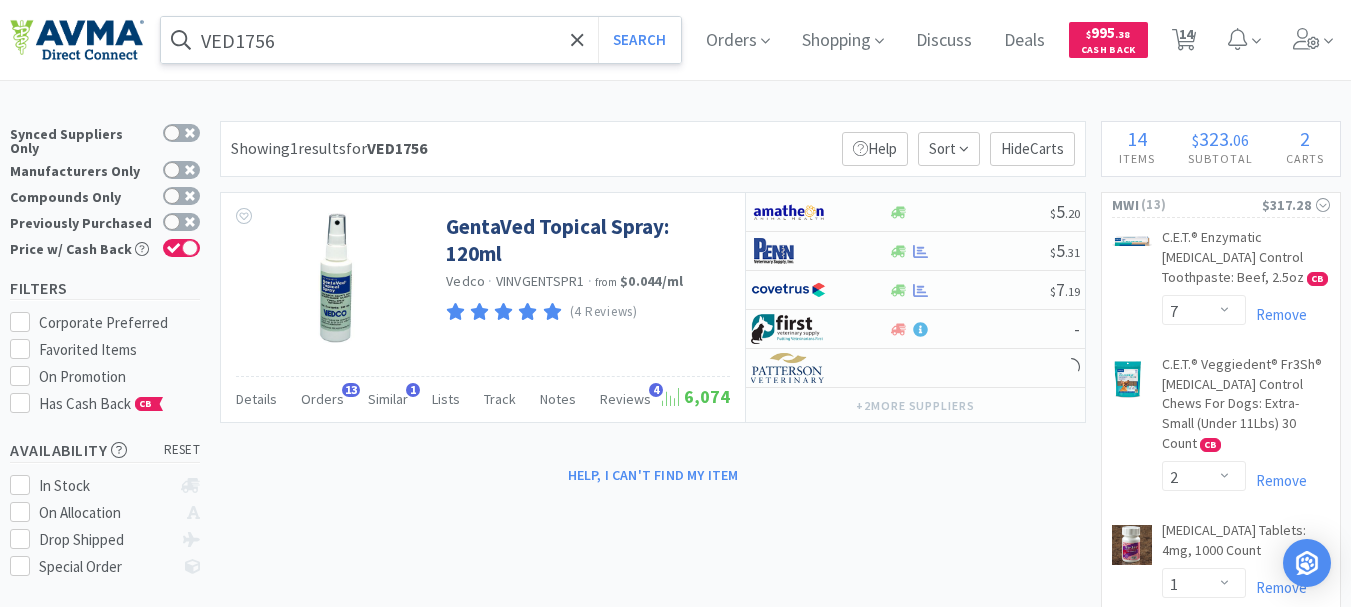 click on "VED1756" at bounding box center (421, 40) 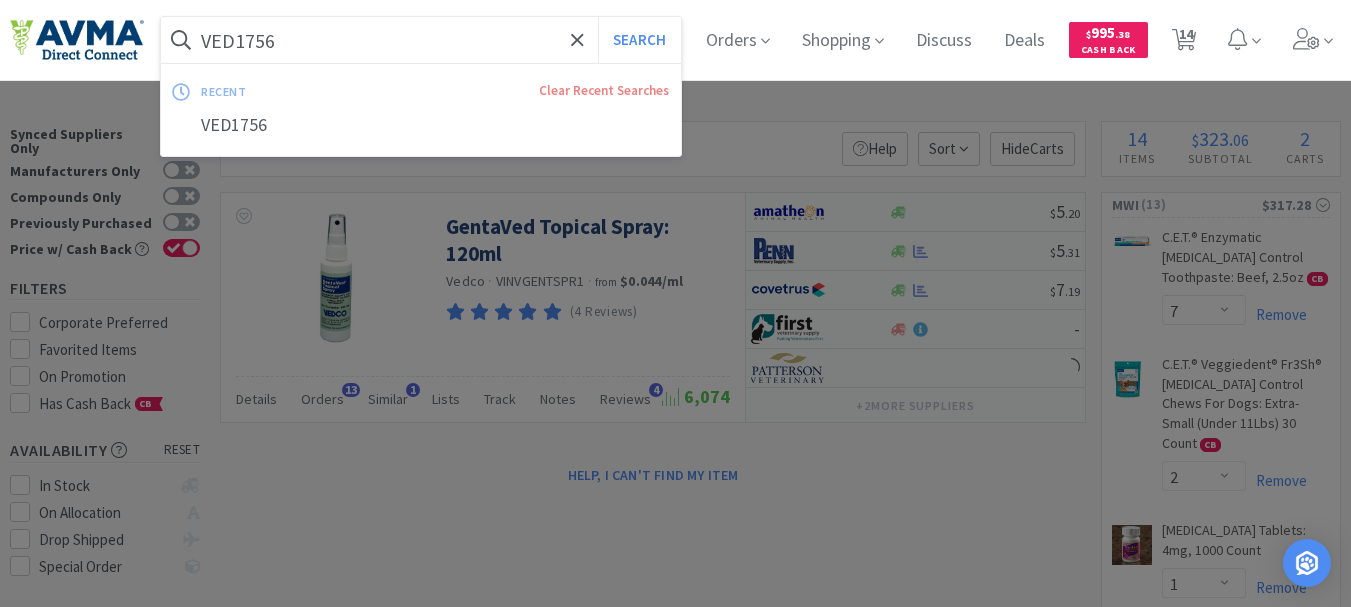 paste on "PVS03124" 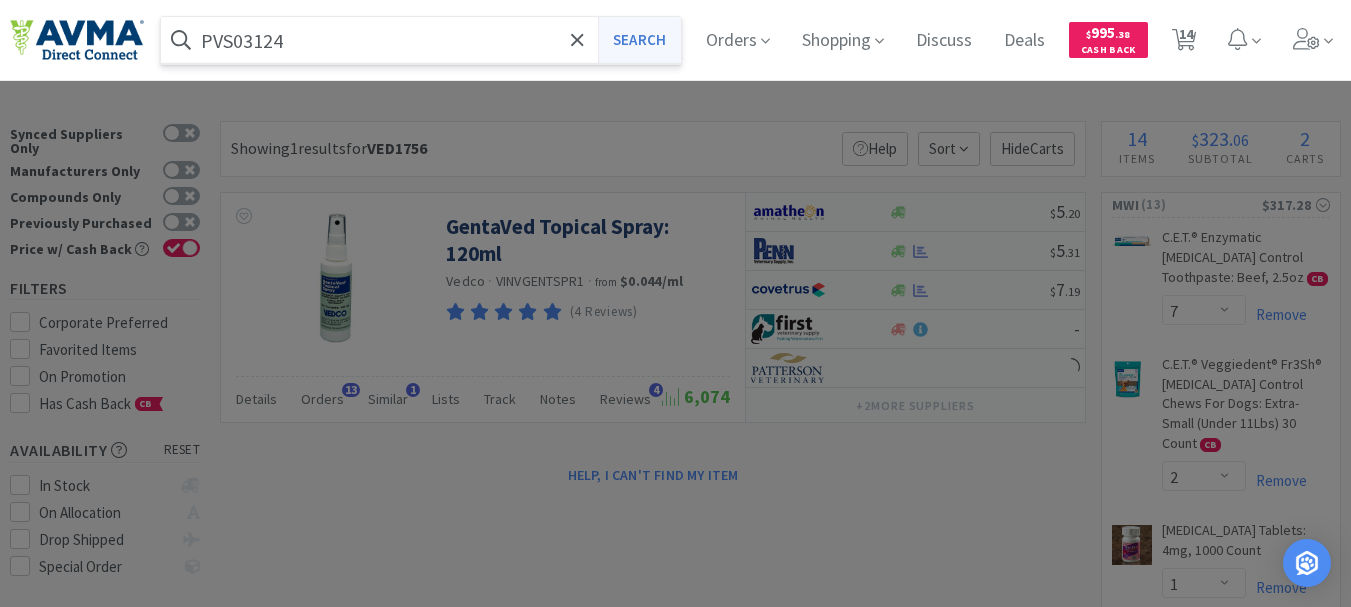 click on "Search" at bounding box center [639, 40] 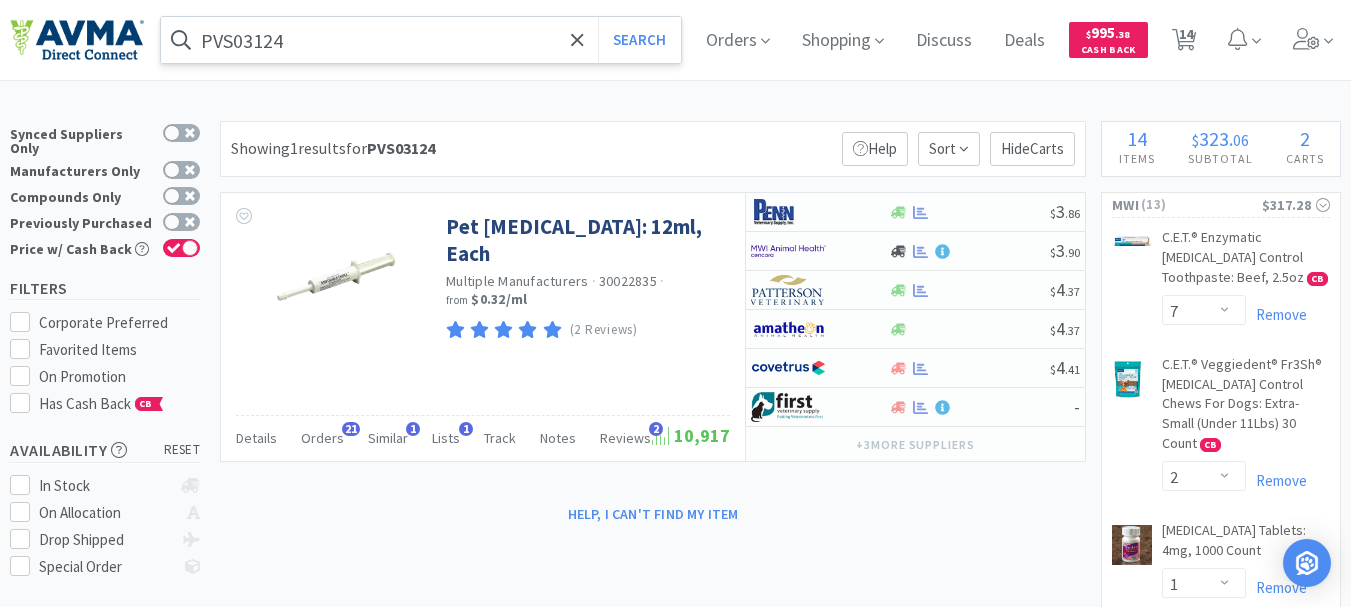 click on "PVS03124" at bounding box center [421, 40] 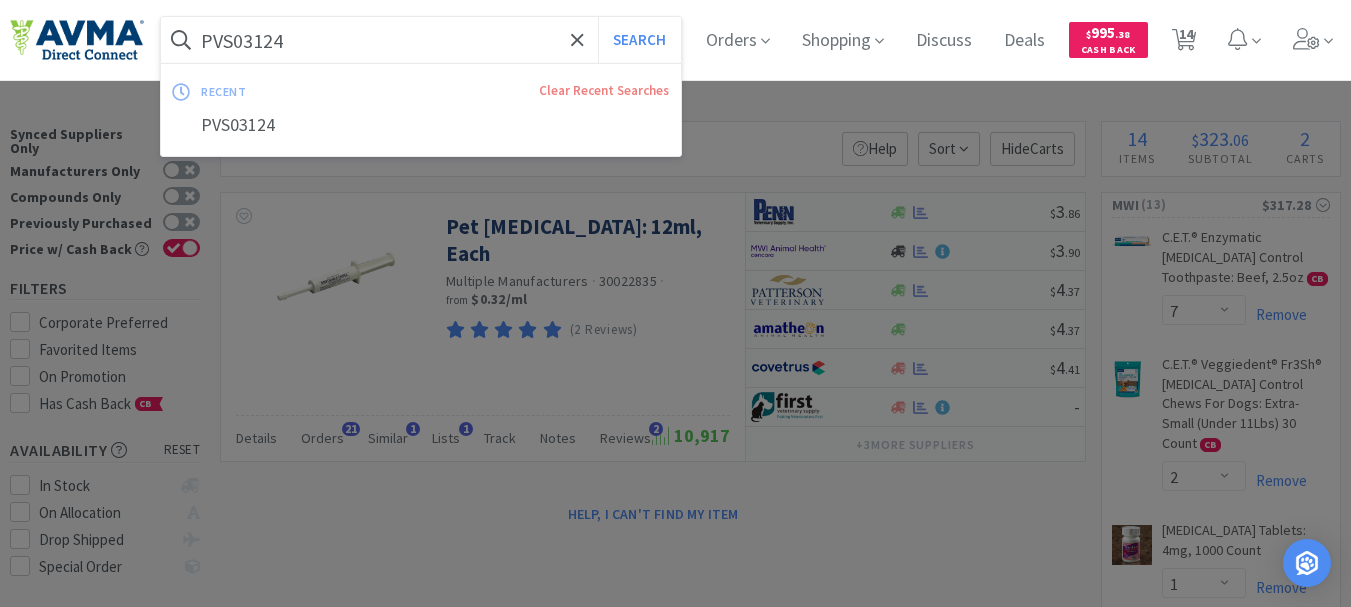 paste on "XL26036" 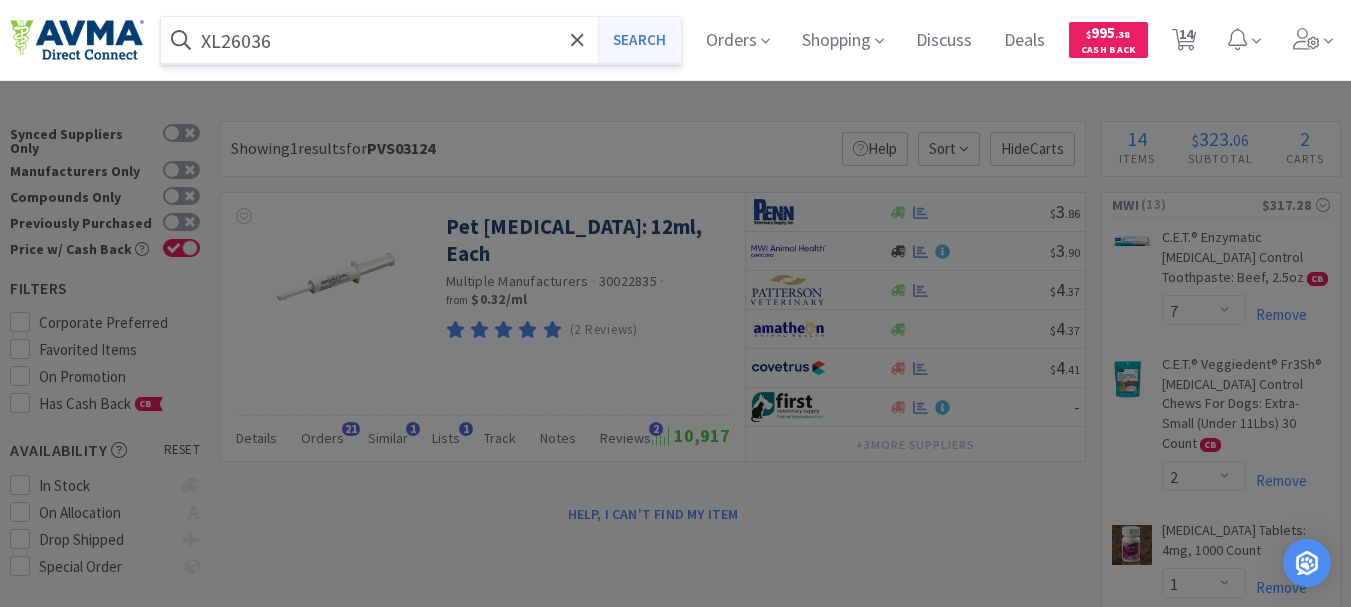 click on "Search" at bounding box center (639, 40) 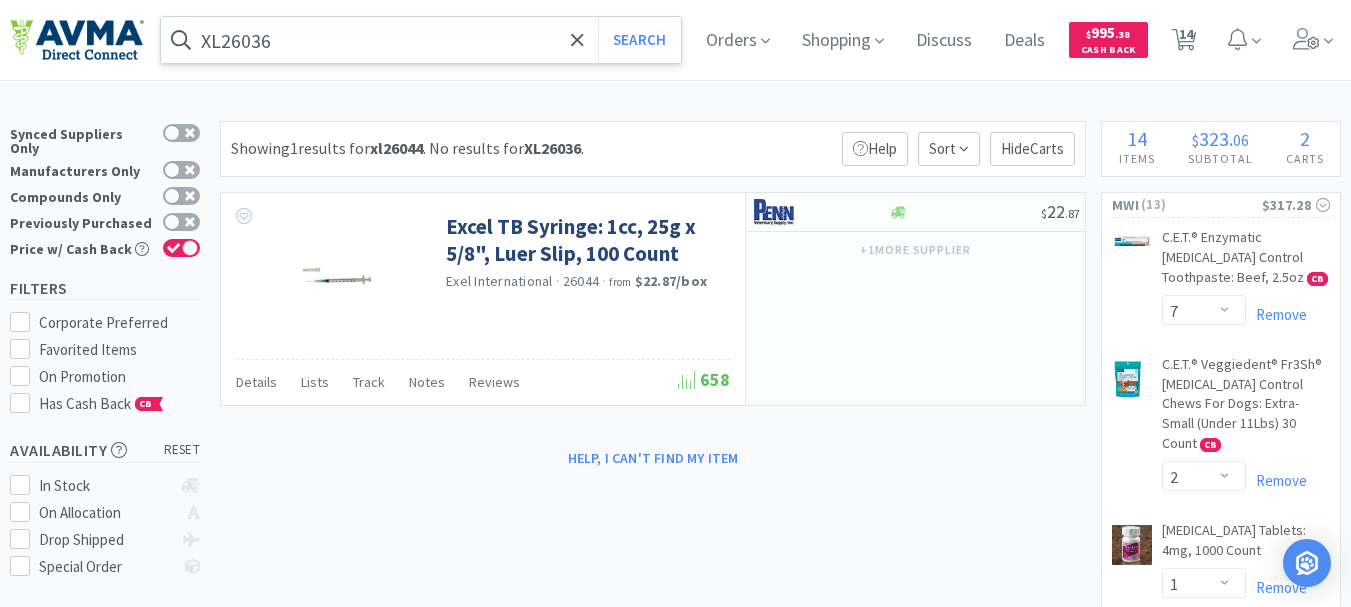 click on "XL26036" at bounding box center [421, 40] 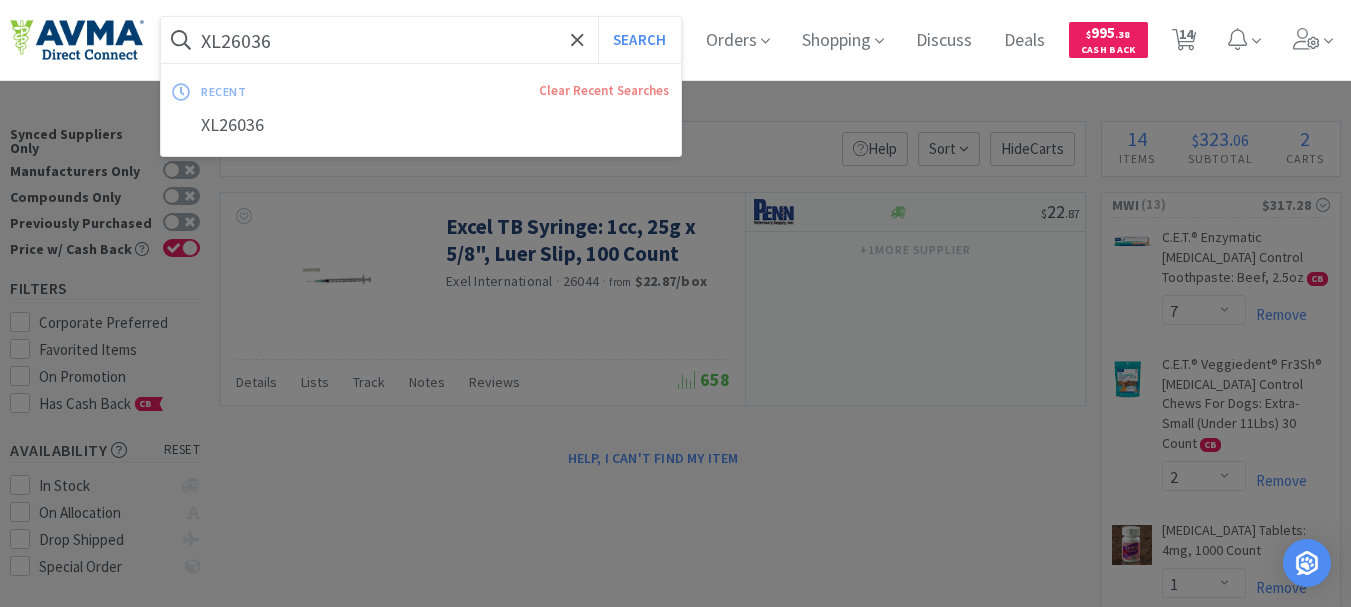 paste on "AUR1010" 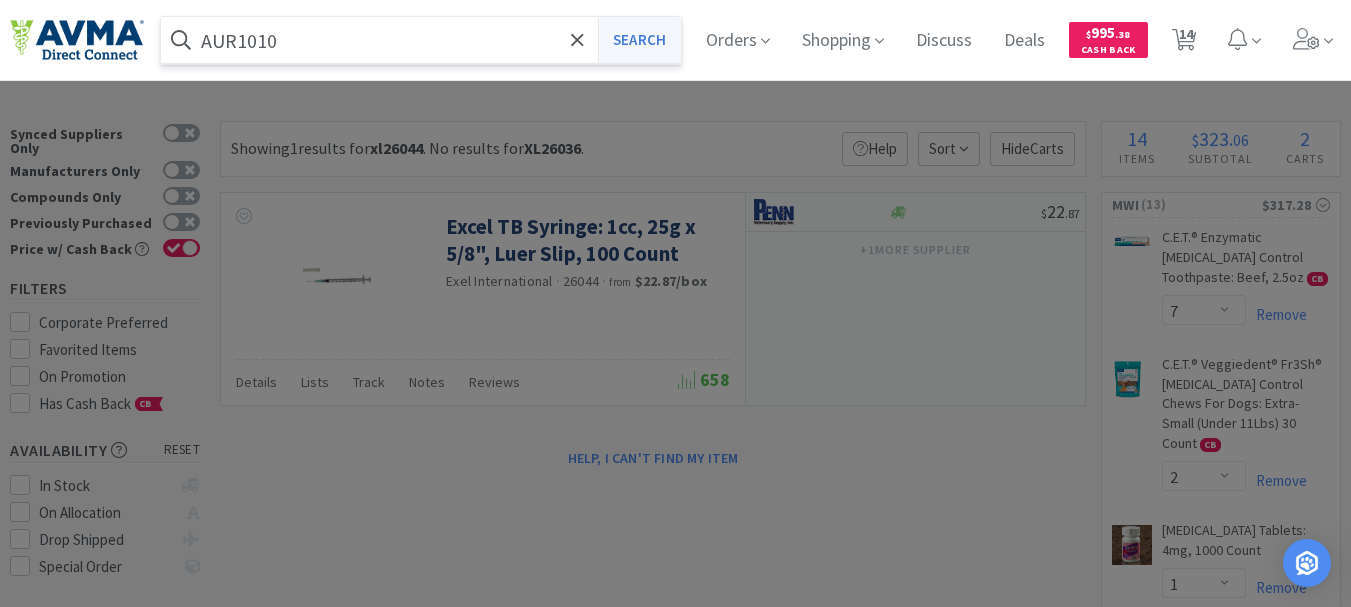 click on "Search" at bounding box center [639, 40] 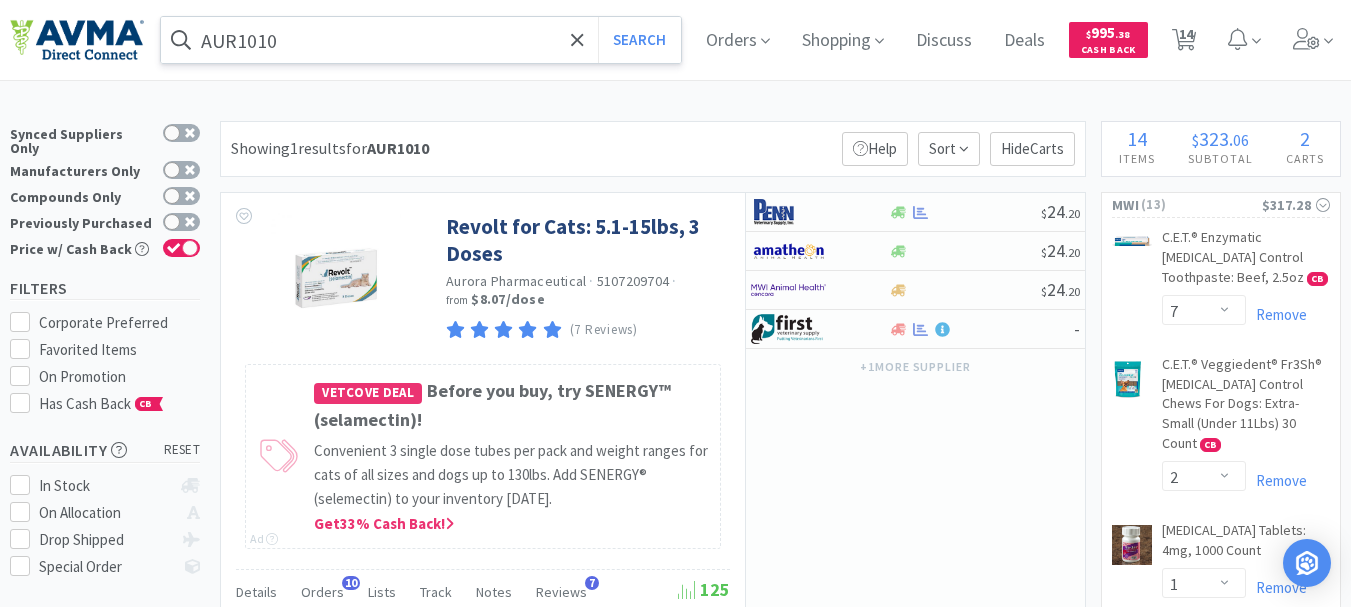 click on "AUR1010" at bounding box center (421, 40) 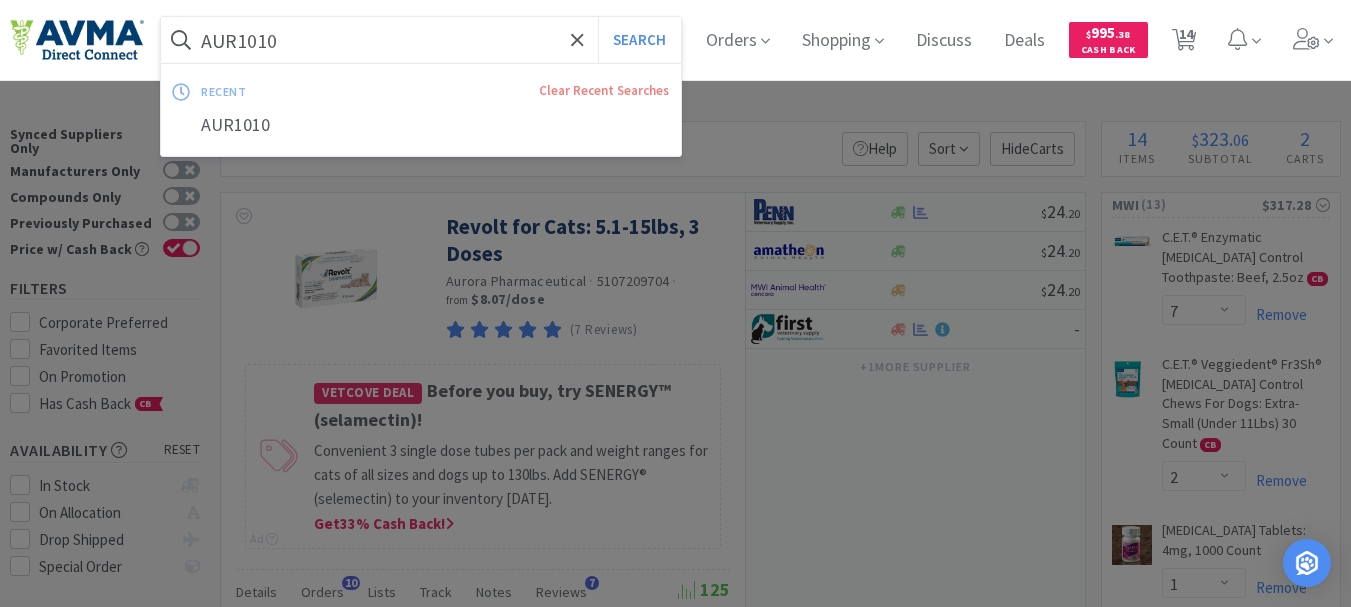 paste on "ZYV2" 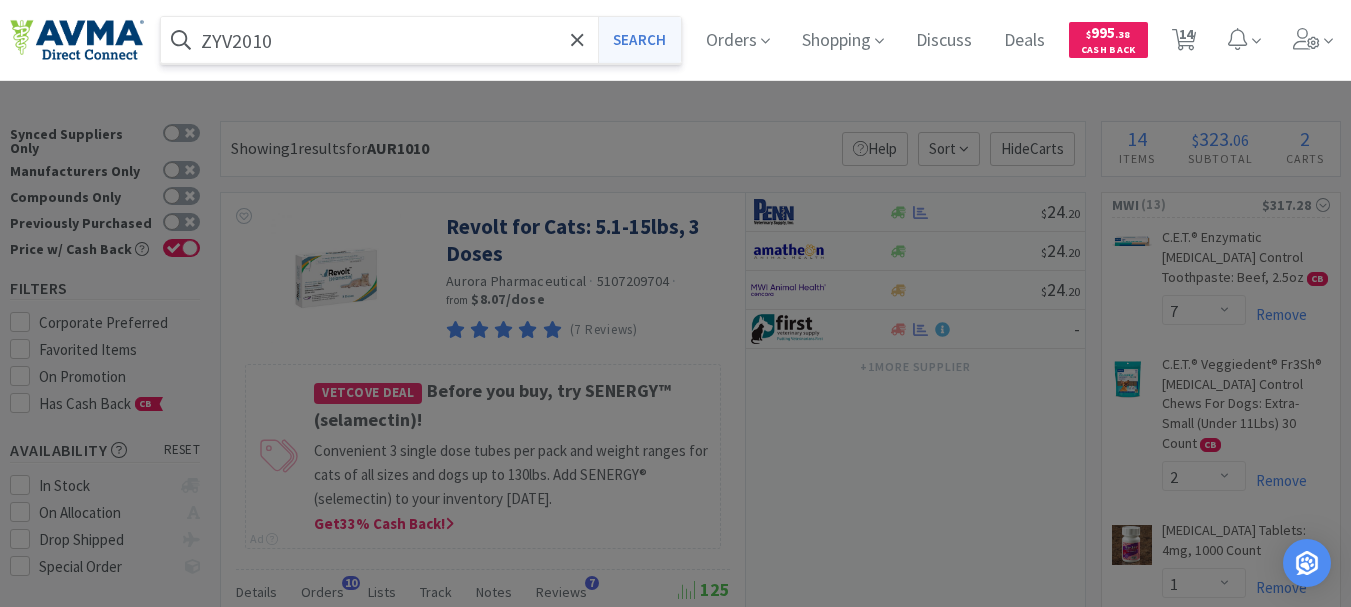 click on "Search" at bounding box center (639, 40) 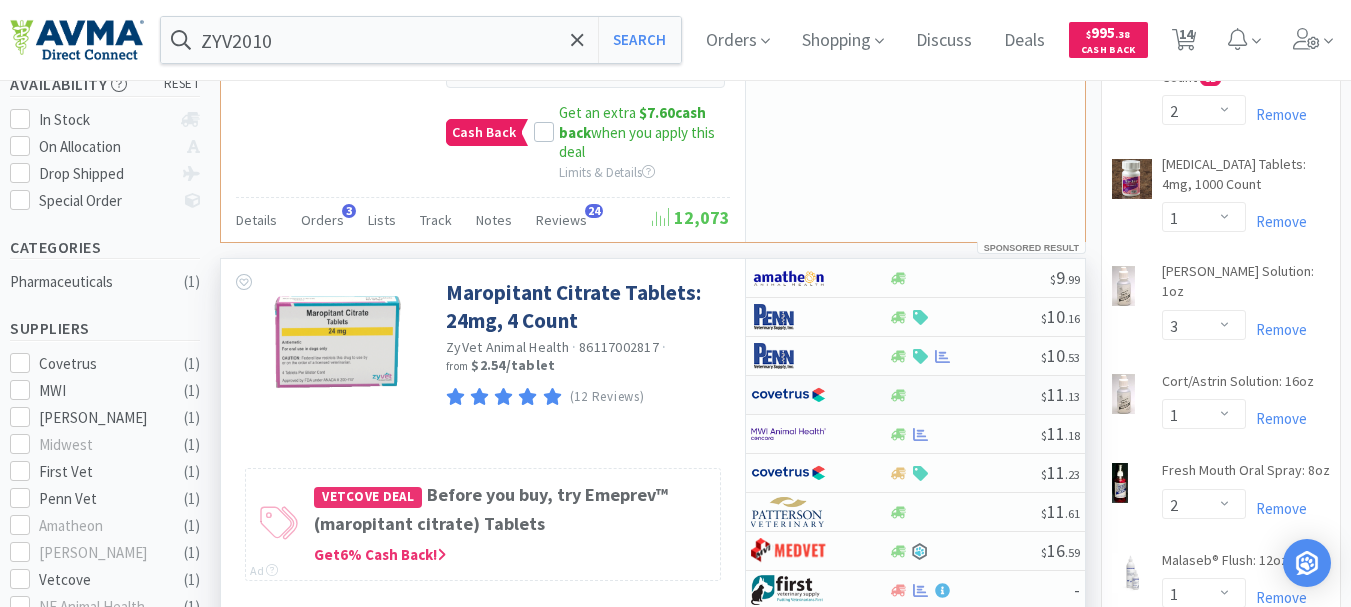 scroll, scrollTop: 400, scrollLeft: 0, axis: vertical 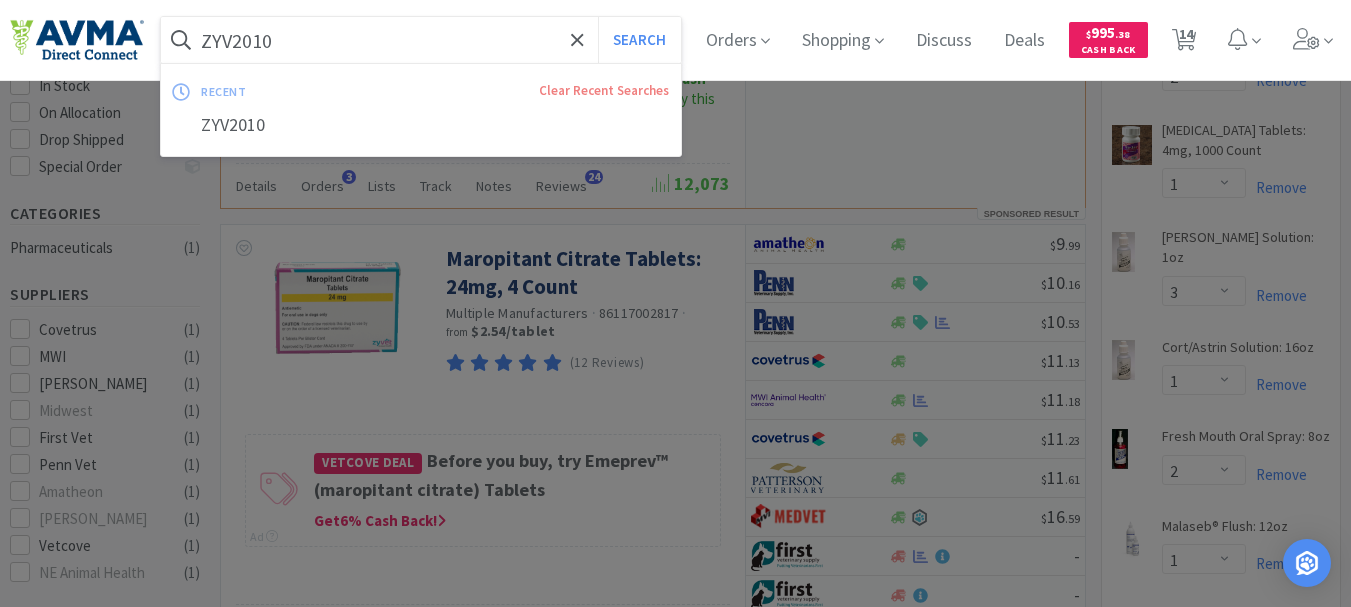 click on "ZYV2010" at bounding box center [421, 40] 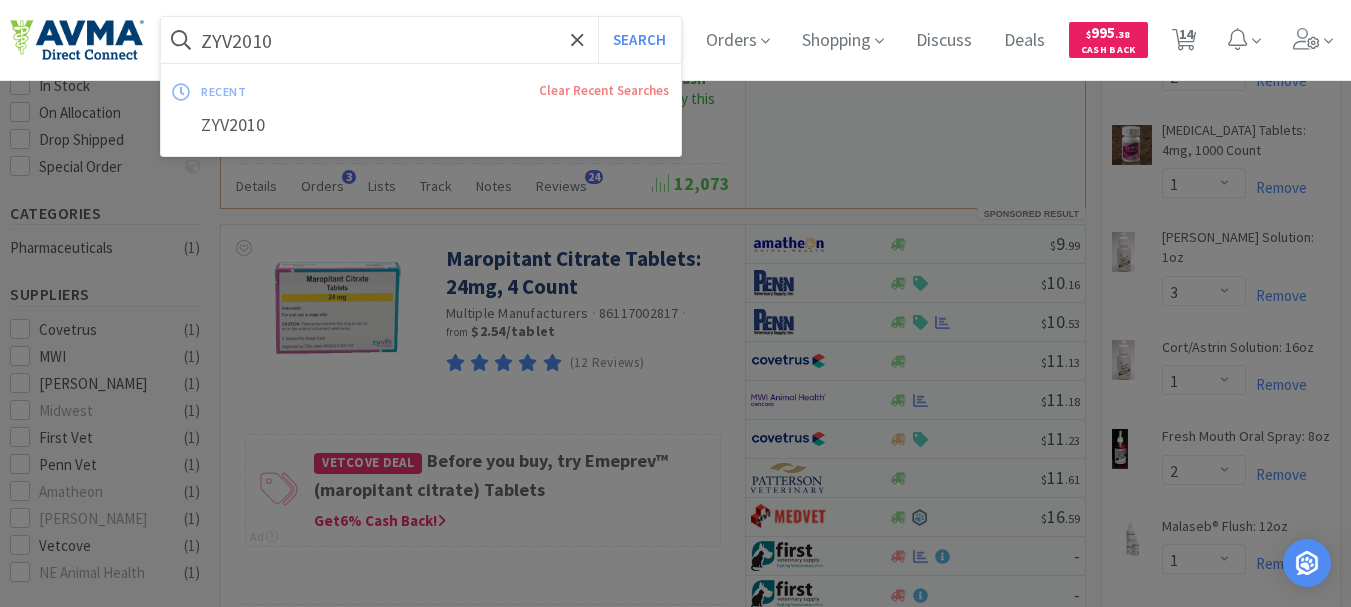 paste on "FEL156" 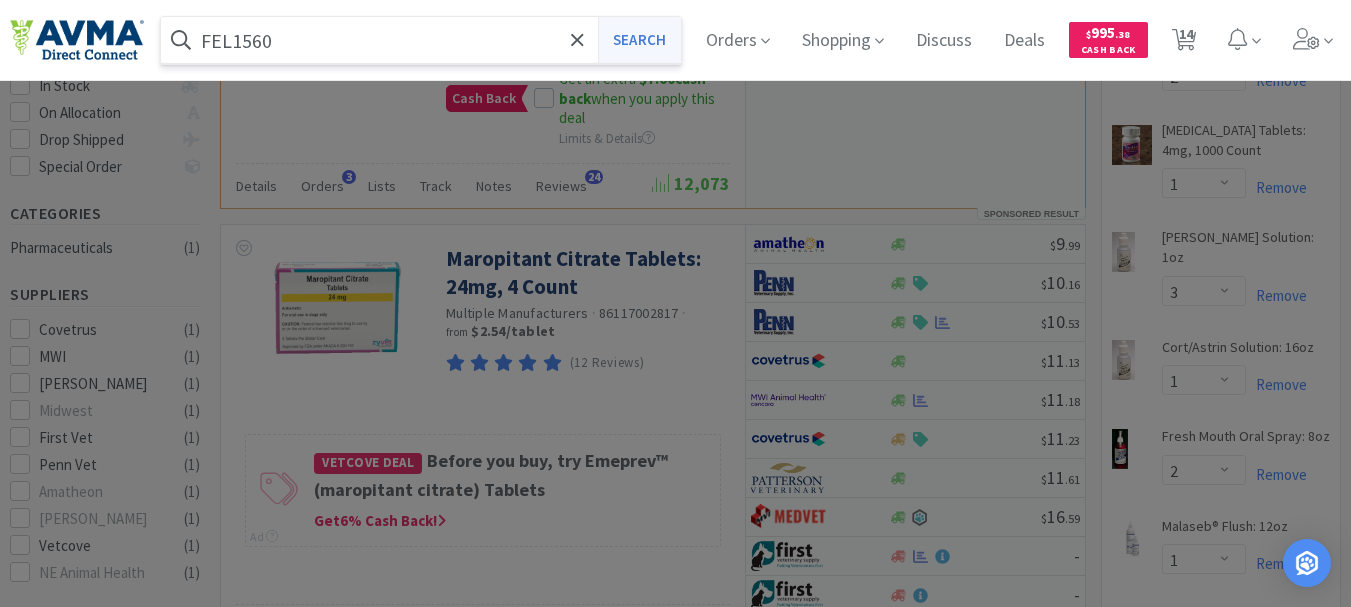 type on "FEL1560" 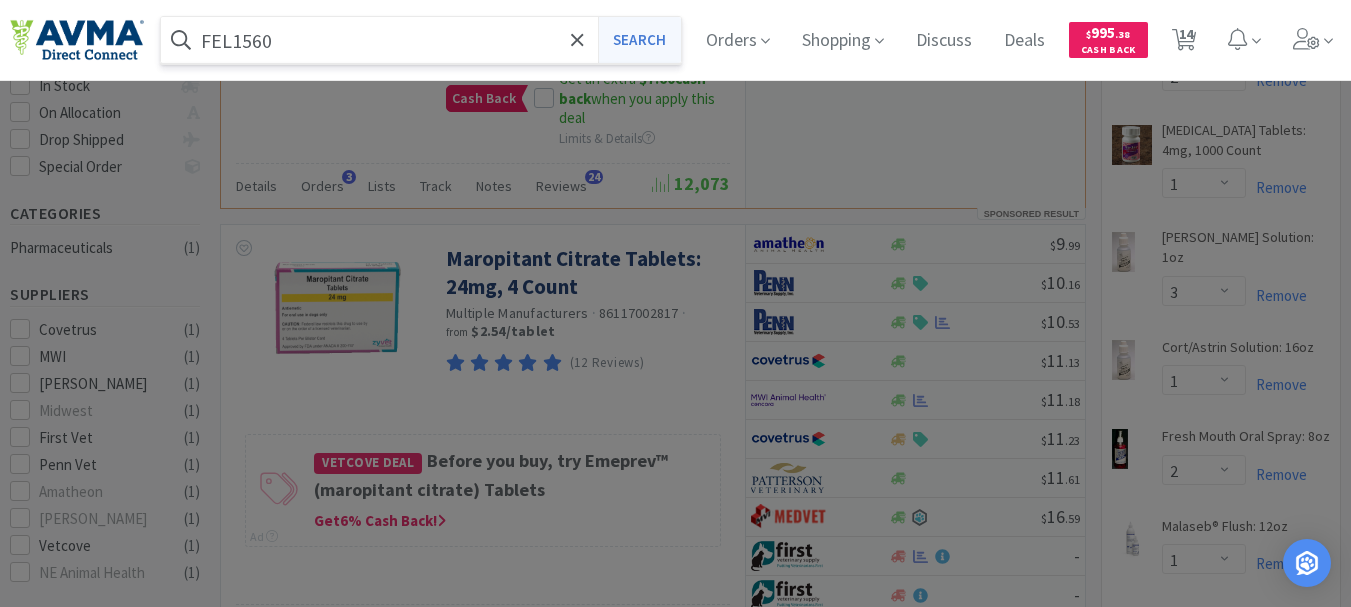 click on "Search" at bounding box center (639, 40) 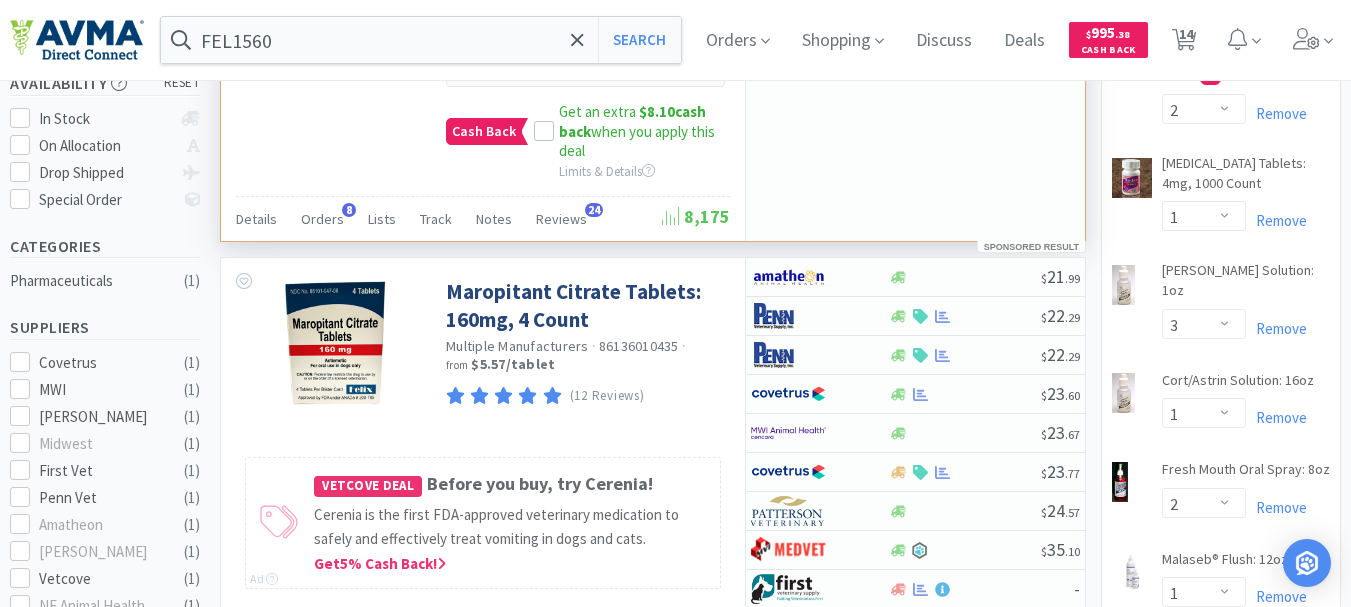 scroll, scrollTop: 400, scrollLeft: 0, axis: vertical 